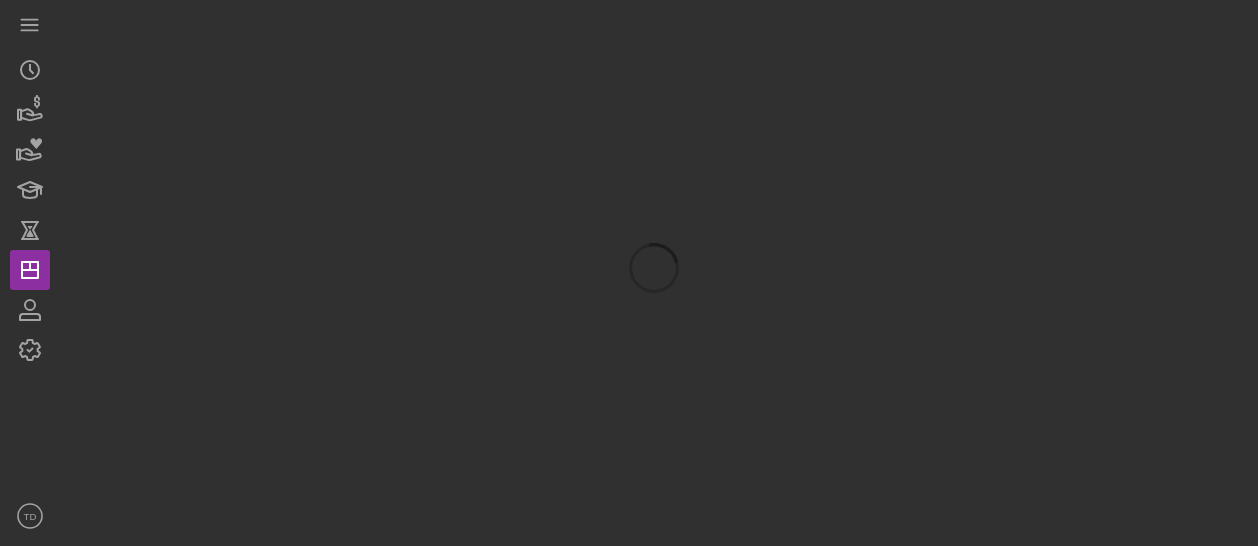 scroll, scrollTop: 0, scrollLeft: 0, axis: both 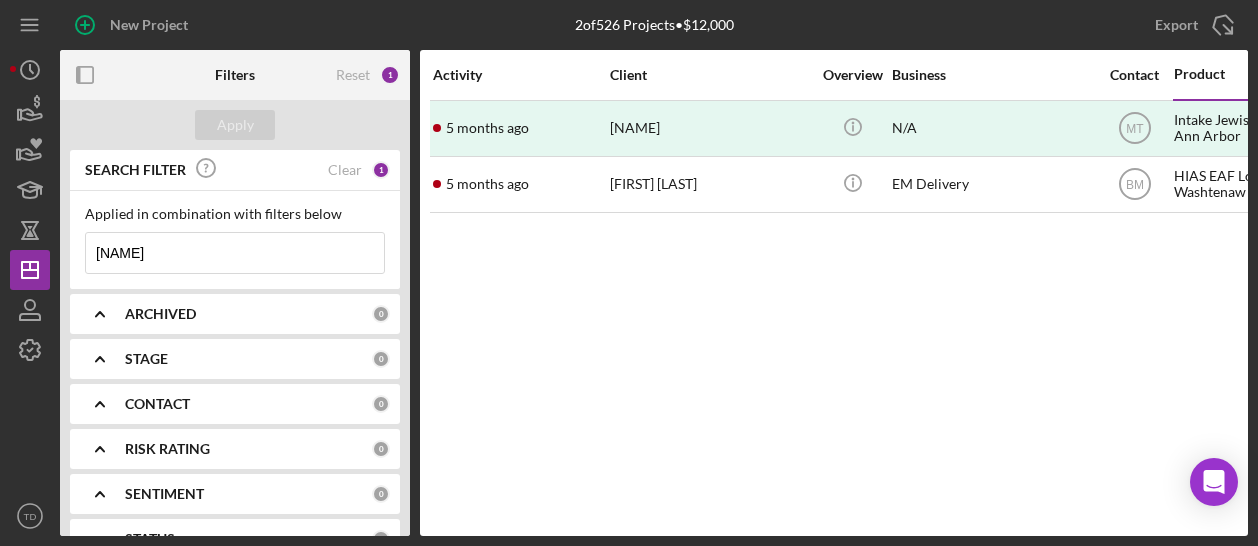 click on "[NAME]" at bounding box center [235, 253] 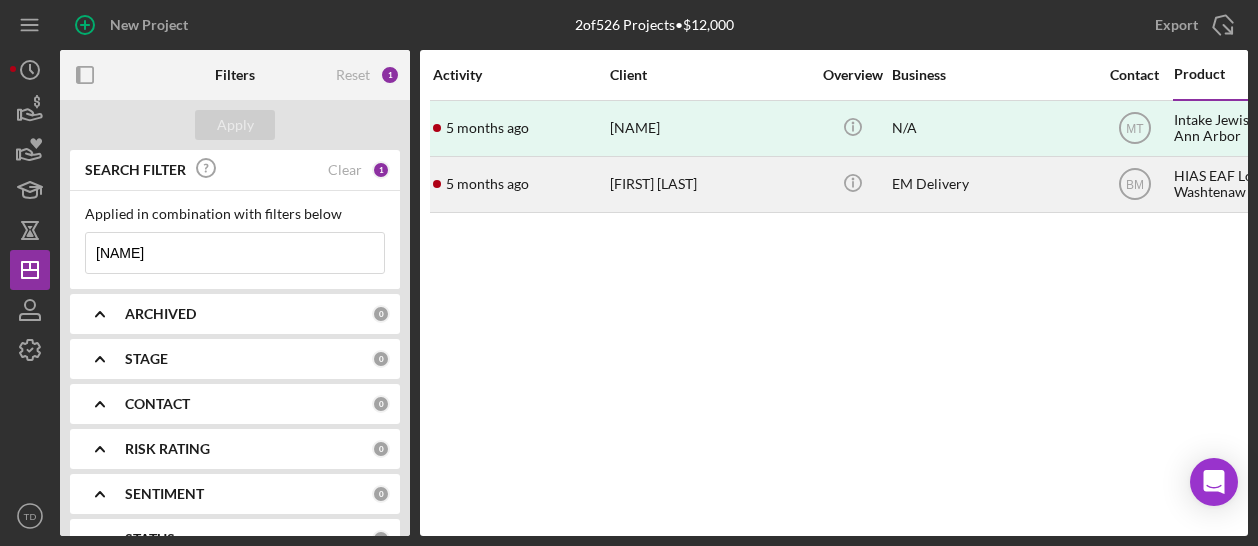 click on "[FIRST] [LAST]" at bounding box center (710, 184) 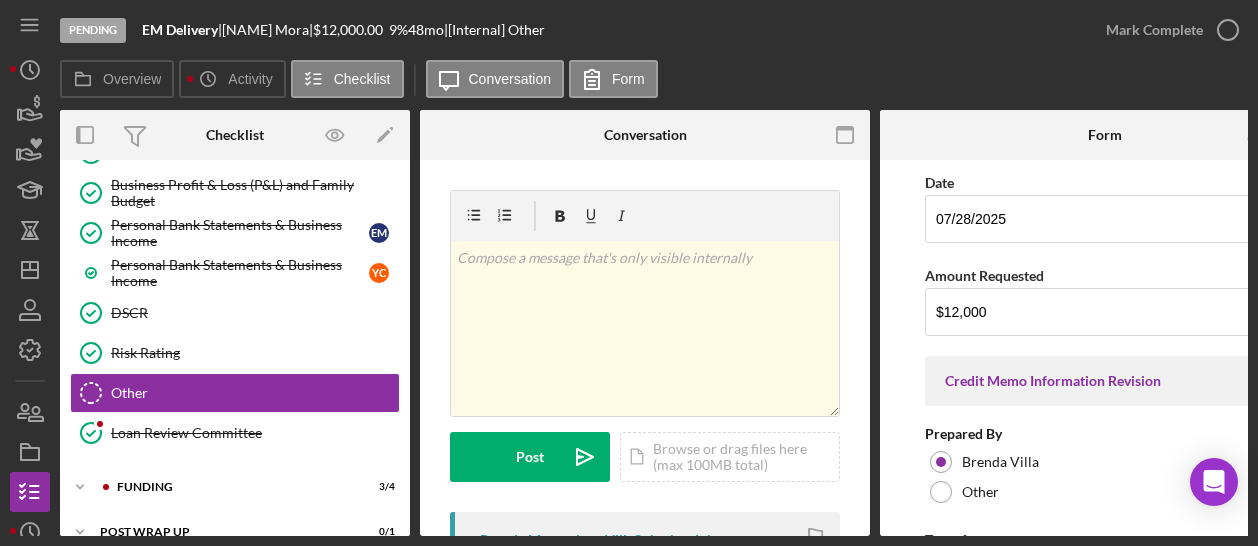 scroll, scrollTop: 254, scrollLeft: 0, axis: vertical 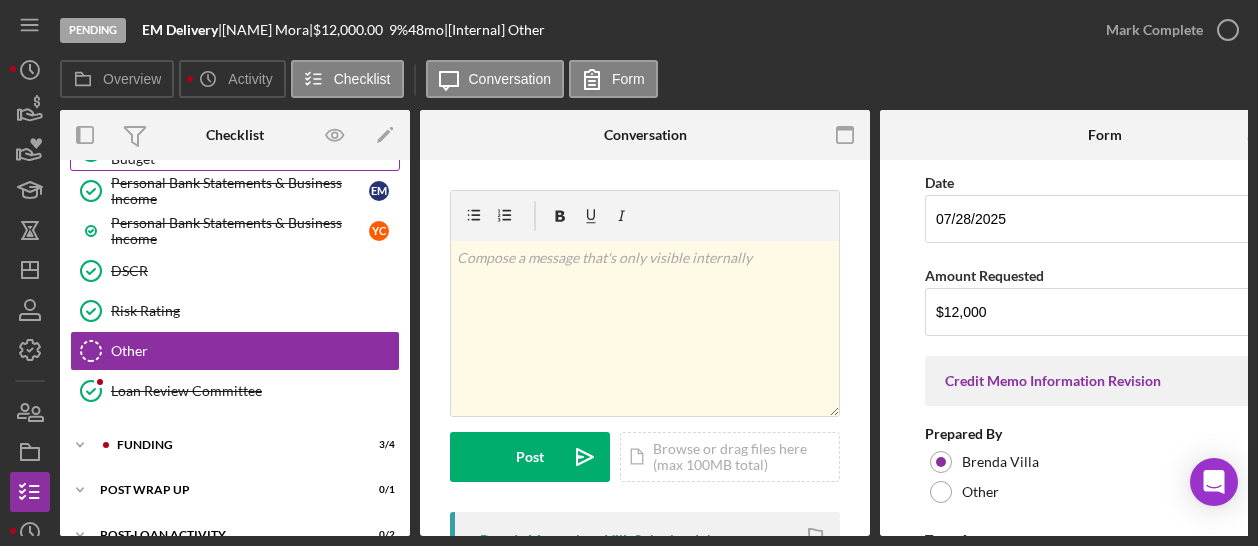 click on "Business Profit & Loss (P&L) and Family Budget" at bounding box center [255, 151] 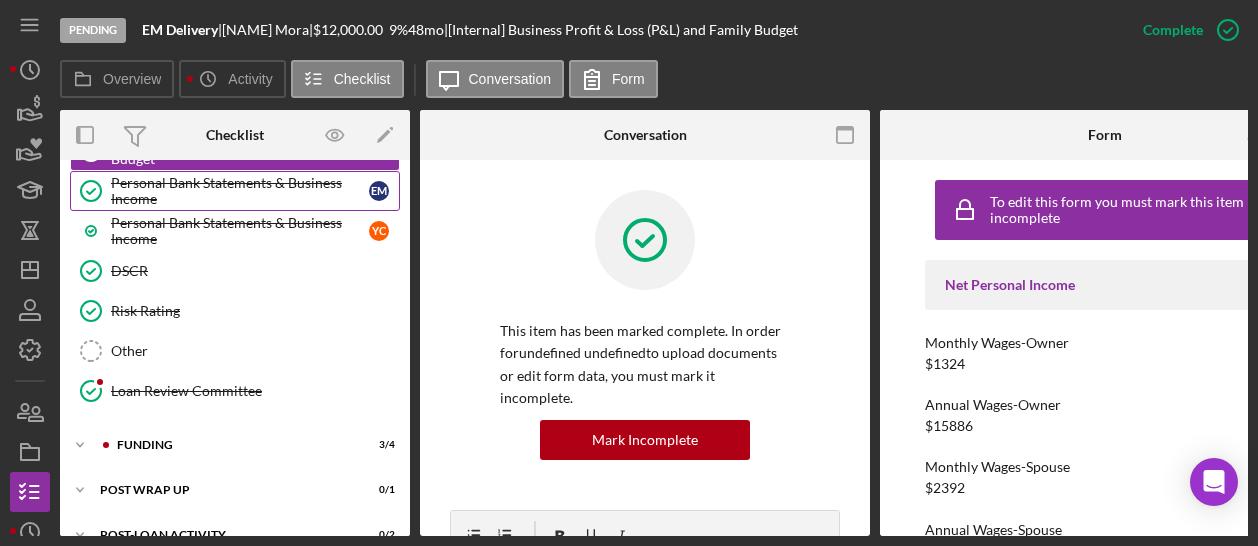 click on "Personal Bank Statements & Business Income" at bounding box center [240, 191] 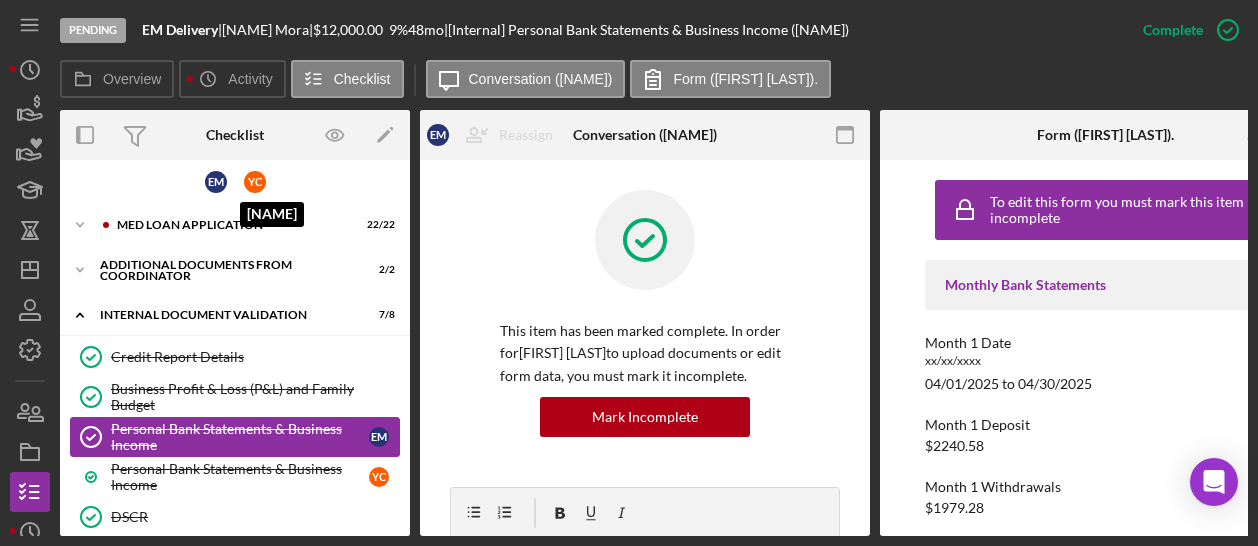 scroll, scrollTop: 0, scrollLeft: 0, axis: both 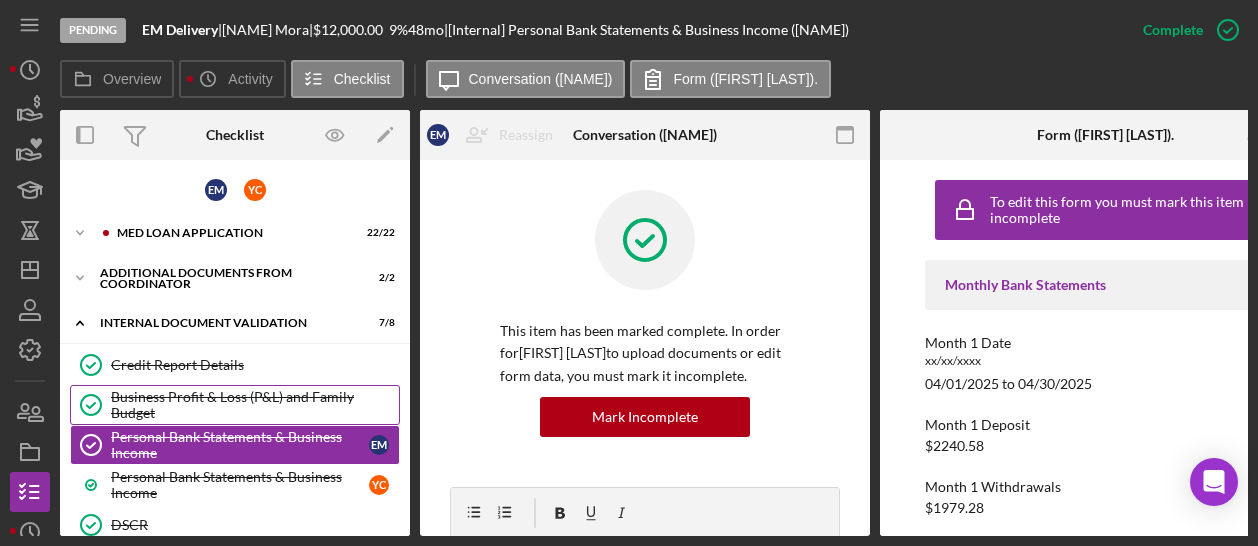 click on "Business Profit & Loss (P&L) and Family Budget" at bounding box center (255, 405) 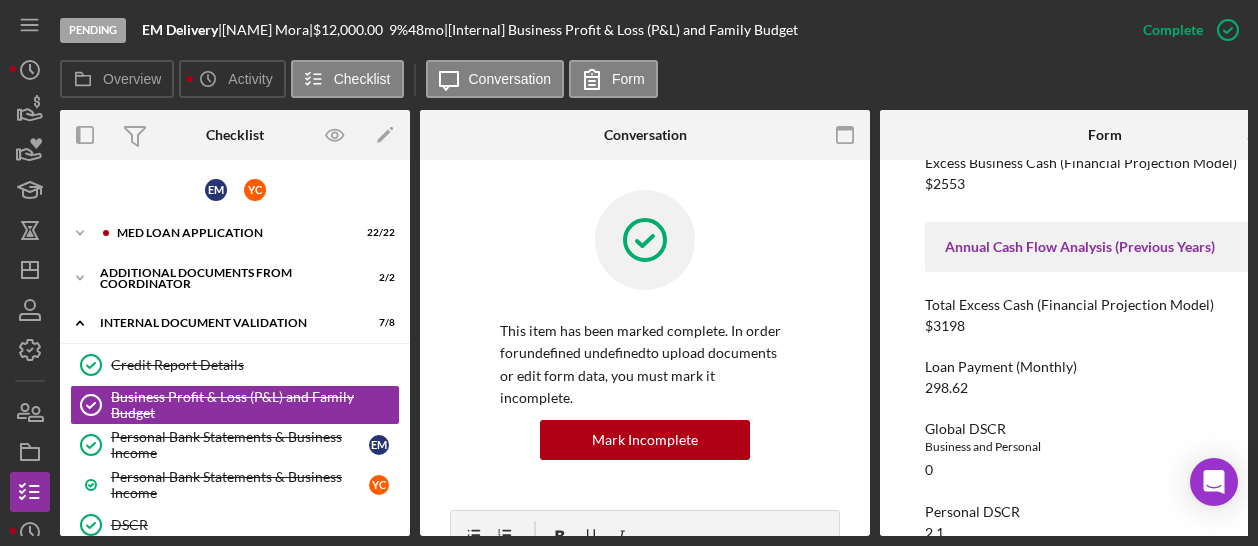scroll, scrollTop: 1158, scrollLeft: 0, axis: vertical 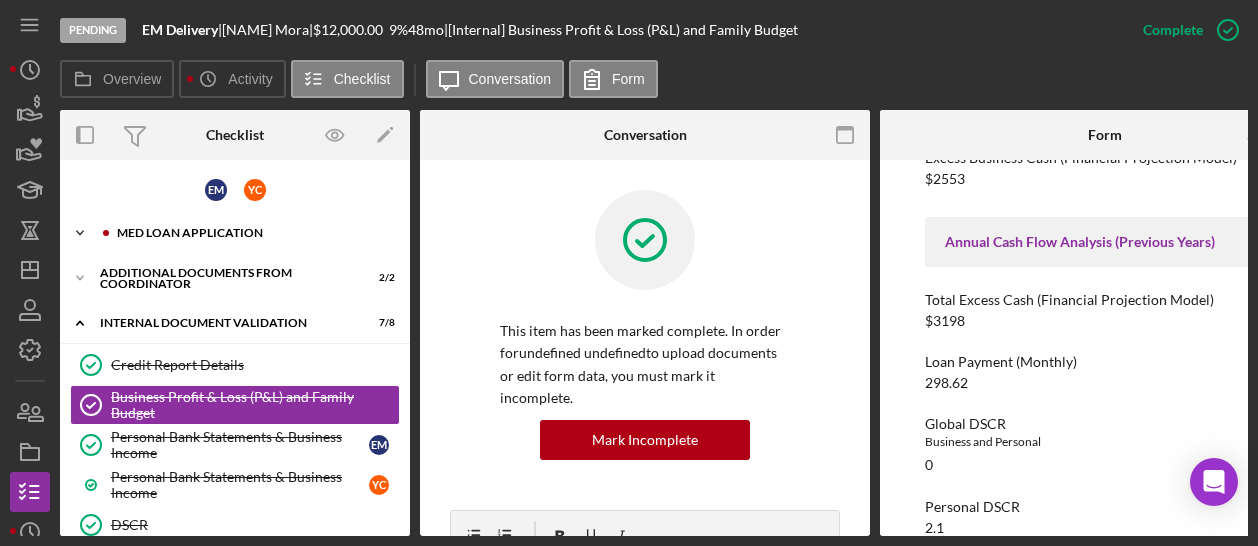 click on "Icon/Expander MED Loan Application 22 / 22" at bounding box center (235, 233) 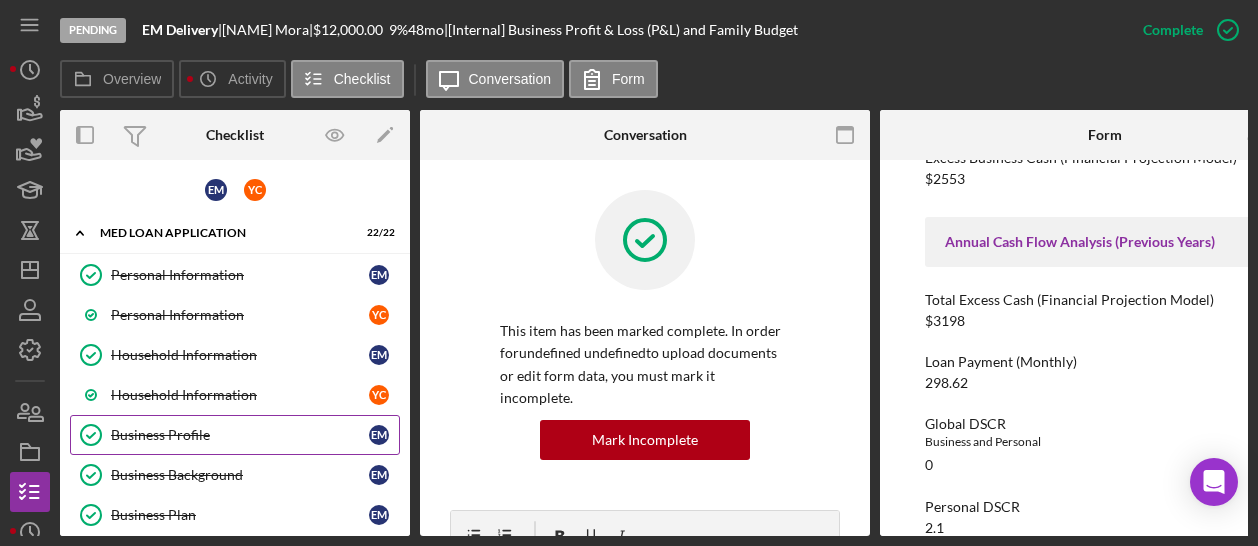 click on "Business Profile" at bounding box center [240, 435] 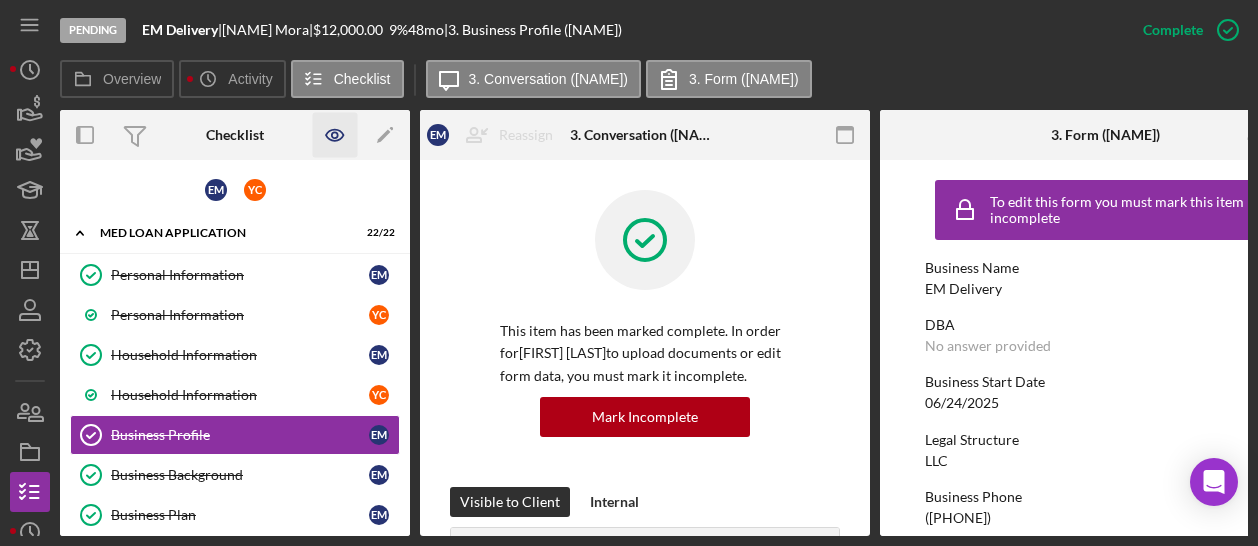 click 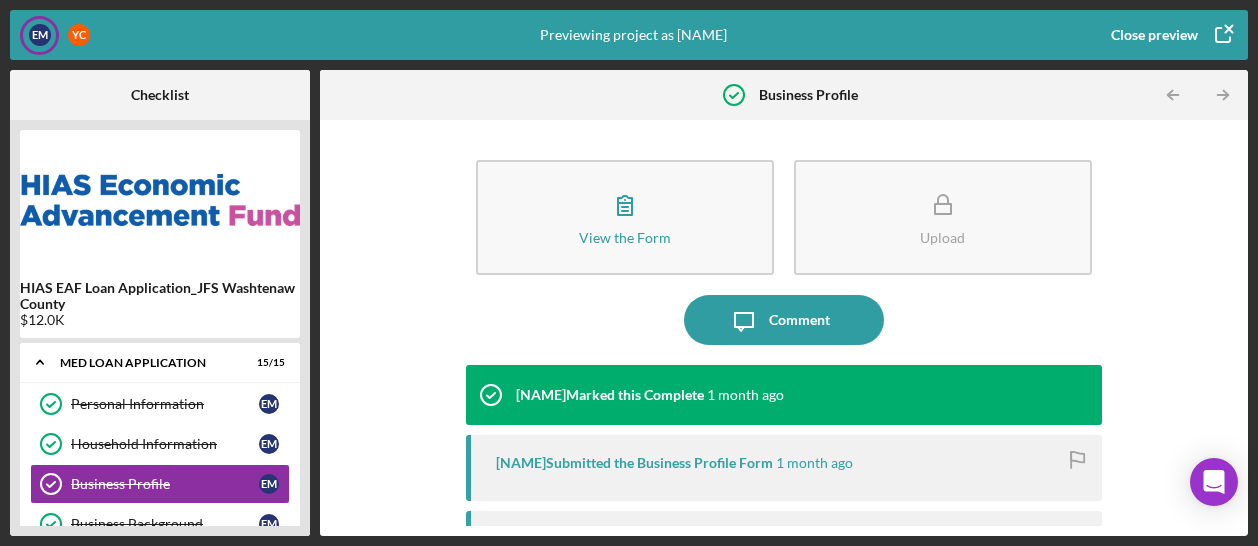 scroll, scrollTop: 47, scrollLeft: 0, axis: vertical 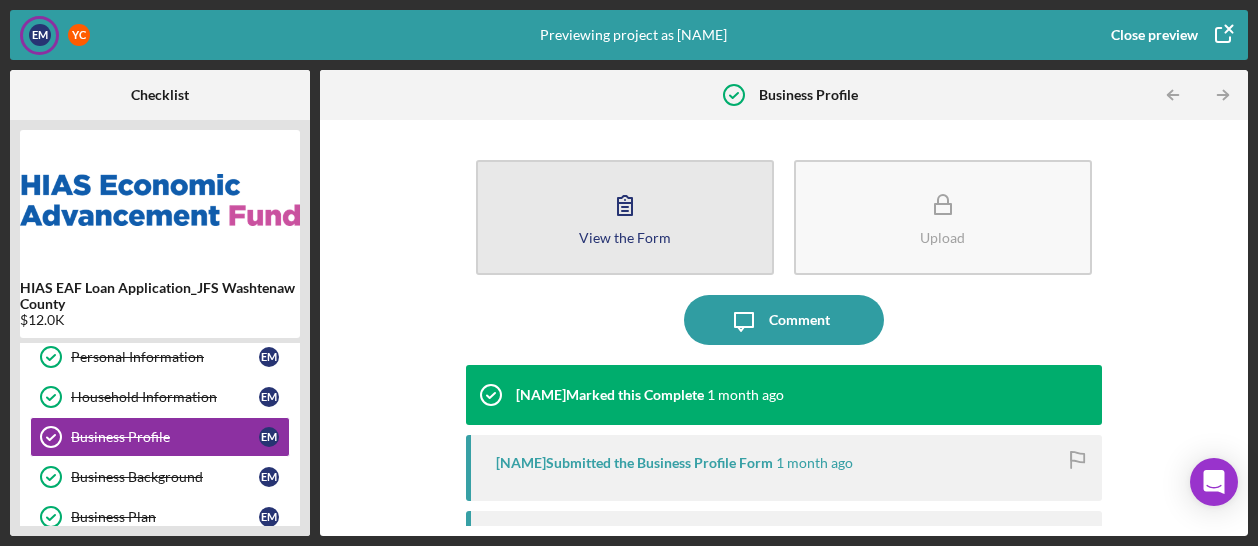click on "View the Form Form" at bounding box center (625, 217) 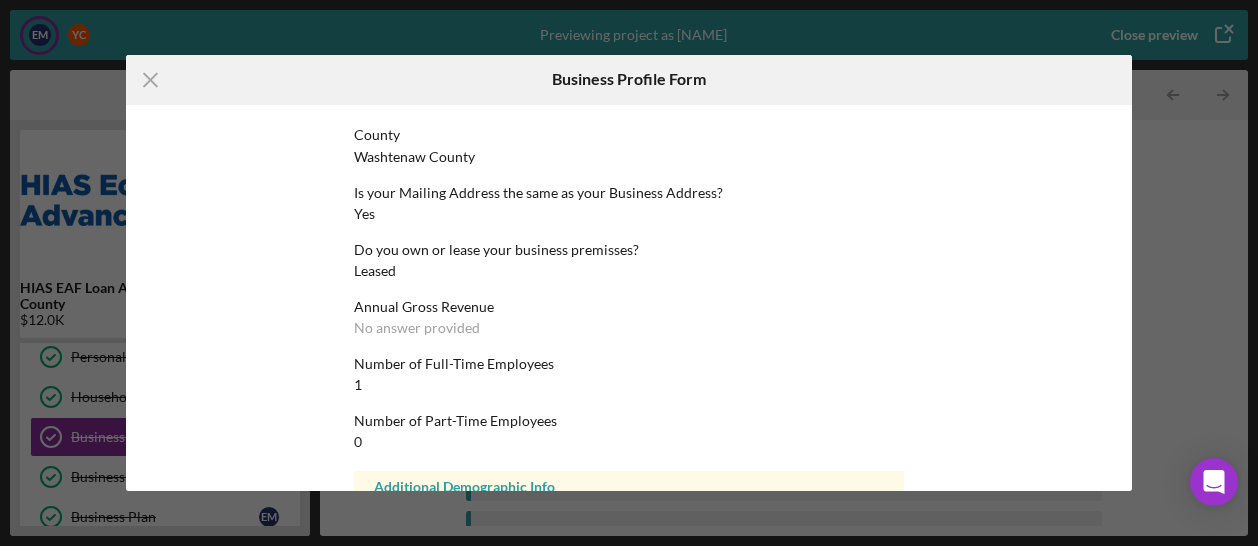 scroll, scrollTop: 1121, scrollLeft: 0, axis: vertical 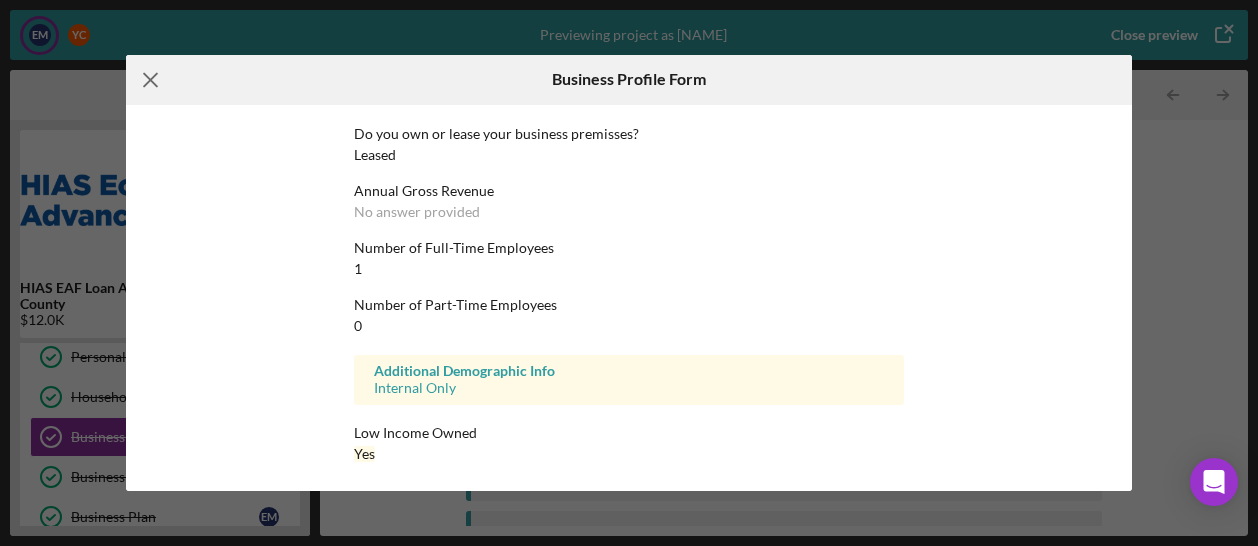 click on "Icon/Menu Close" 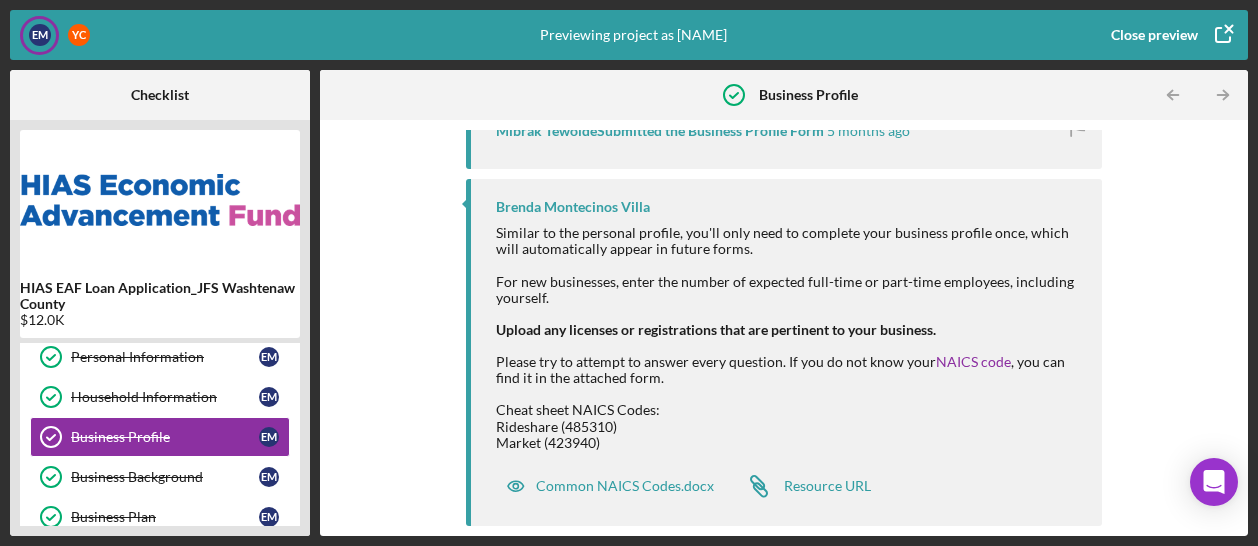 scroll, scrollTop: 622, scrollLeft: 0, axis: vertical 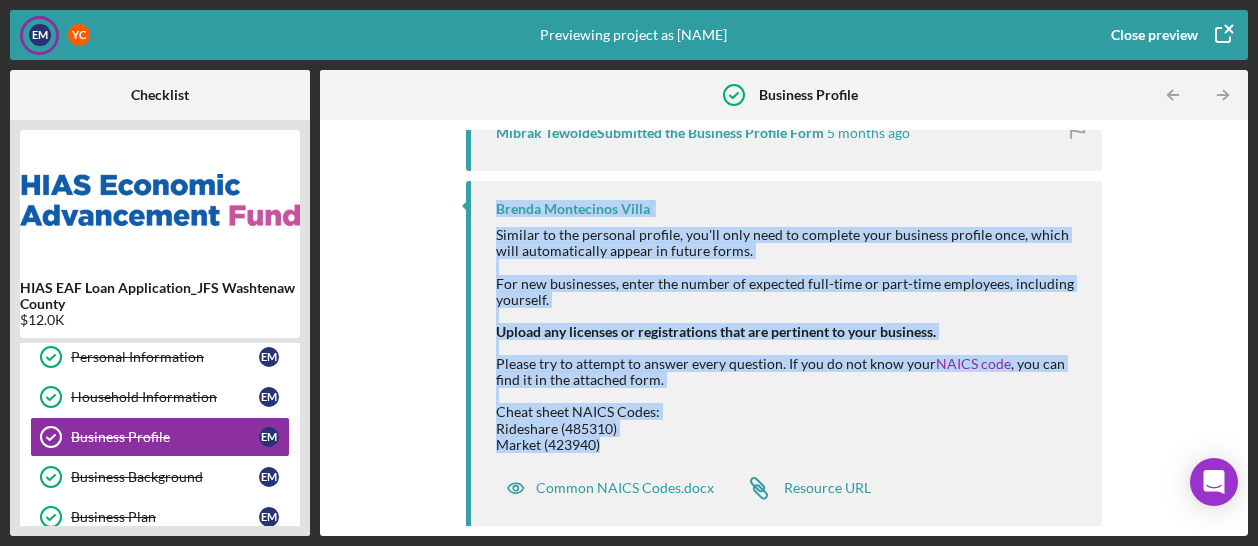 drag, startPoint x: 610, startPoint y: 453, endPoint x: 484, endPoint y: 202, distance: 280.8505 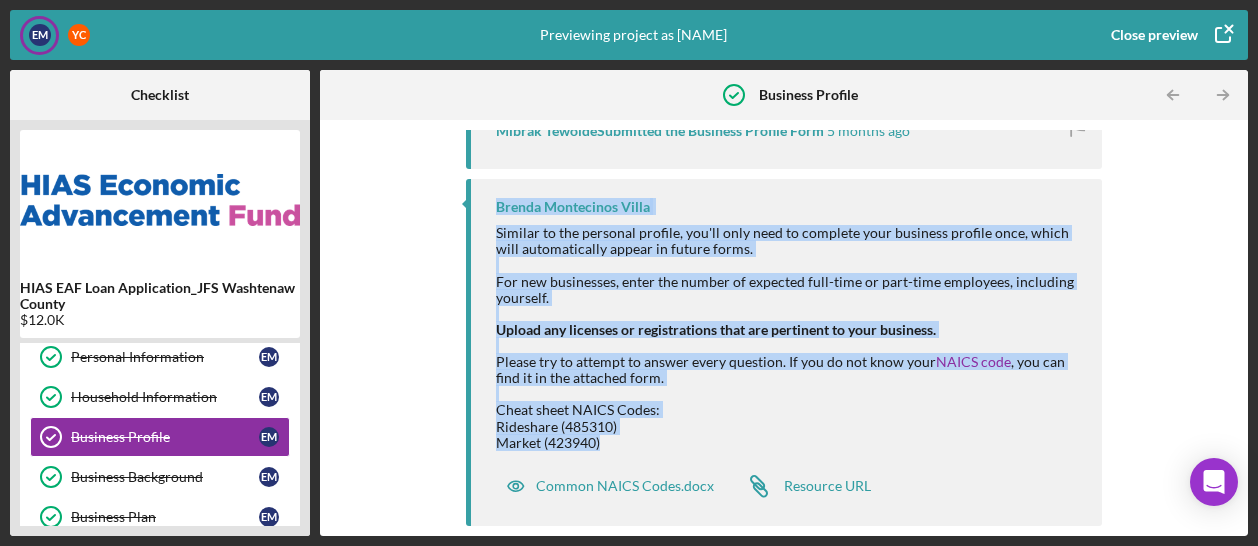 scroll, scrollTop: 623, scrollLeft: 0, axis: vertical 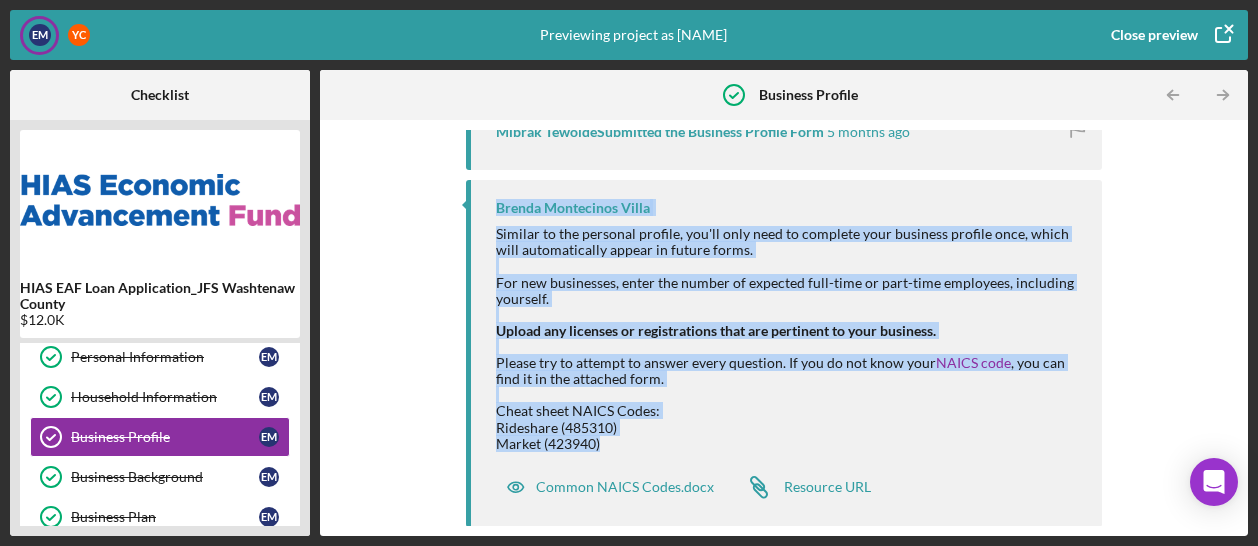 click on "Similar to the personal profile, you'll only need to complete your business profile once, which will automatically appear in future forms. For new businesses, enter the number of expected full-time or part-time employees, including yourself. Upload any licenses or registrations that are pertinent to your business. Please try to attempt to answer every question. If you do not know your  NAICS code , you can find it in the attached form. Cheat sheet NAICS Codes: Rideshare (485310) Market (423940)" at bounding box center [789, 338] 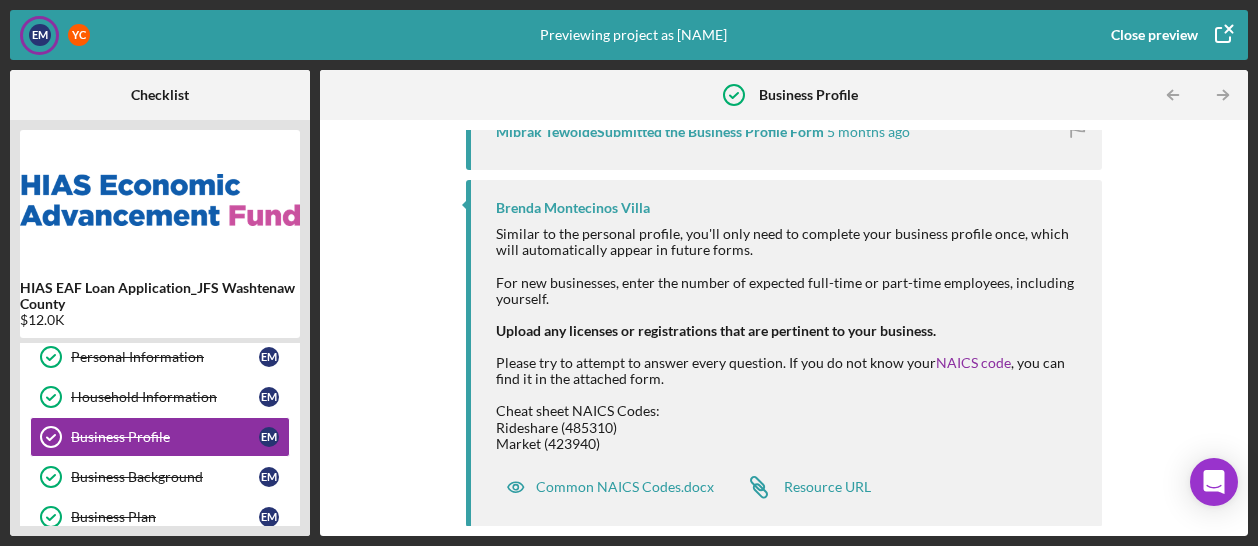 click on "Brenda Montecinos Villa   Similar to the personal profile, you'll only need to complete your business profile once, which will automatically appear in future forms. For new businesses, enter the number of expected full-time or part-time employees, including yourself. Upload any licenses or registrations that are pertinent to your business. Please try to attempt to answer every question. If you do not know your  NAICS code , you can find it in the attached form. Cheat sheet NAICS Codes: Rideshare (485310) Market (423940) Common NAICS Codes.docx Icon/Link Resource URL" at bounding box center [784, 353] 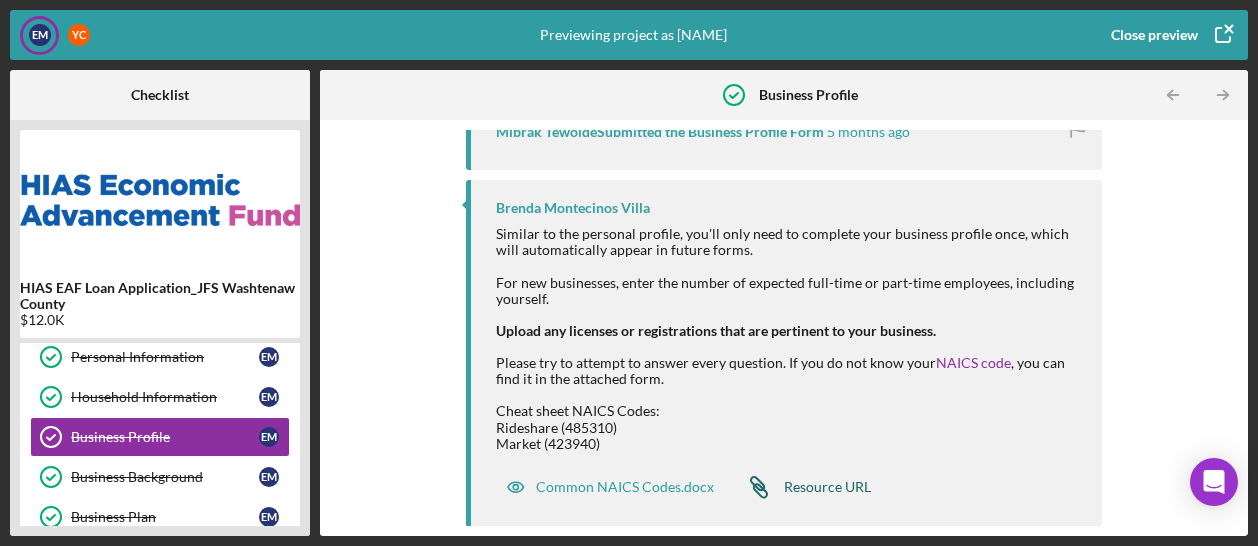 click on "Resource URL" at bounding box center [827, 487] 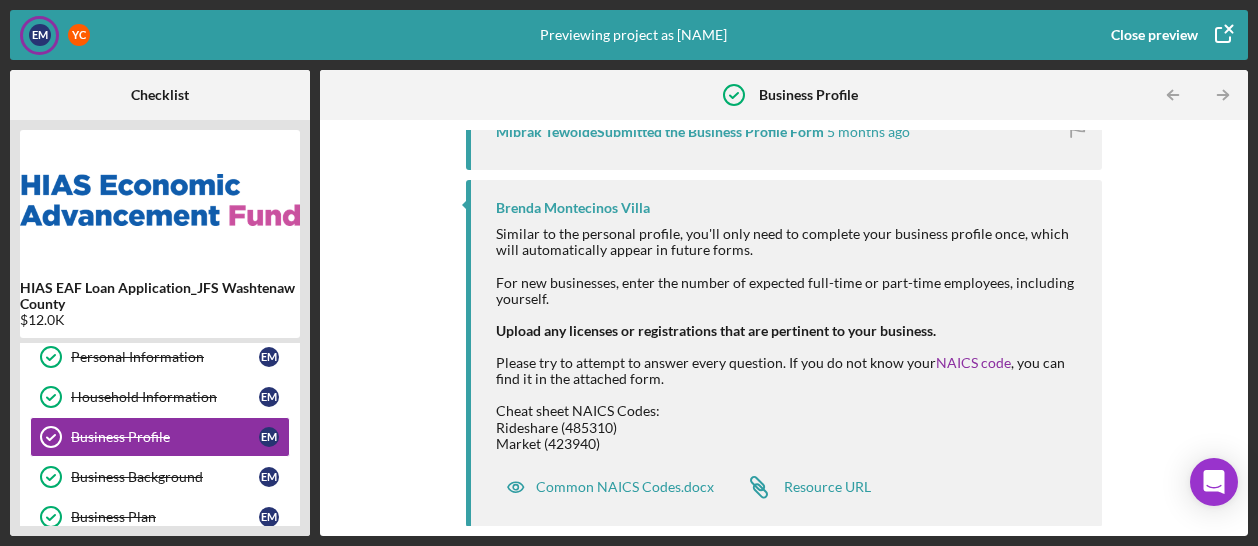 click 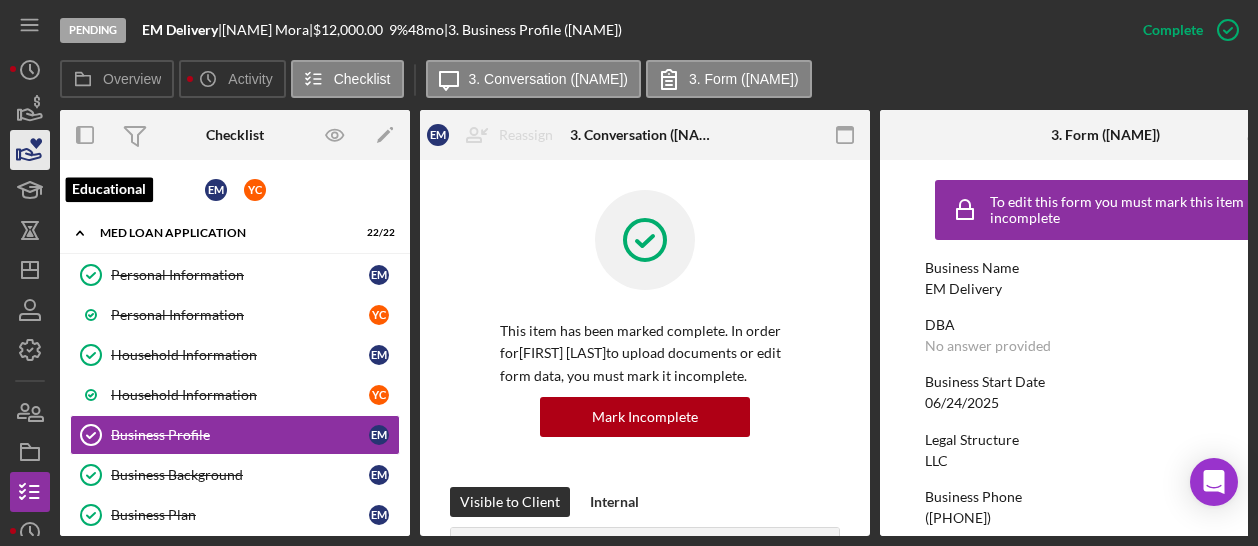 scroll, scrollTop: 83, scrollLeft: 0, axis: vertical 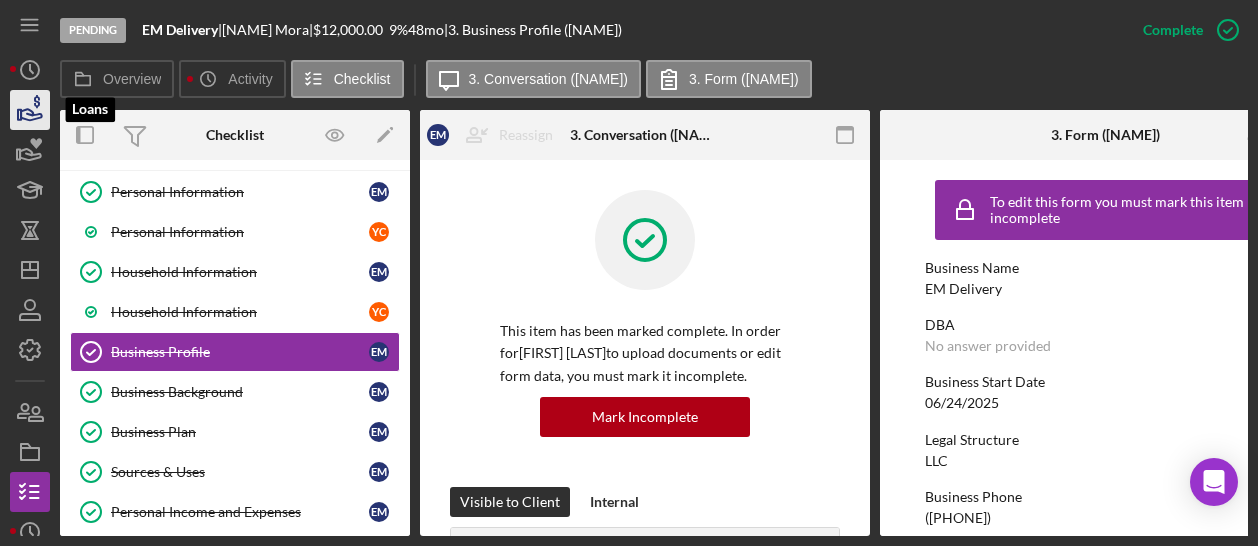 click 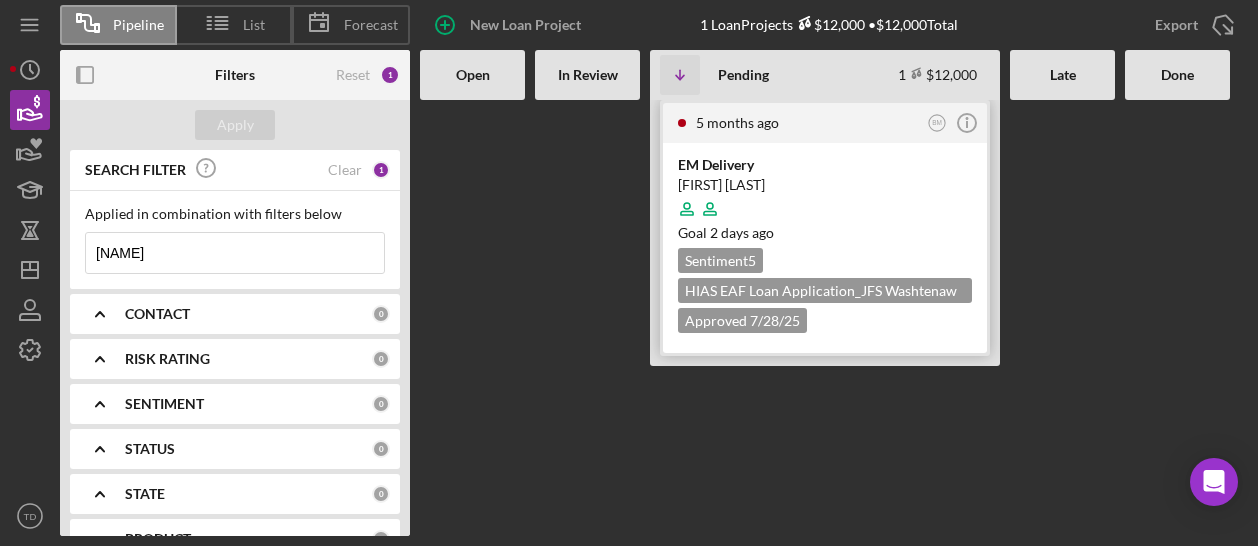 click on "EM Delivery" at bounding box center [825, 165] 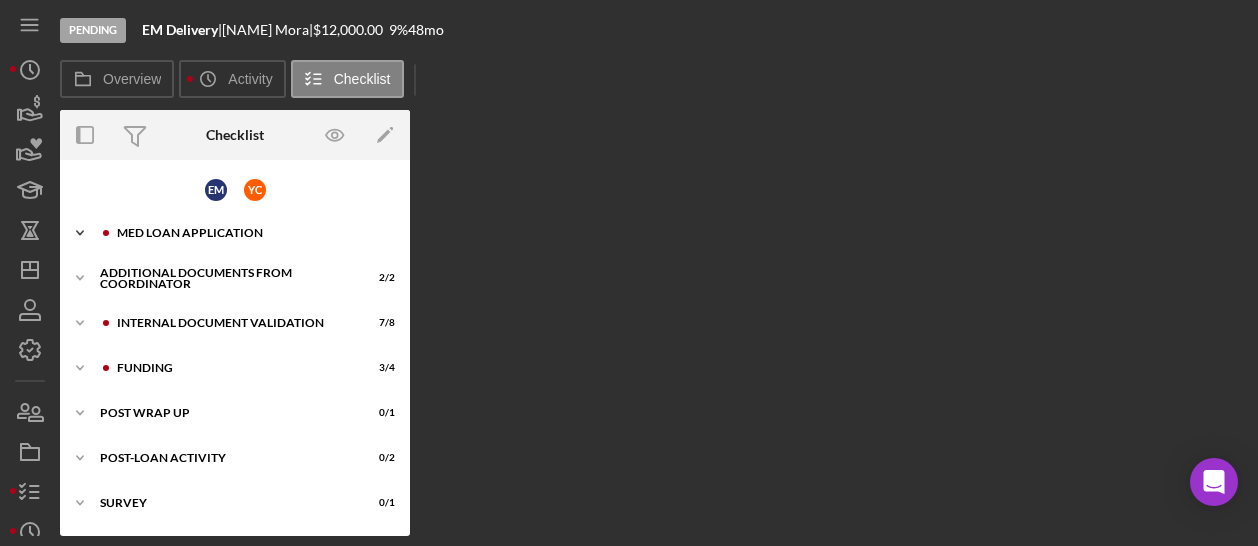 click on "MED Loan Application" at bounding box center (251, 233) 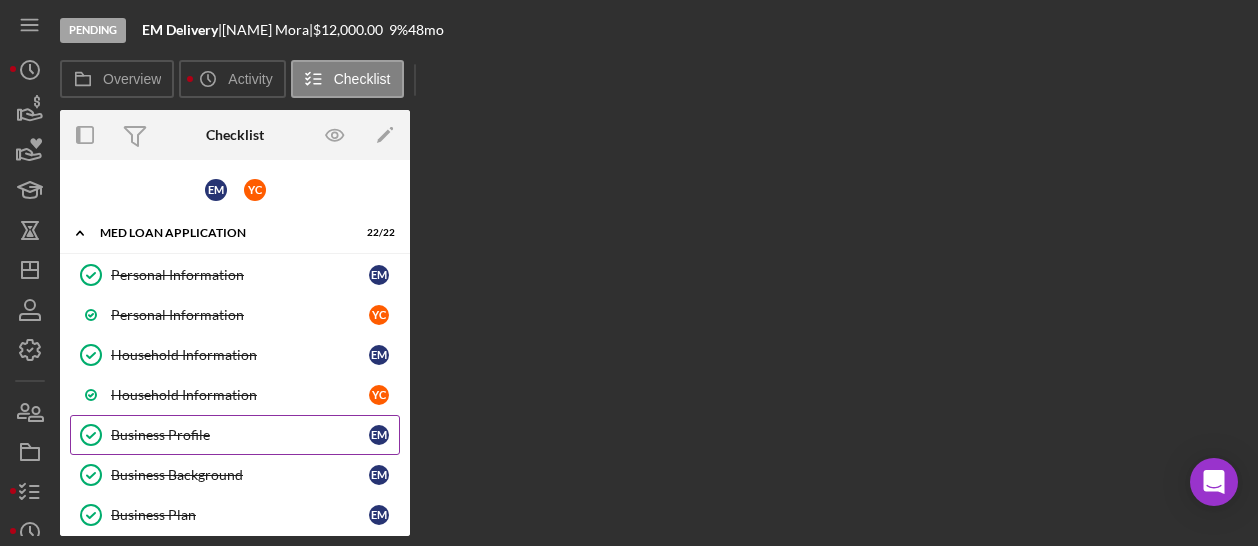 click on "Business Profile Business Profile E M" at bounding box center [235, 435] 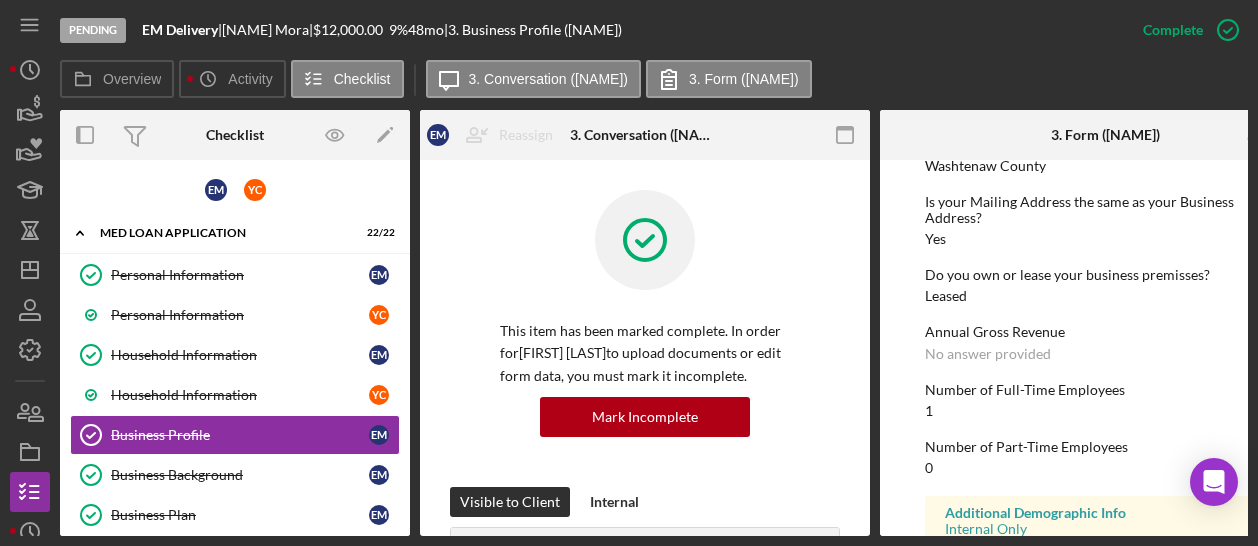 scroll, scrollTop: 1154, scrollLeft: 0, axis: vertical 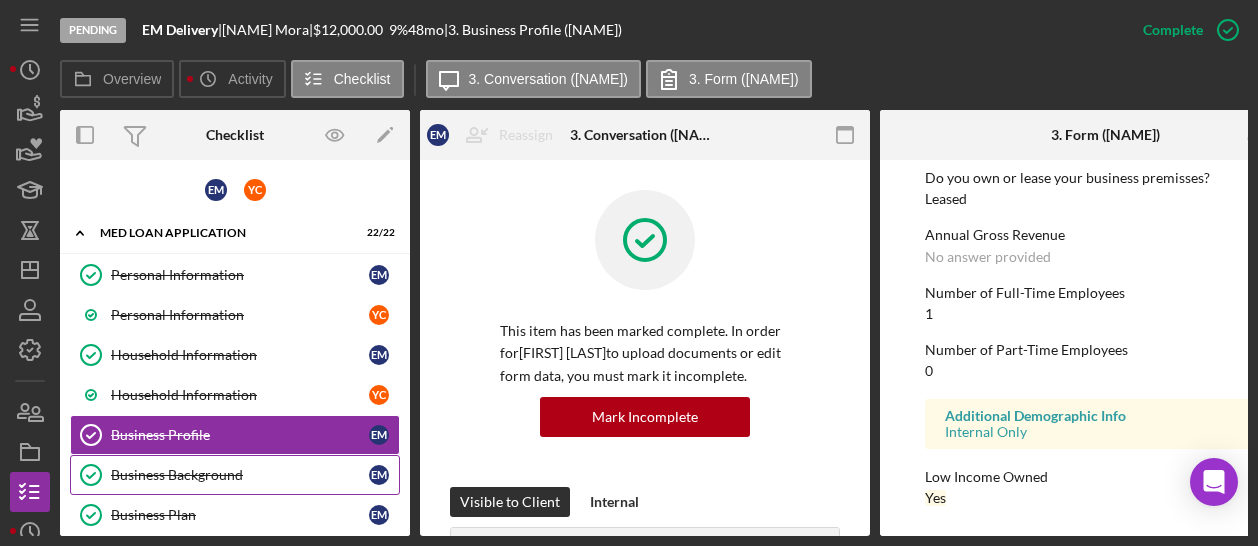 click on "Business Background" at bounding box center [240, 475] 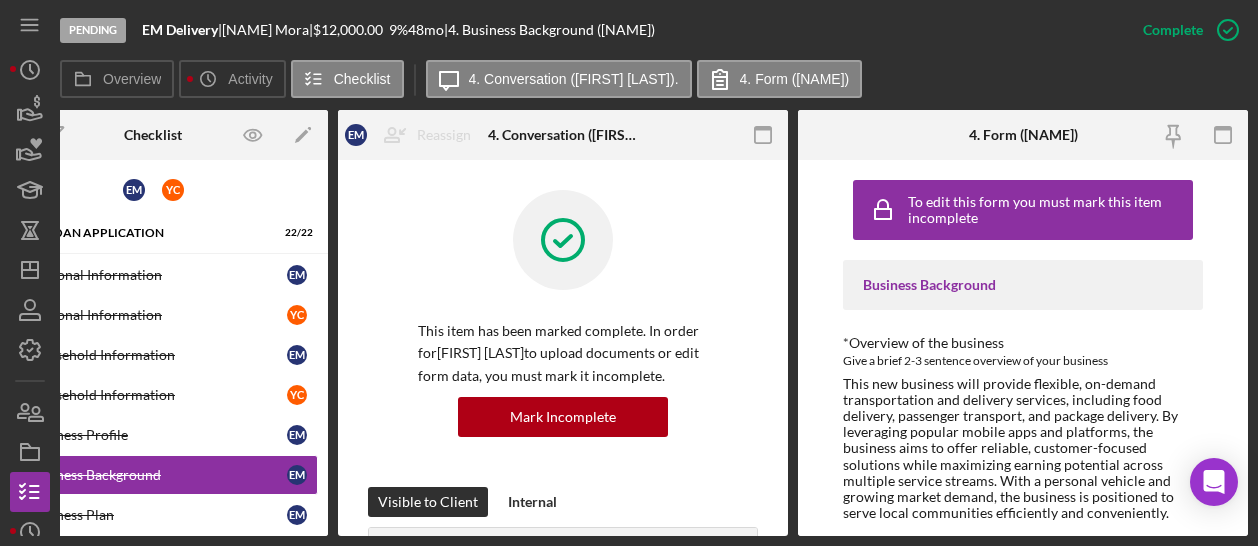 scroll, scrollTop: 0, scrollLeft: 81, axis: horizontal 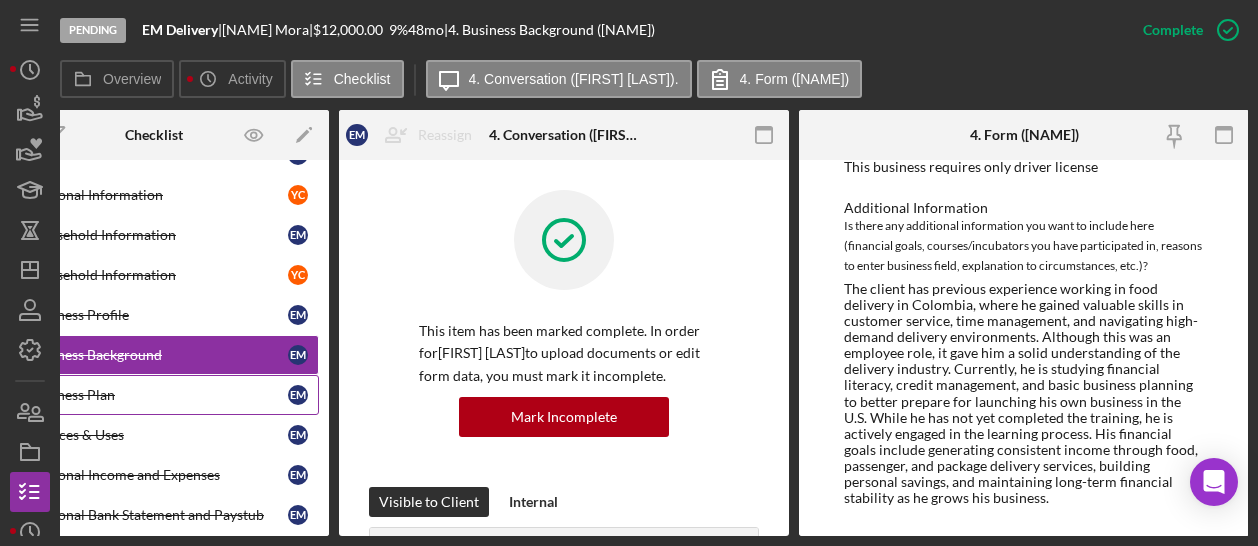 click on "Business Plan" at bounding box center [159, 395] 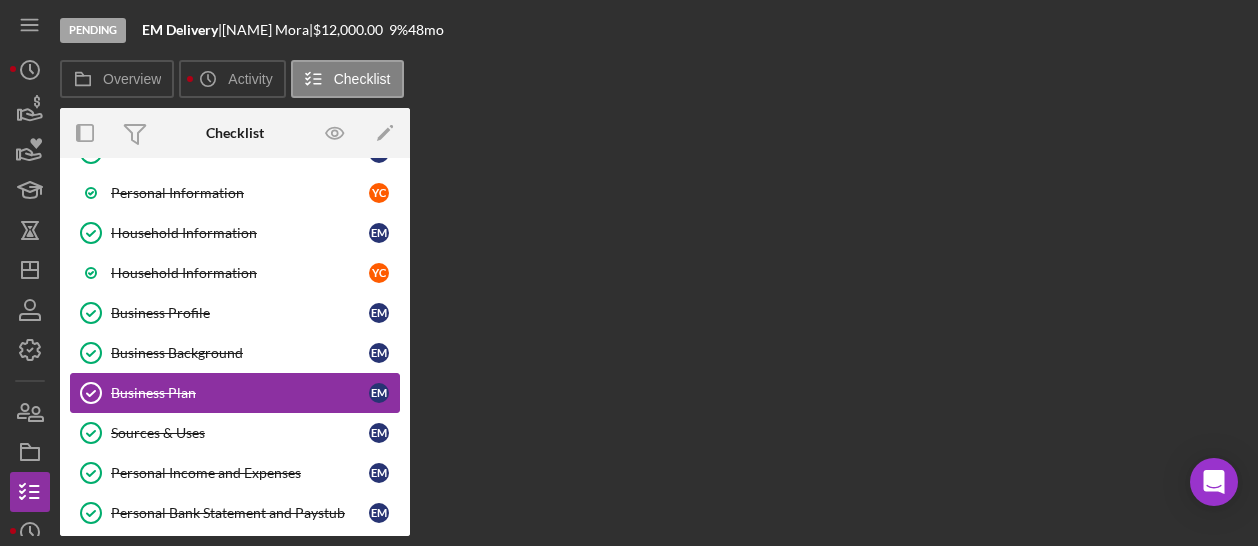 scroll, scrollTop: 0, scrollLeft: 0, axis: both 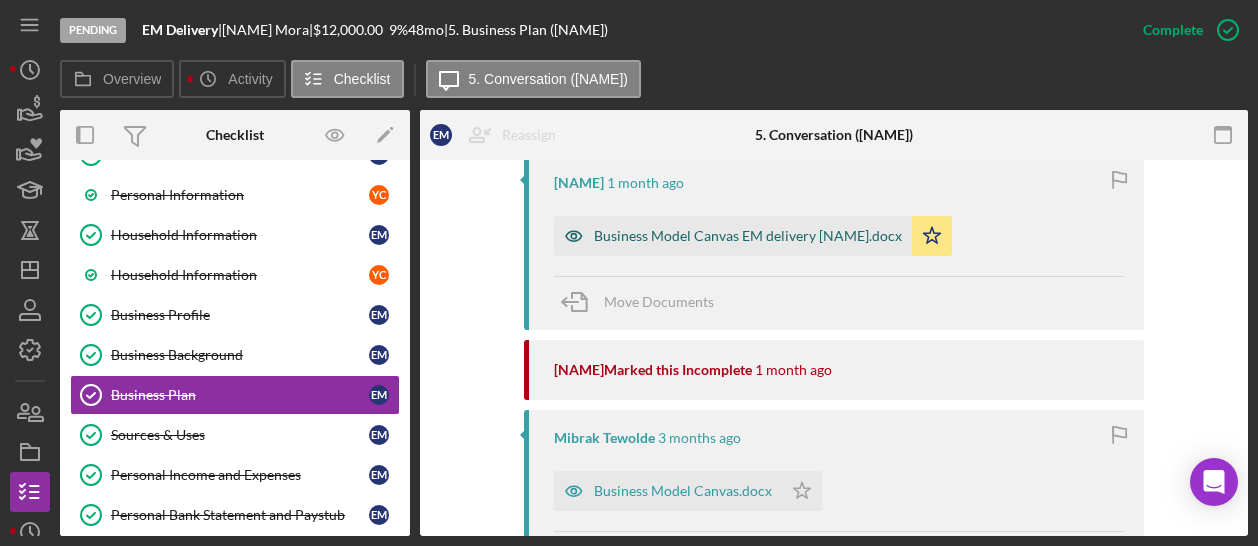 click on "Business Model Canvas EM delivery Enderson Mora.docx" at bounding box center [733, 236] 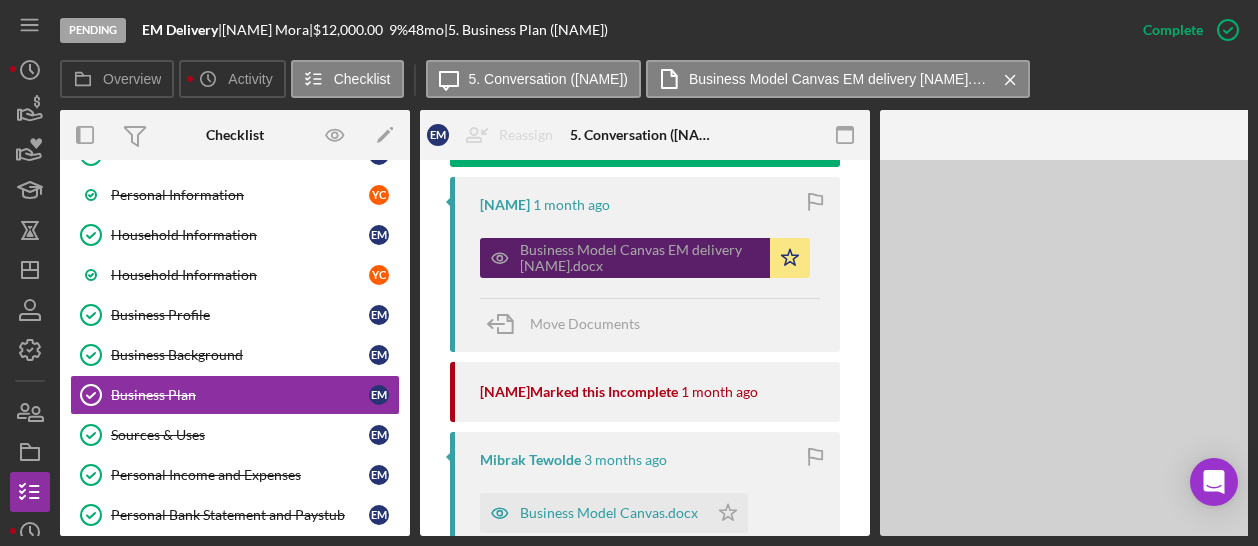 scroll, scrollTop: 764, scrollLeft: 0, axis: vertical 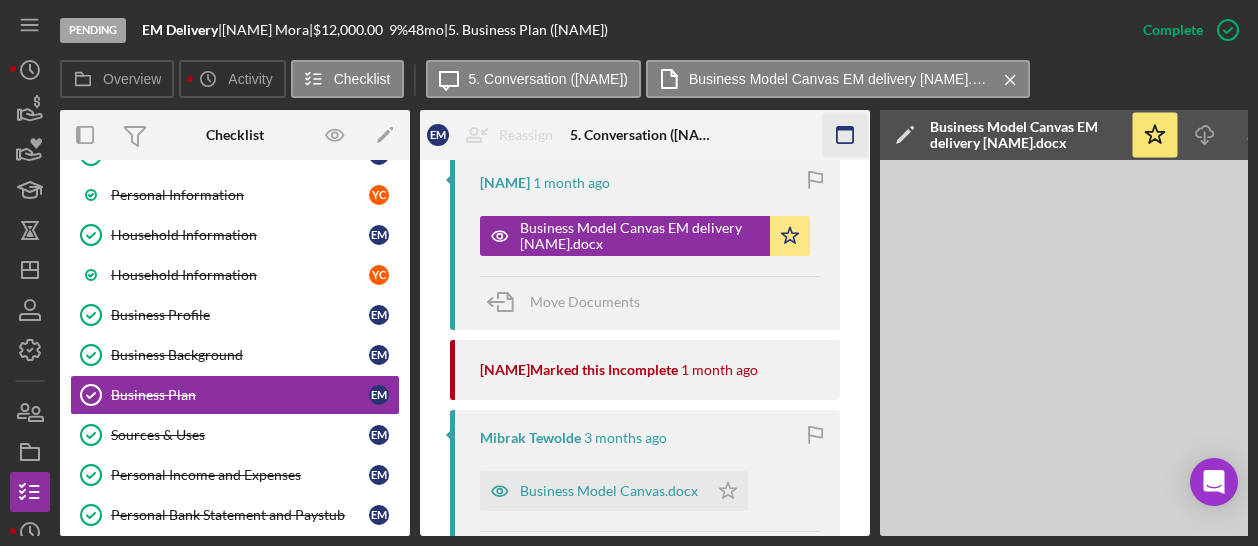 click 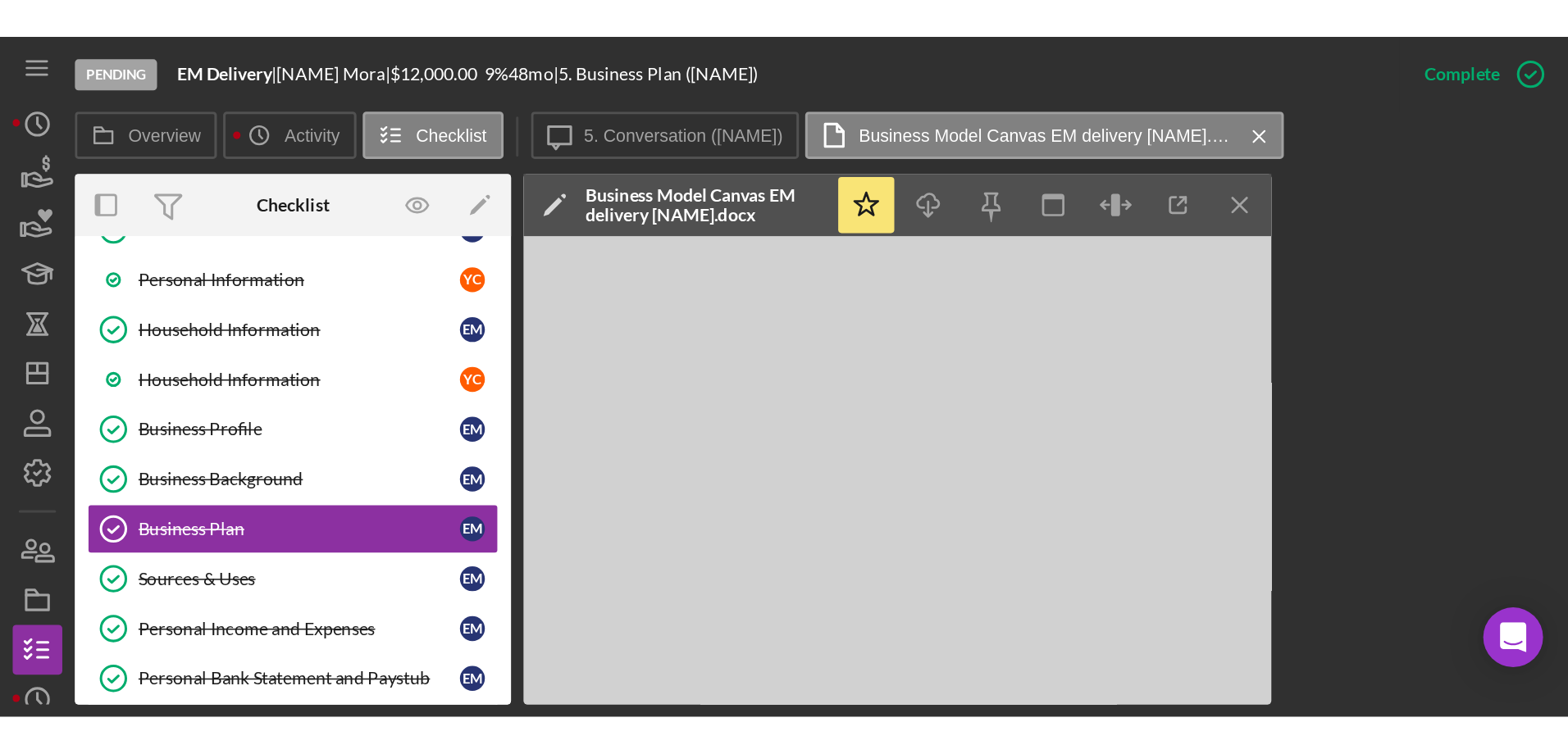 scroll, scrollTop: 98, scrollLeft: 0, axis: vertical 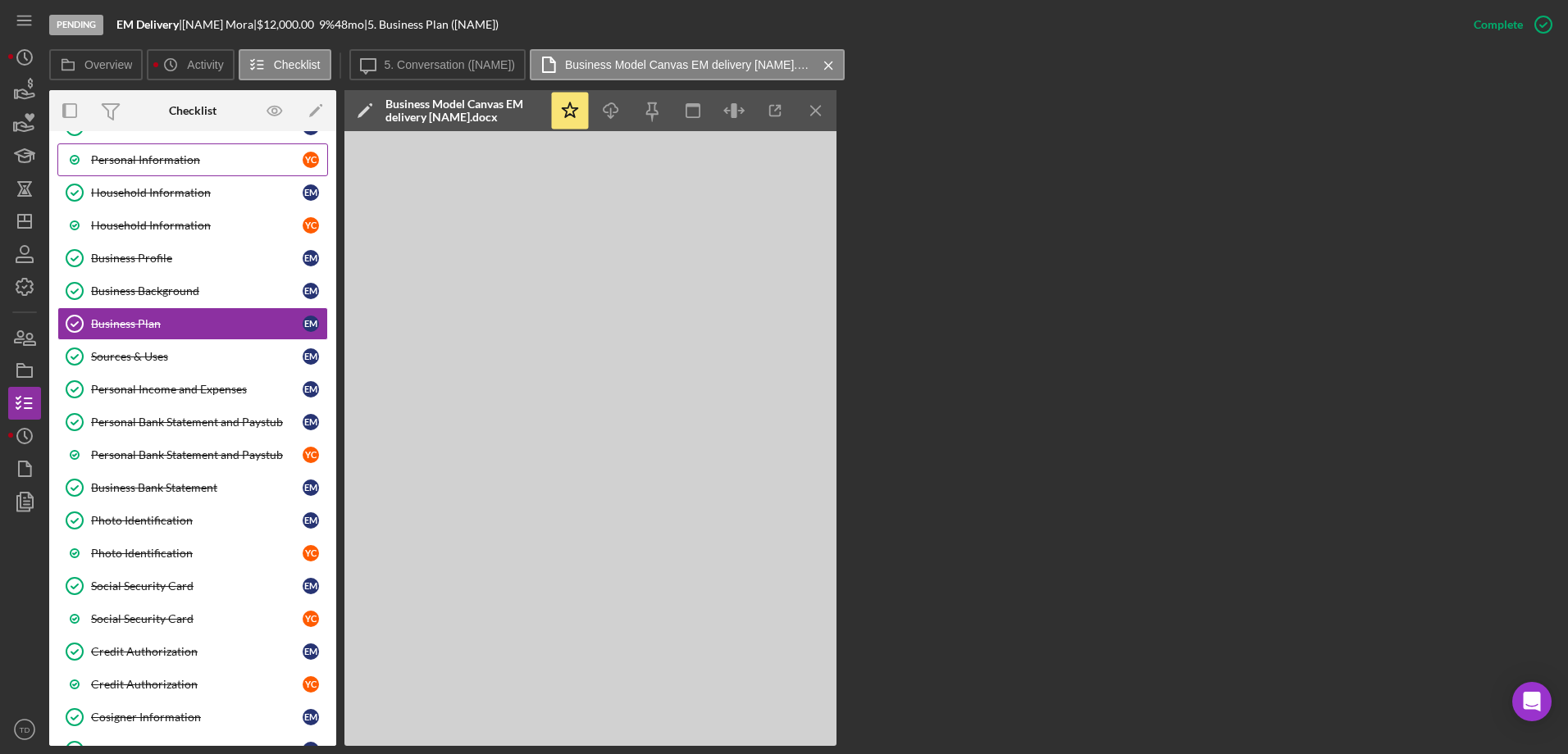 click on "Personal Information" at bounding box center [197, 160] 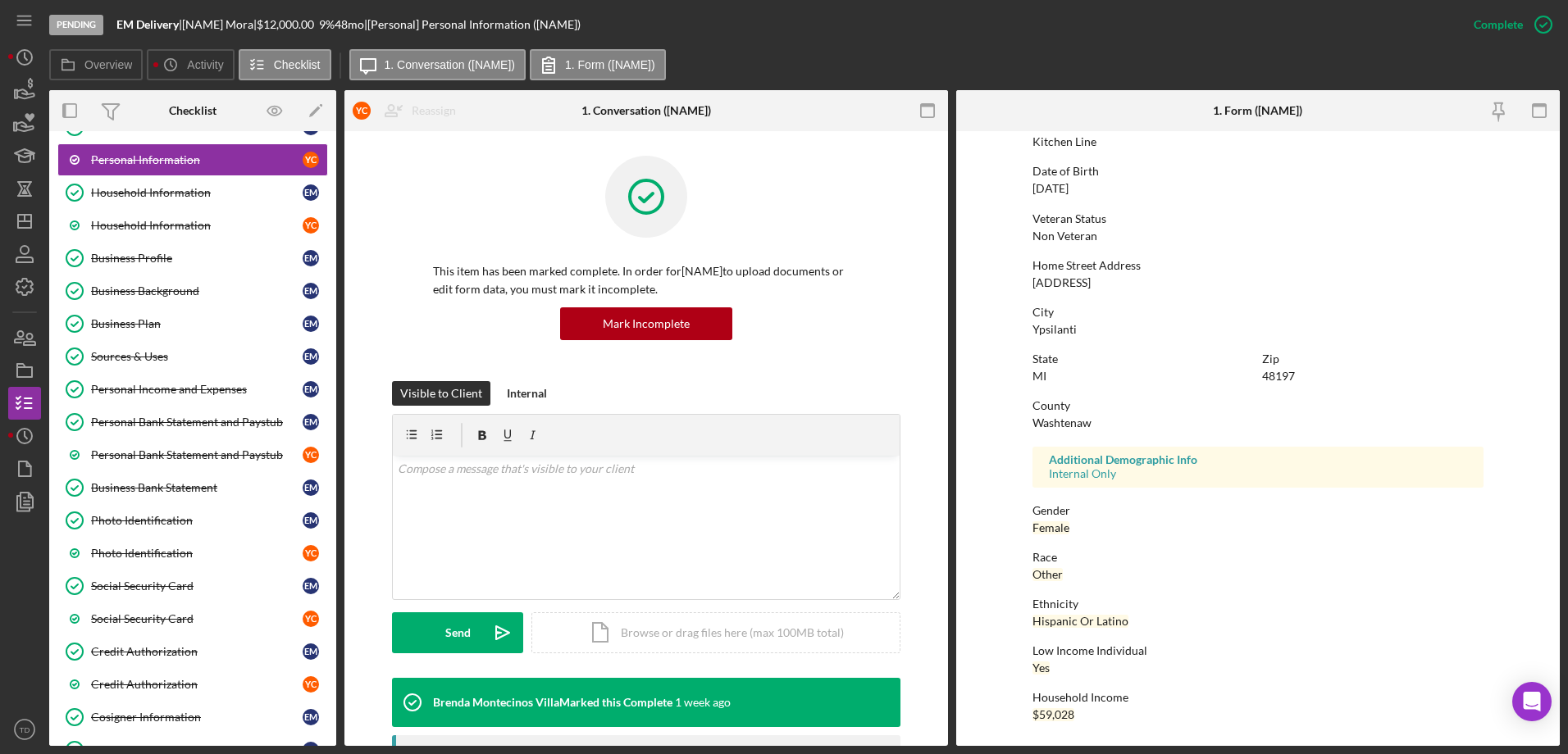 scroll, scrollTop: 150, scrollLeft: 0, axis: vertical 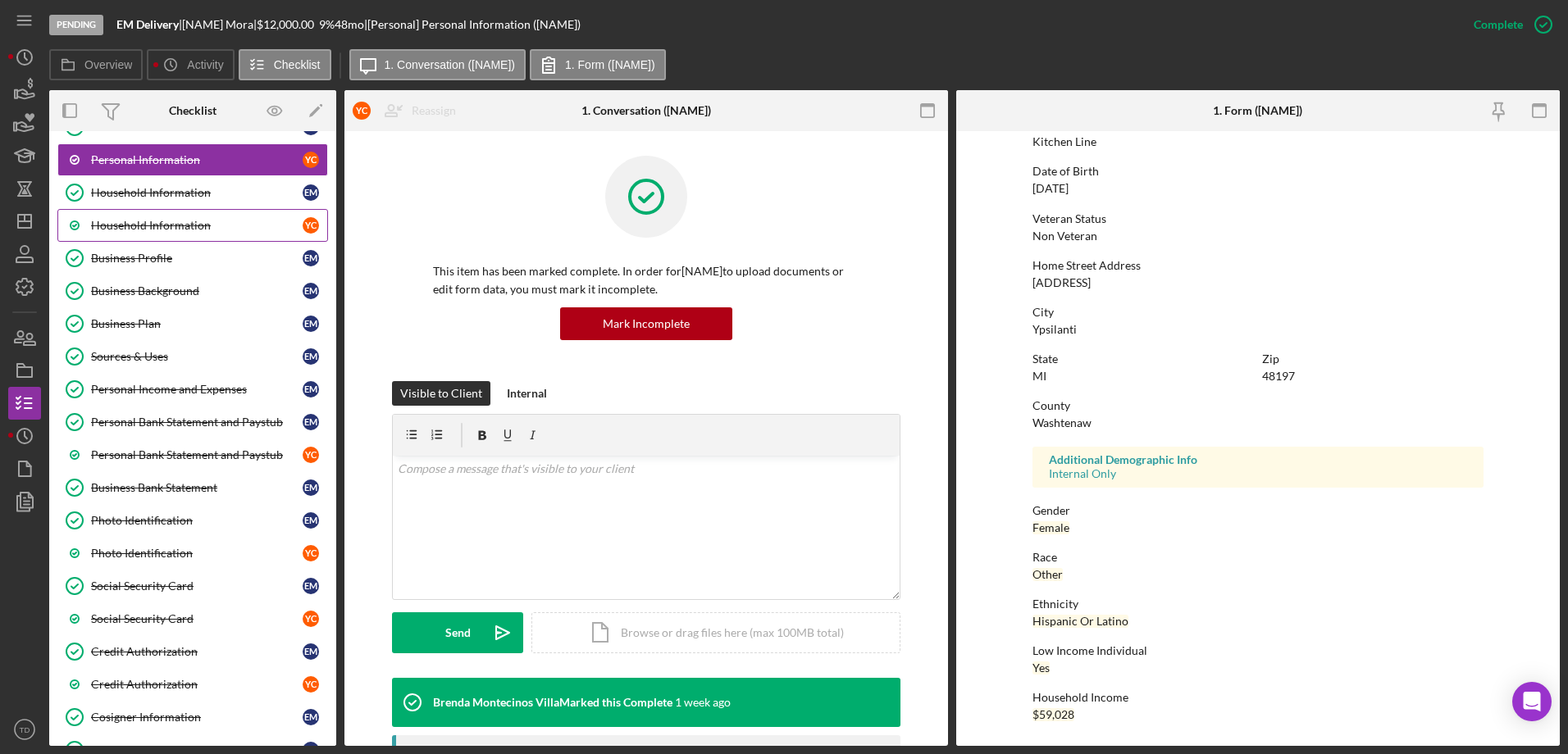 click on "Household Information" at bounding box center [197, 225] 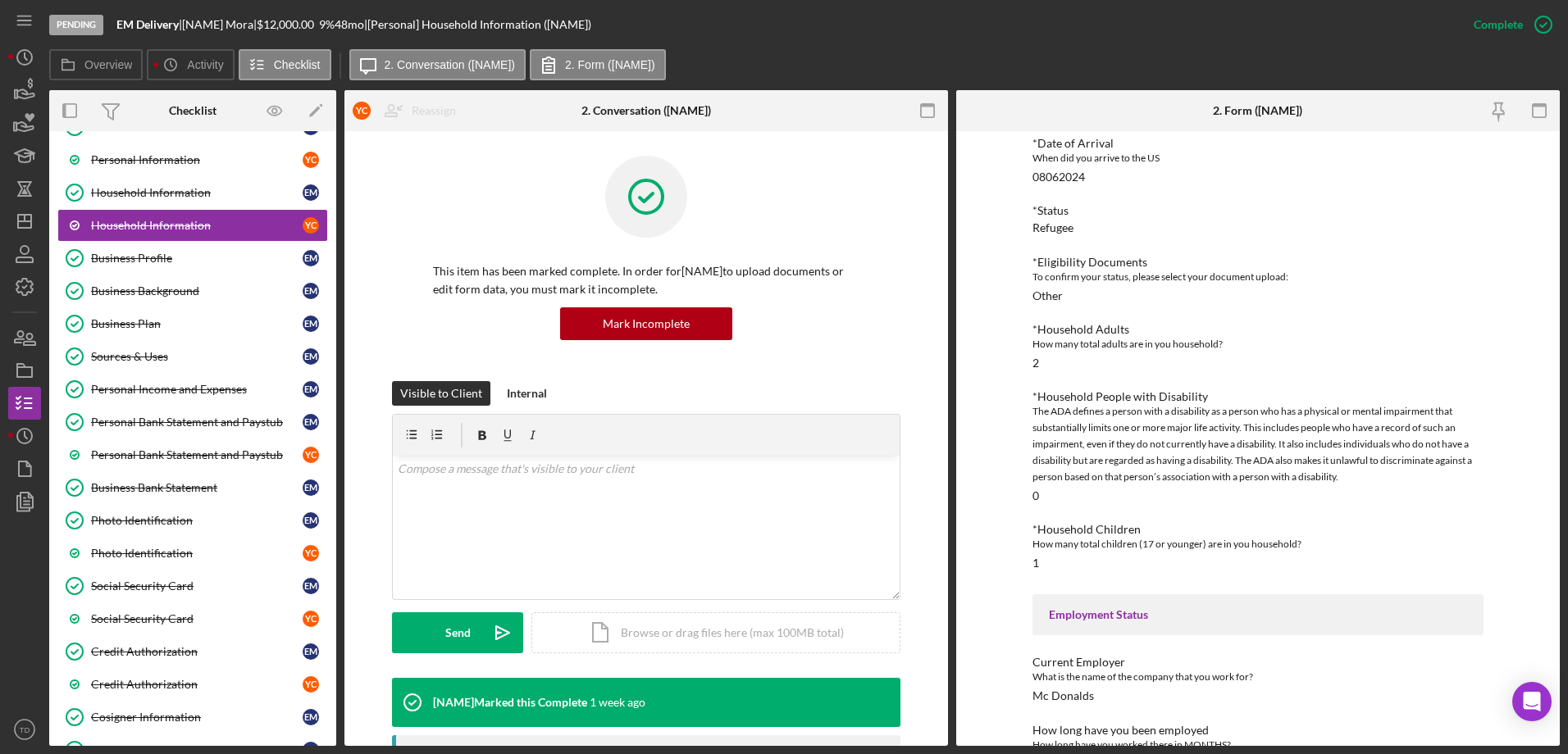 scroll, scrollTop: 0, scrollLeft: 0, axis: both 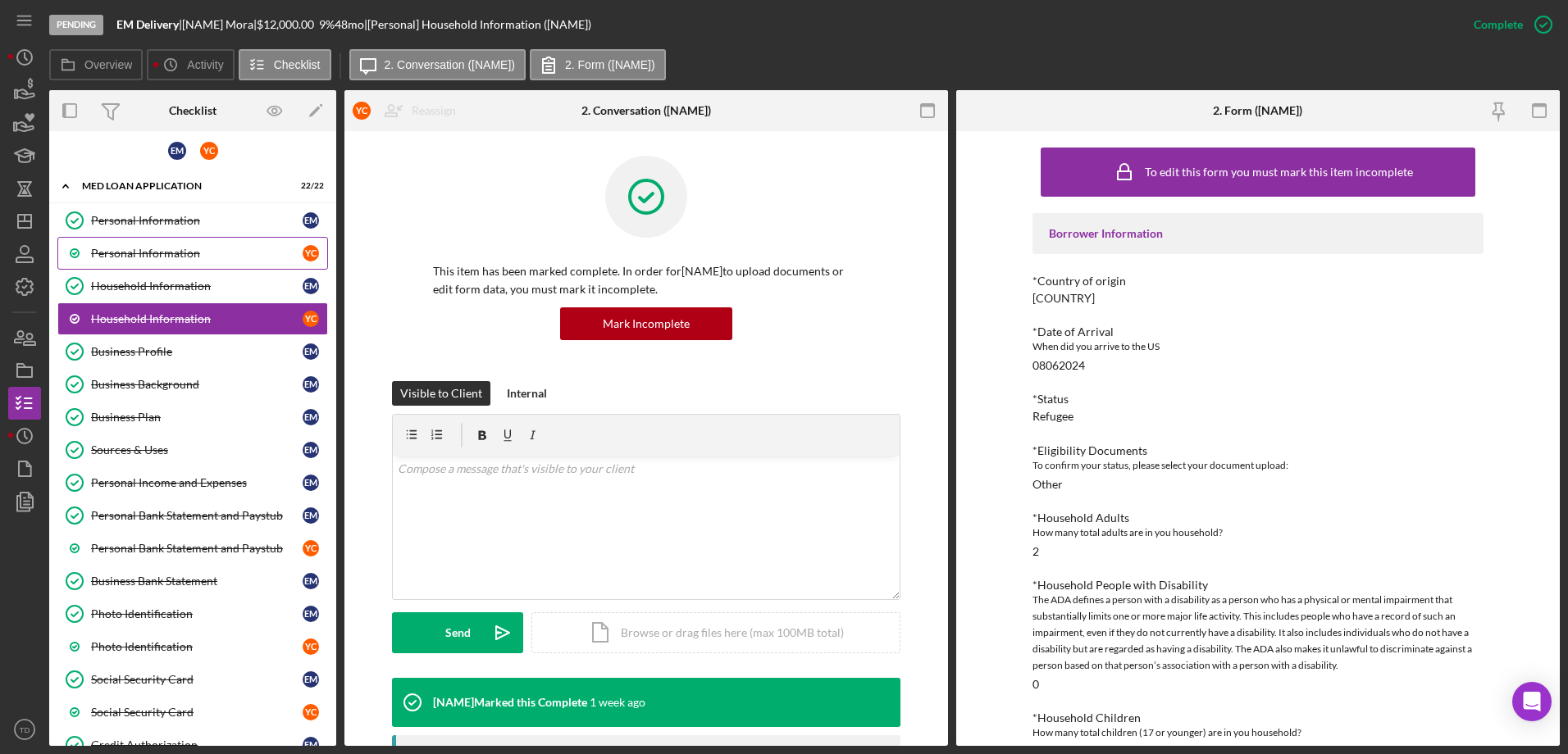 click on "Personal Information" at bounding box center (197, 253) 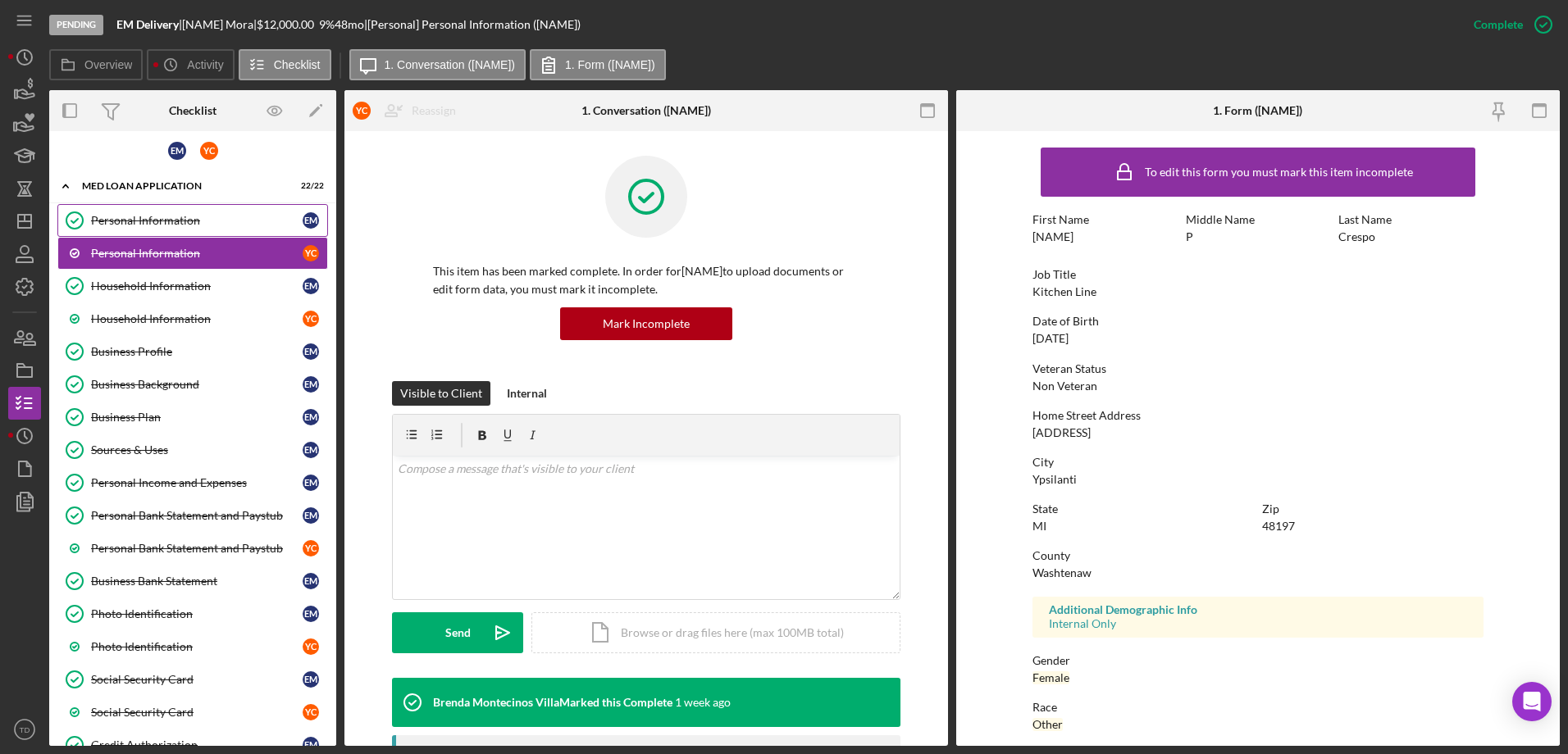 click on "Personal Information" at bounding box center (197, 220) 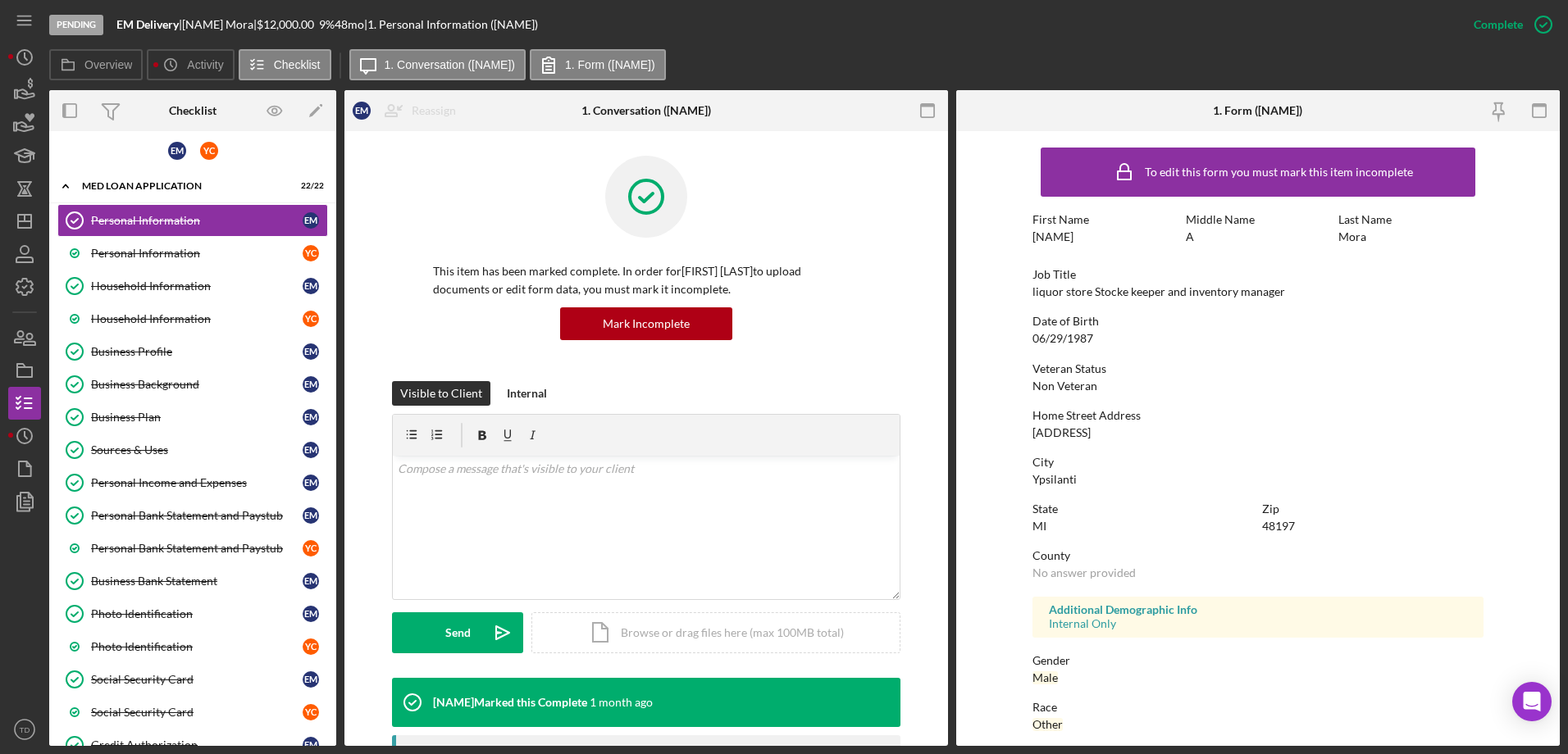 scroll, scrollTop: 150, scrollLeft: 0, axis: vertical 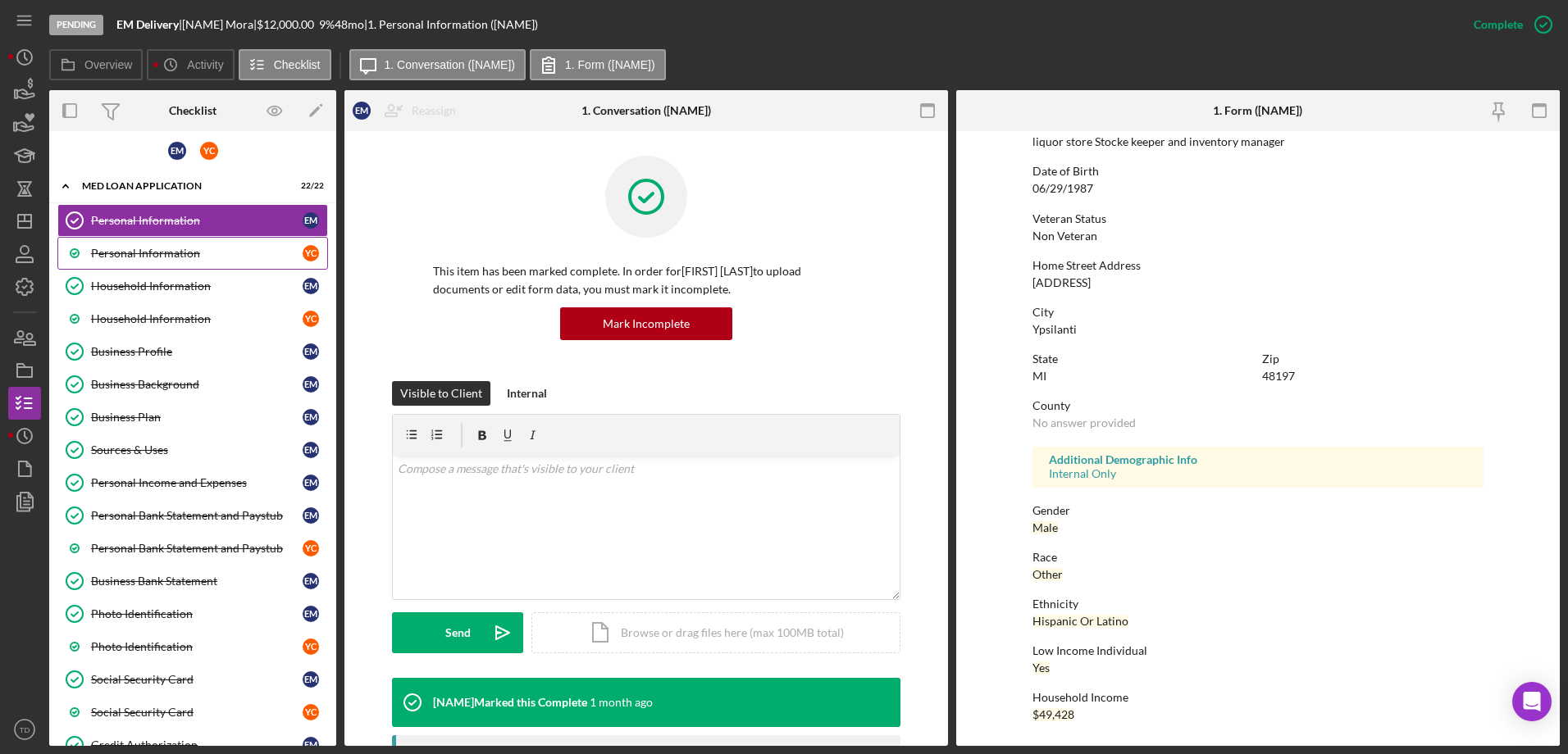 click on "Personal Information" at bounding box center (197, 253) 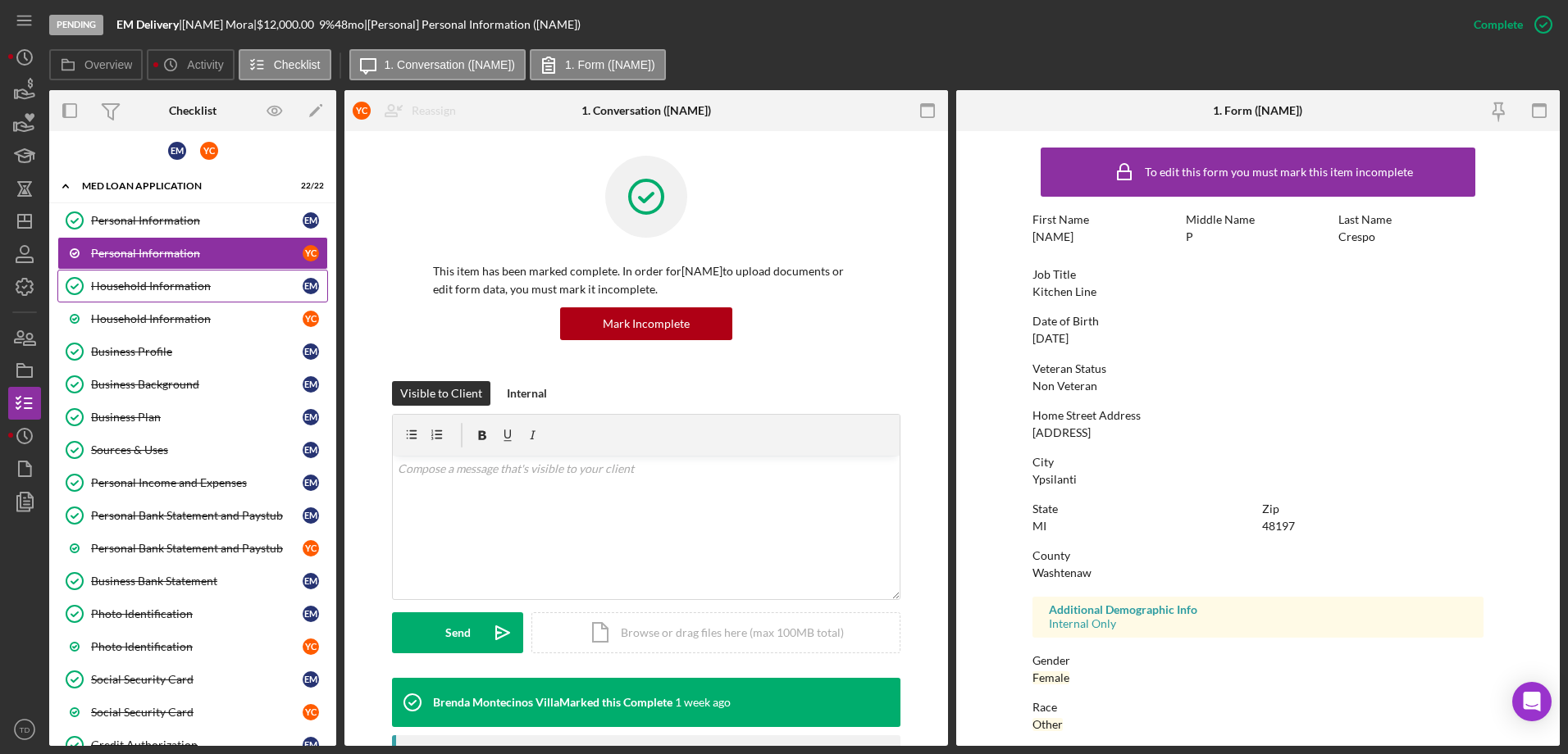 click on "Household Information Household Information E M" at bounding box center [193, 286] 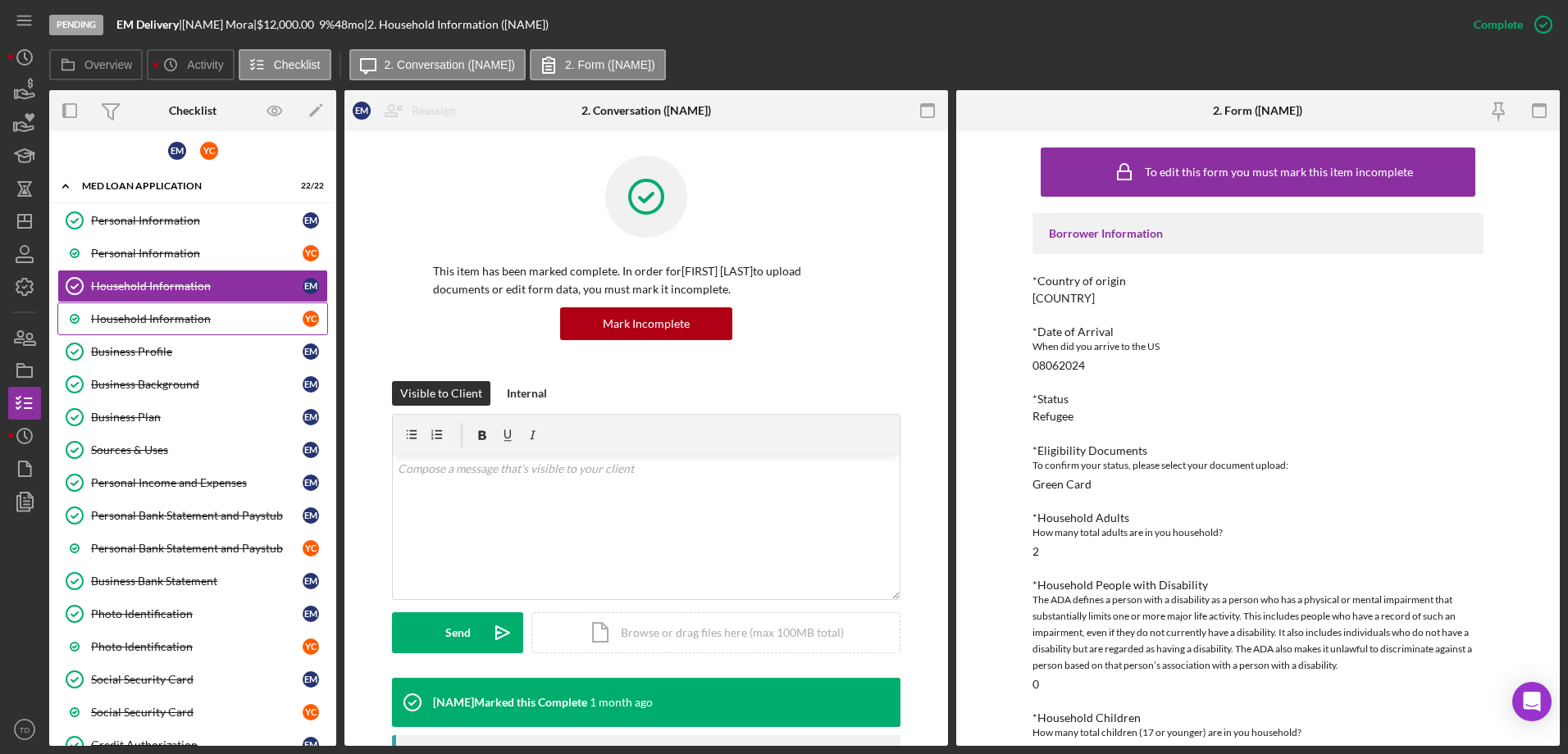click on "Household Information" at bounding box center (197, 319) 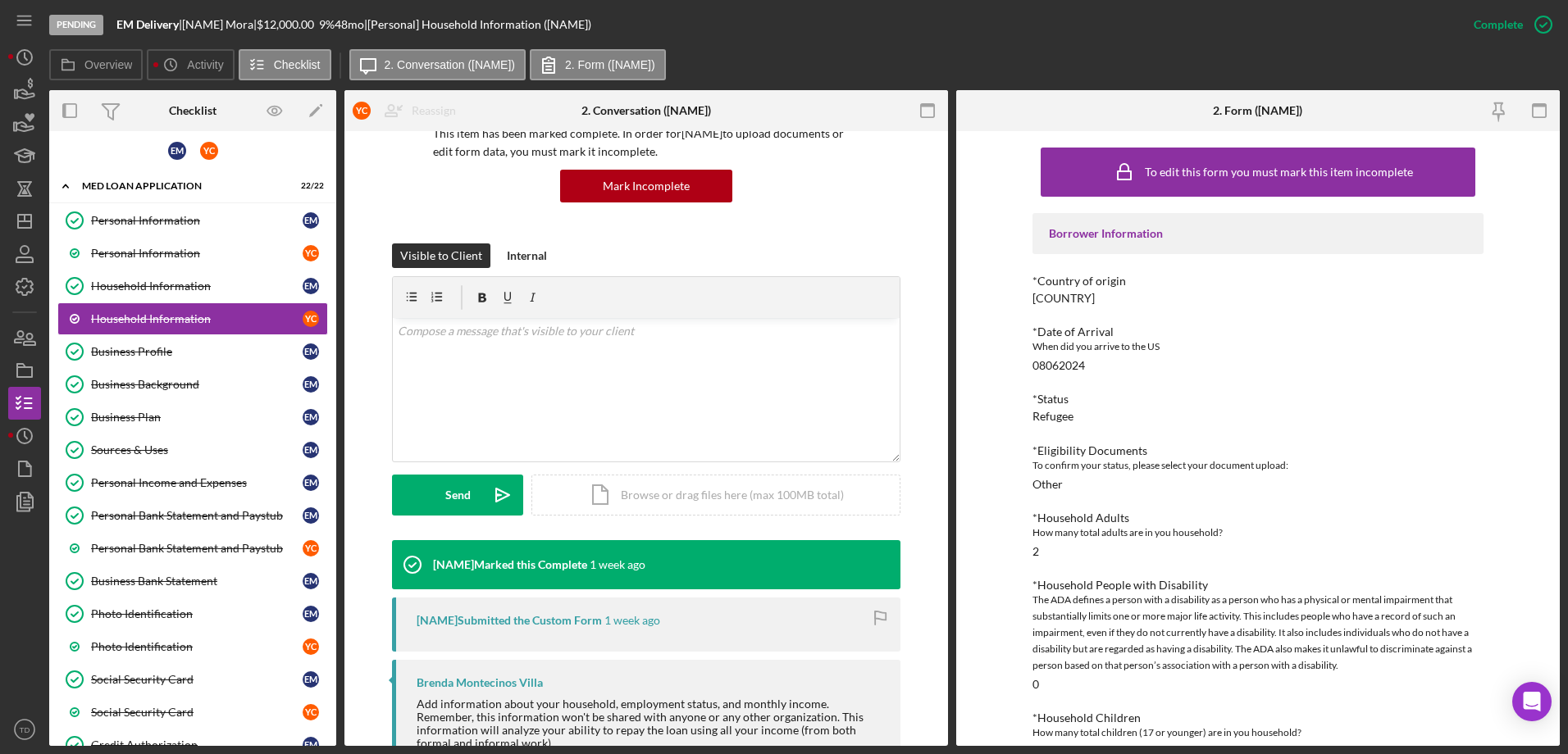 scroll, scrollTop: 50, scrollLeft: 0, axis: vertical 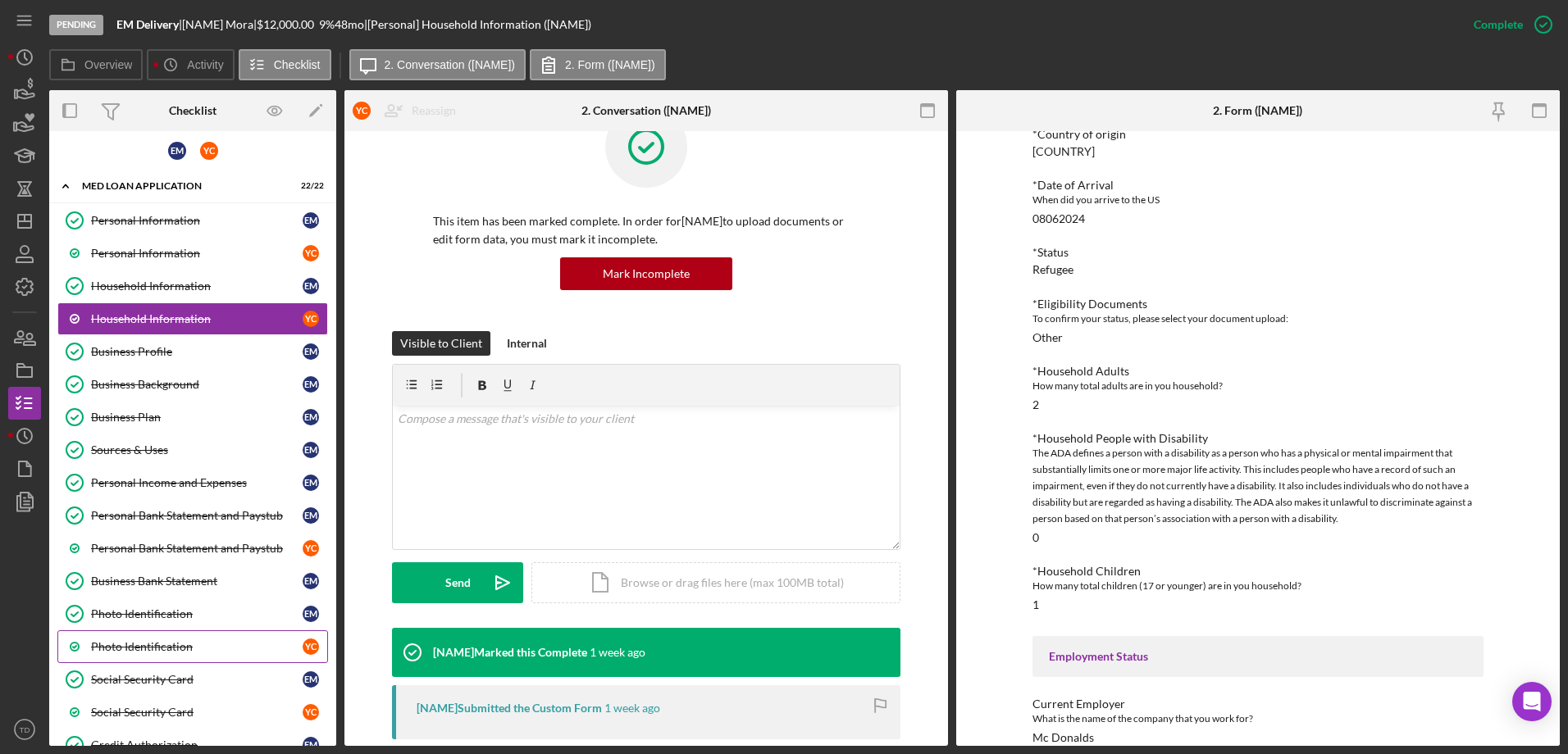 click on "Photo Identification" at bounding box center (197, 647) 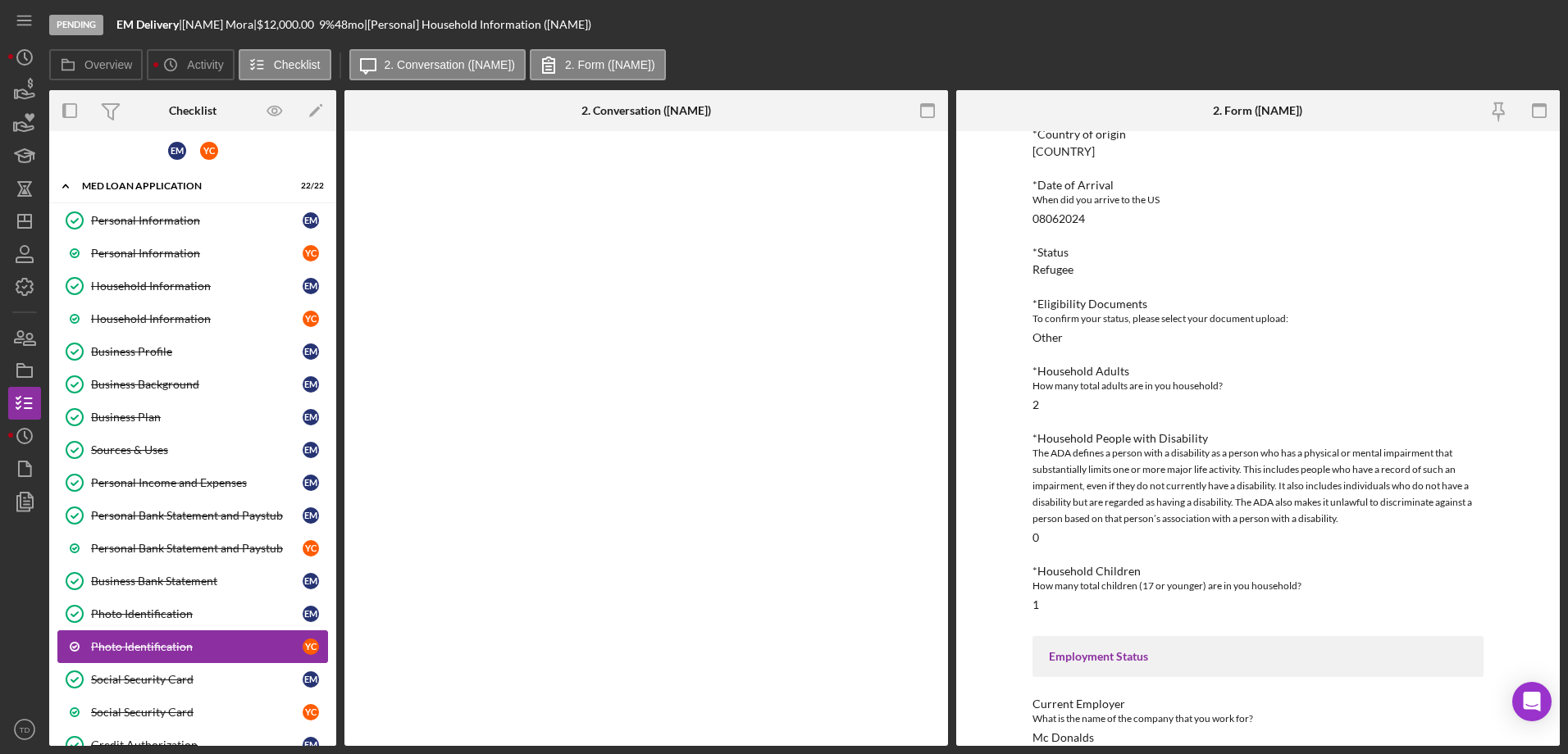 scroll, scrollTop: 0, scrollLeft: 0, axis: both 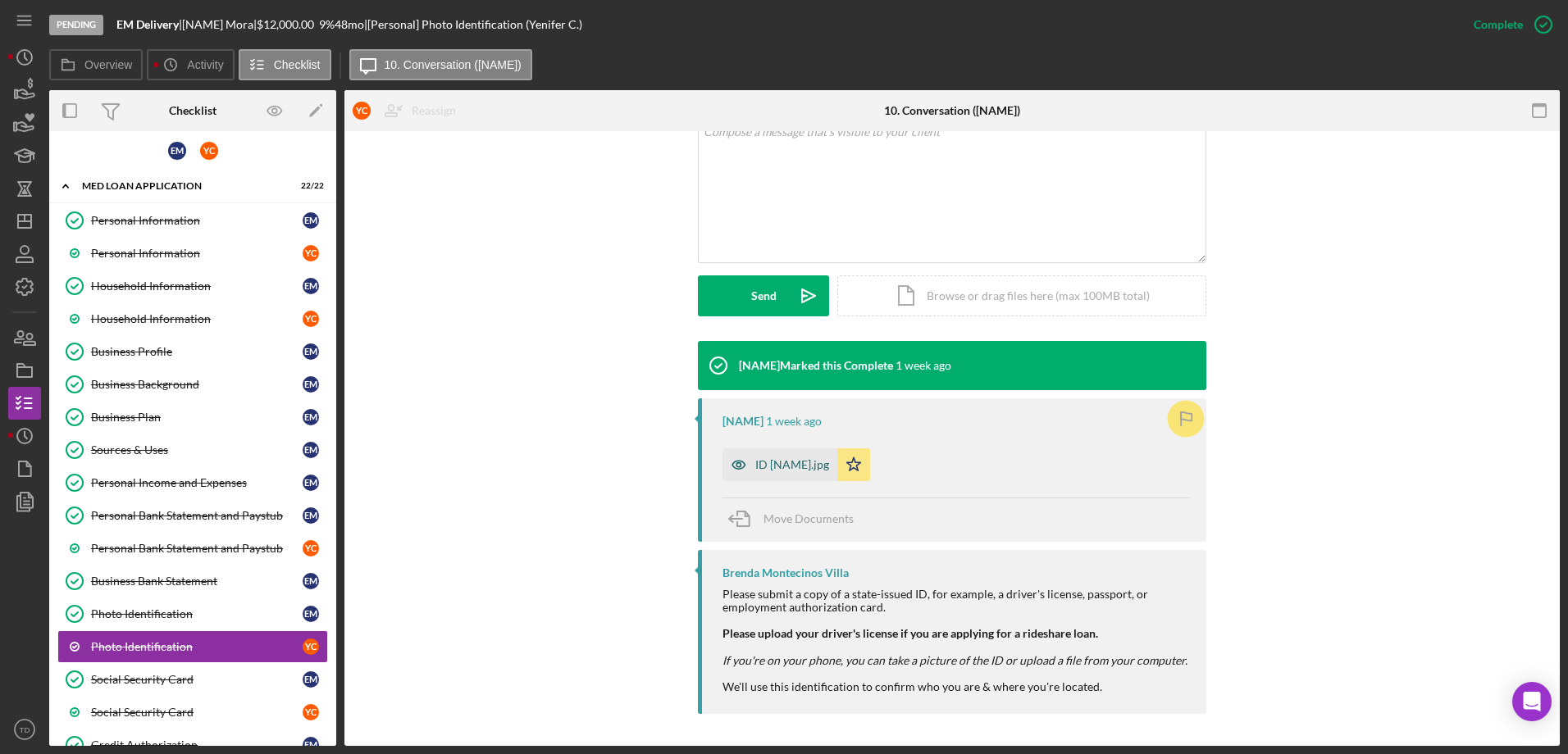 click on "ID YENIFER CRESPO.jpg" at bounding box center (792, 465) 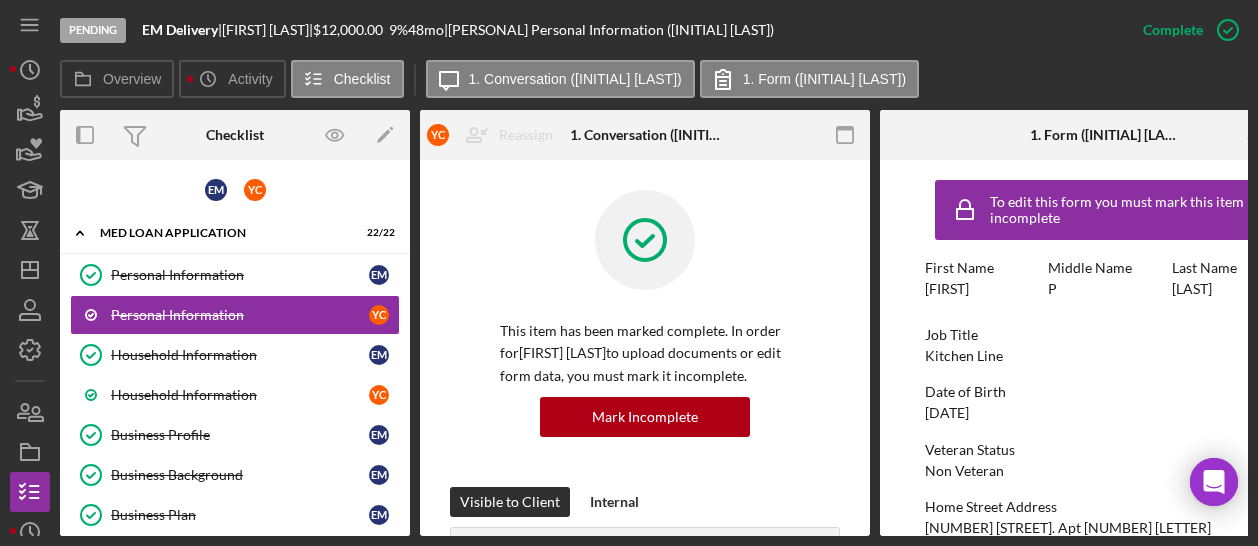 scroll, scrollTop: 0, scrollLeft: 0, axis: both 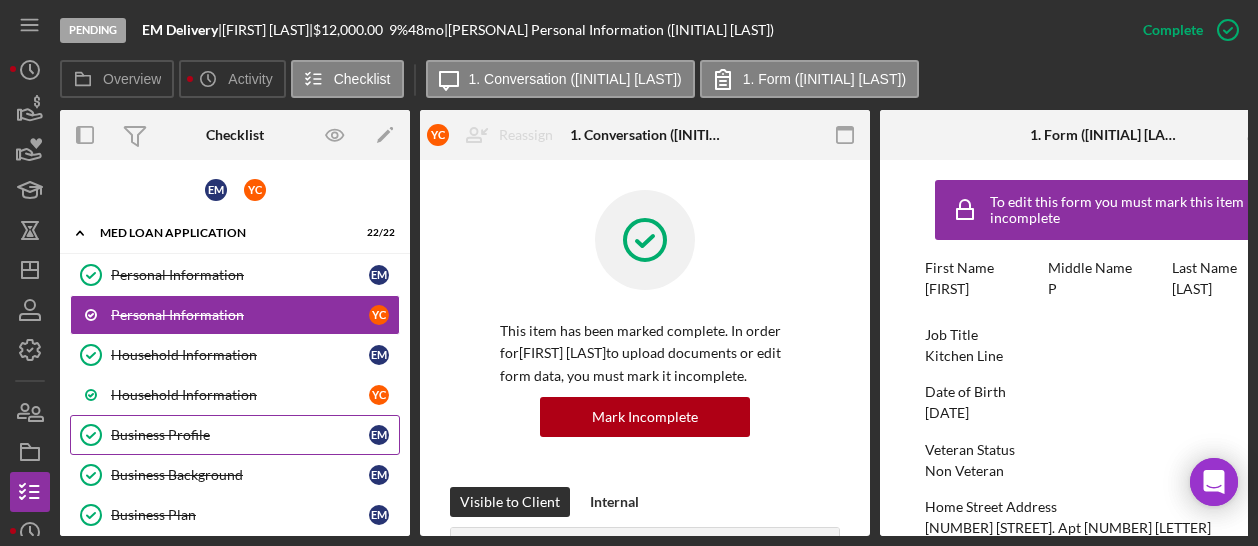 click on "Business Profile" at bounding box center [240, 435] 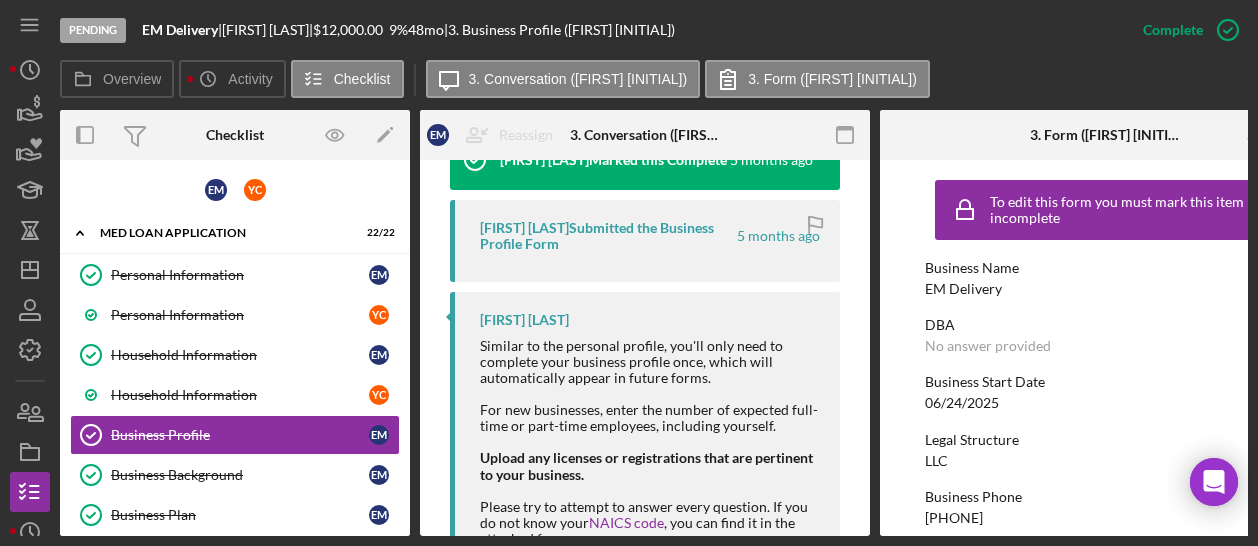 scroll, scrollTop: 1290, scrollLeft: 0, axis: vertical 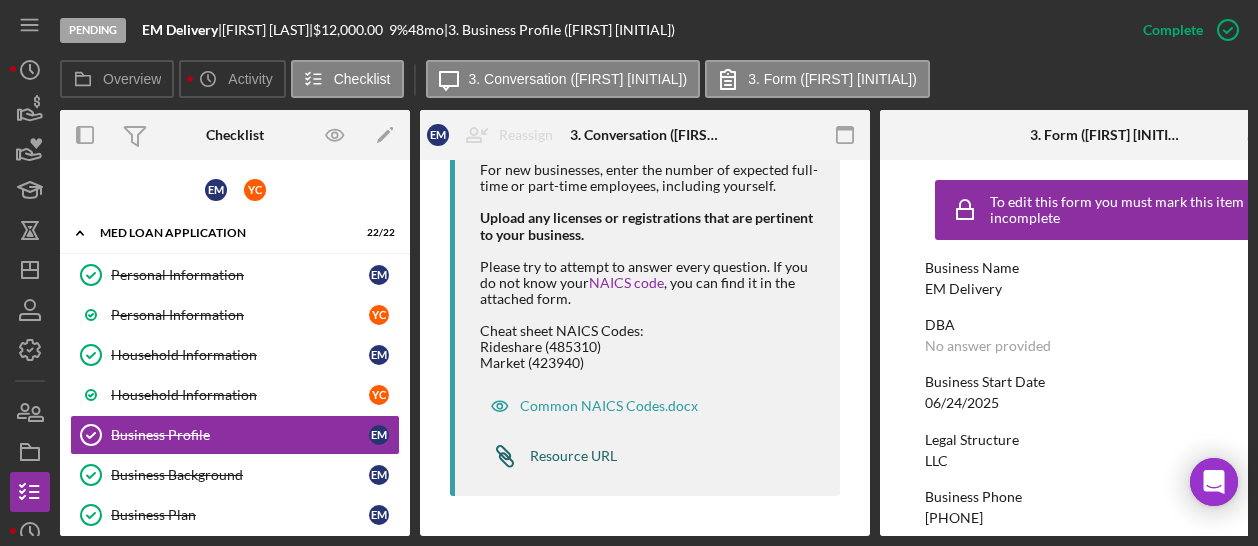 click on "Resource URL" at bounding box center [573, 456] 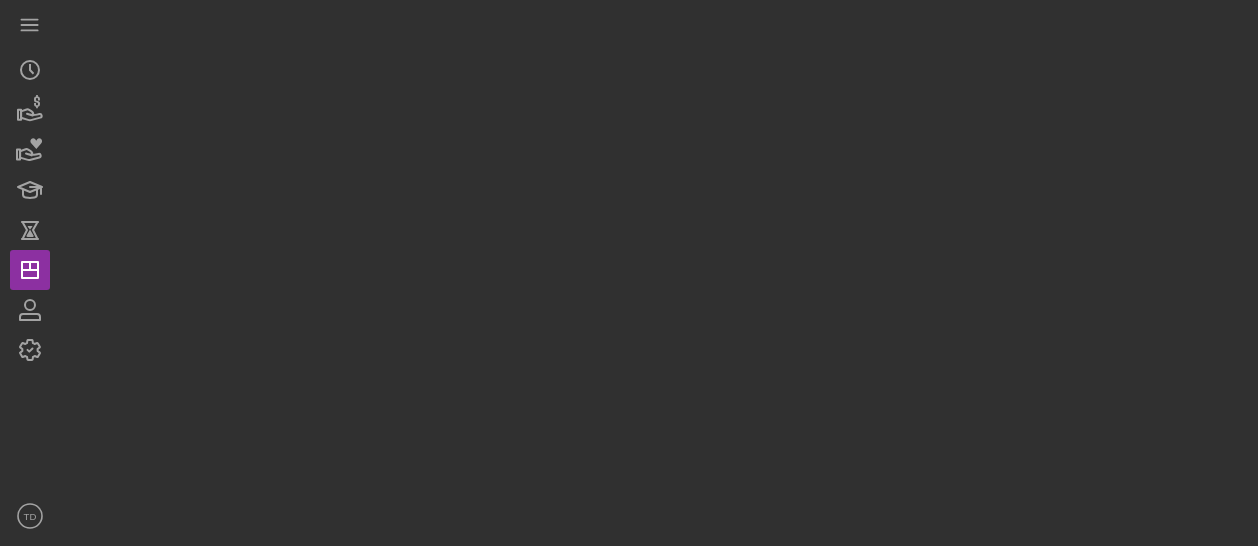 scroll, scrollTop: 0, scrollLeft: 0, axis: both 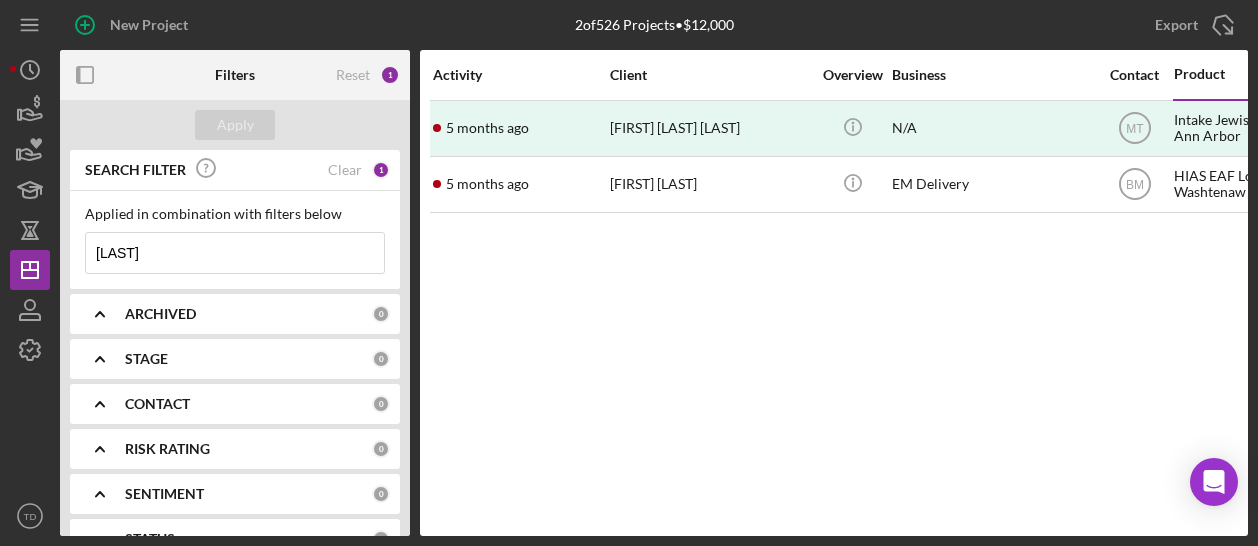 click on "[LAST]" at bounding box center (235, 253) 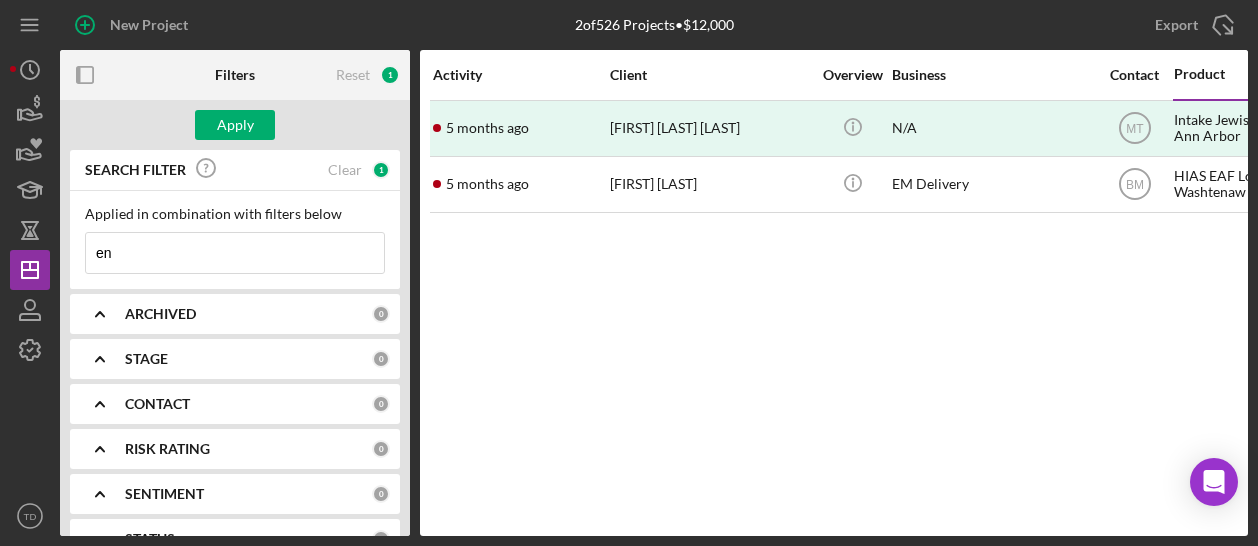 type on "e" 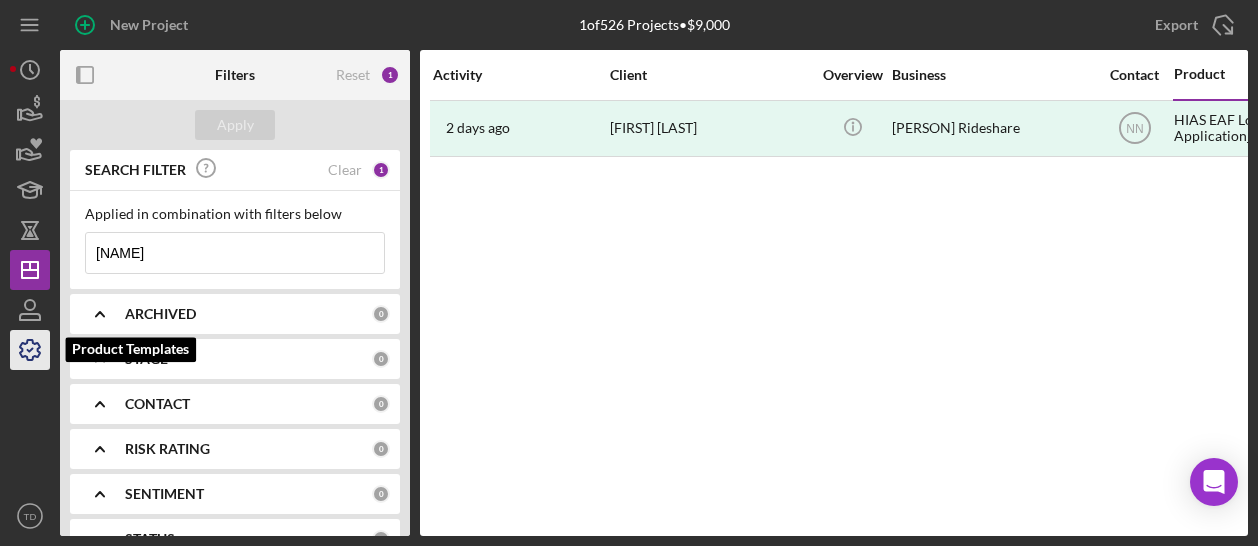 type on "[NAME]" 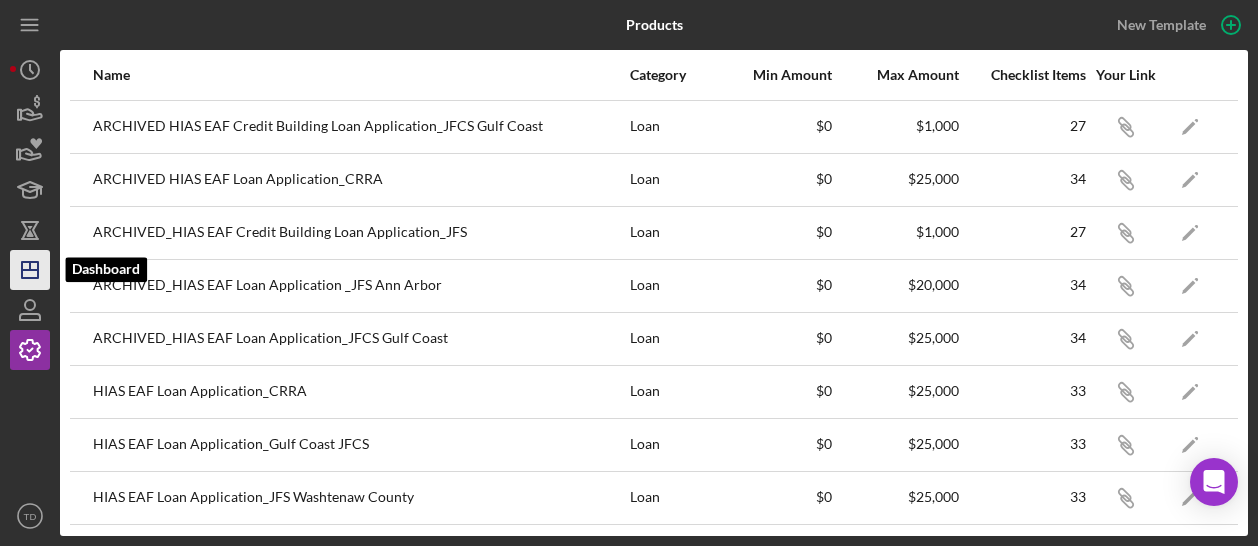 click on "Icon/Dashboard" 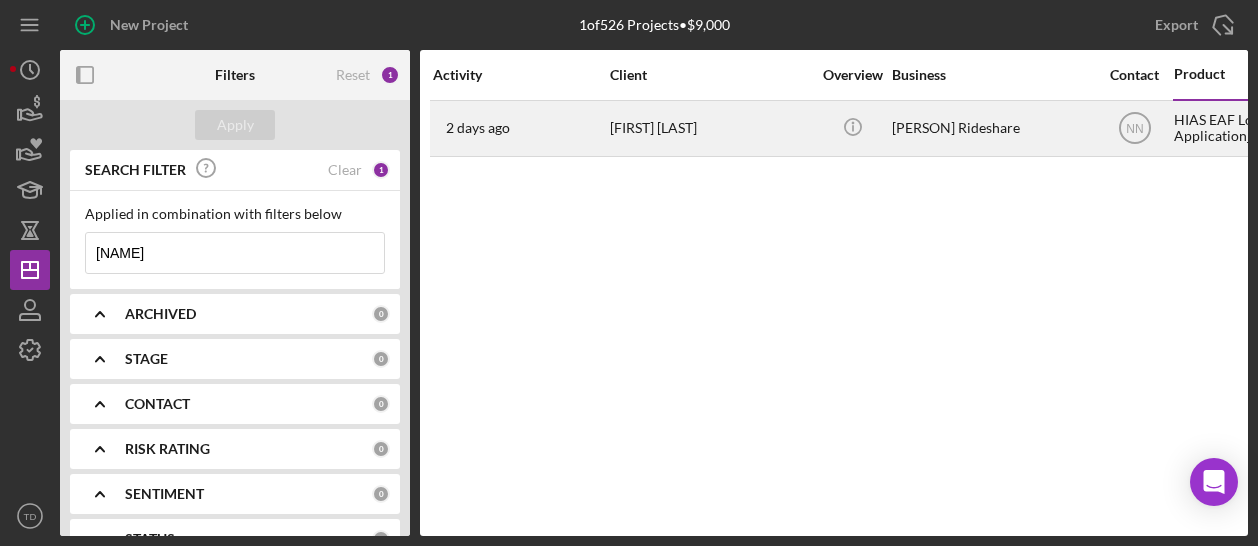 click on "2 days ago [NAME]" at bounding box center (520, 128) 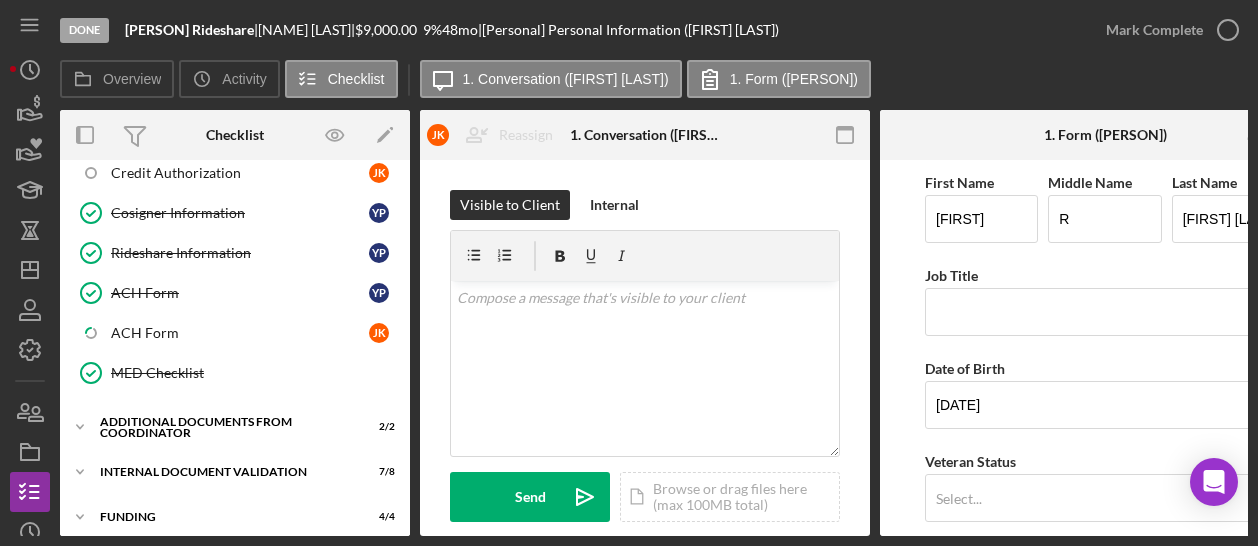 scroll, scrollTop: 918, scrollLeft: 0, axis: vertical 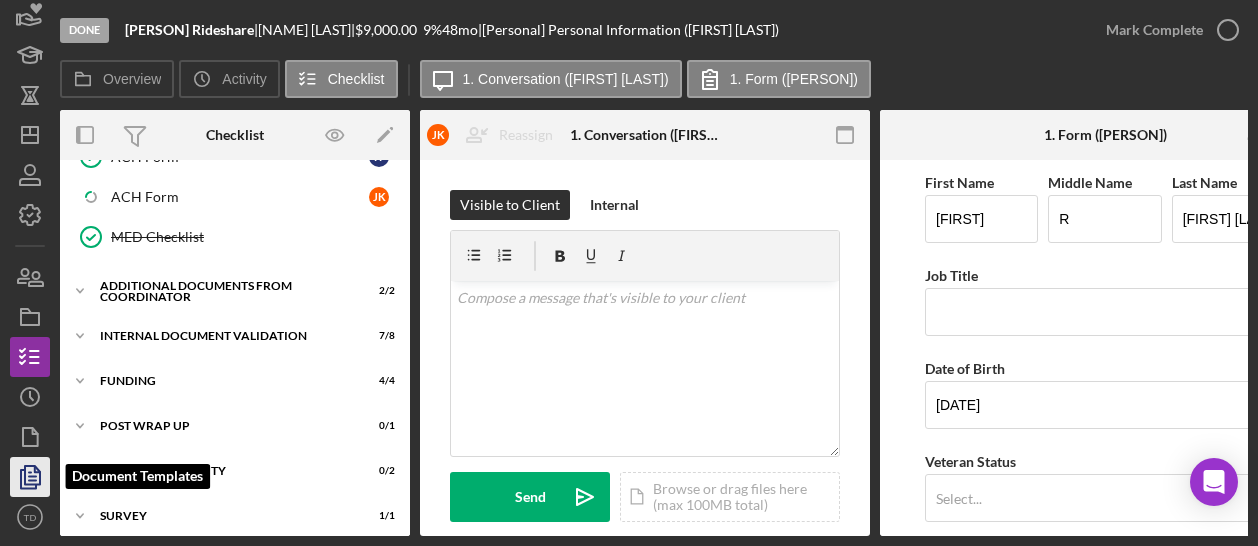 click 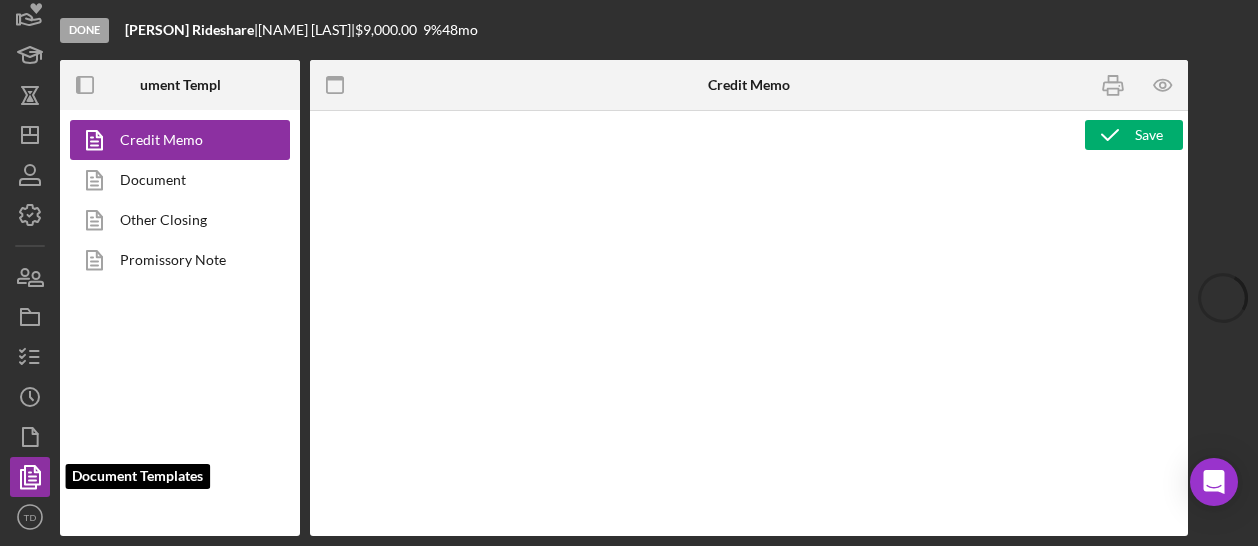type on "Underwriting Suite: HIAS Credit Memo Form: Borrower's Name Primary Borrower First Name Primary Borrower Last Name Prepared By: Prepared By Borrower Address: Primary Borrower Addr1 Primary Borrower City , Primary Borrower State Primary Borrower Zip Date: Date Business Name: Org Title SSN: SS Number Business Sector: Business Sector Loan ID: Loan ID Affiliate Office: Gulf Coast JFCS Date of Arrival: Date of Arrival (Hulbert Solis) Country of Origin: Country of origin (Hulbert Solis) Loan Type: Type of business loan Status: Status (Hulbert Solis) Eligibility Documents Uploaded Eligibility Documents (Hulbert Solis) Household Adults: Household Adults (Hulbert Solis) Household Children: Household Children (Hulbert Solis) People With Disabilities: Household People with Disability (Hulbert Solis) Loan Recommendation Information (Completed last by LRC) Approve / Deny Phillip Bailey: Phillip Approval Keith Combs: Keith Approval Brenda Villa: Brenda Approval Reason for Denial: Loan Type Loan Type" 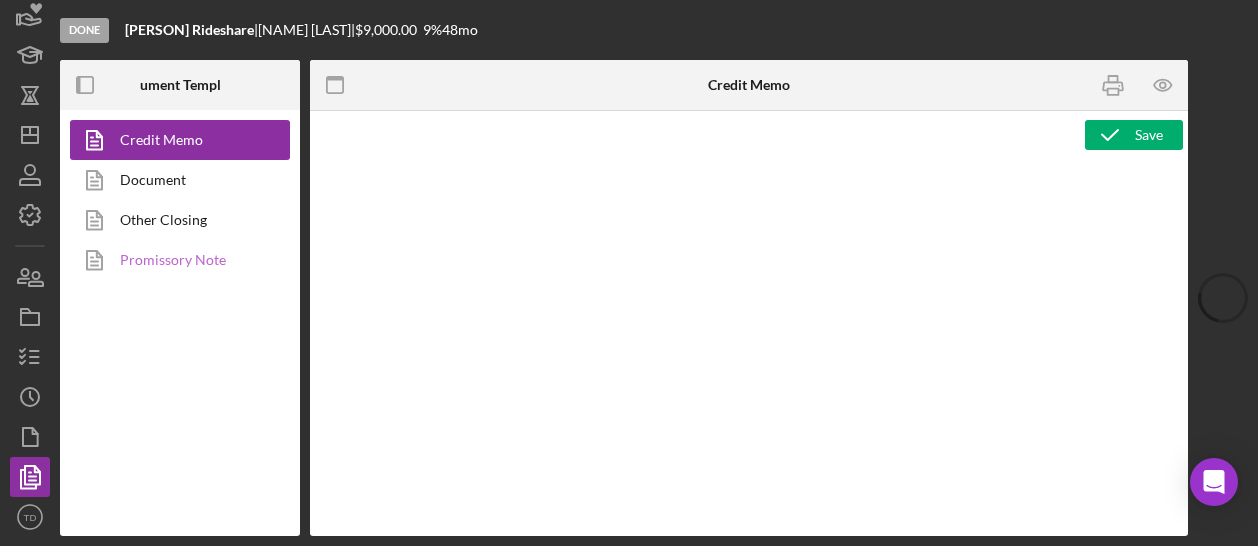 click on "Promissory Note" at bounding box center [175, 260] 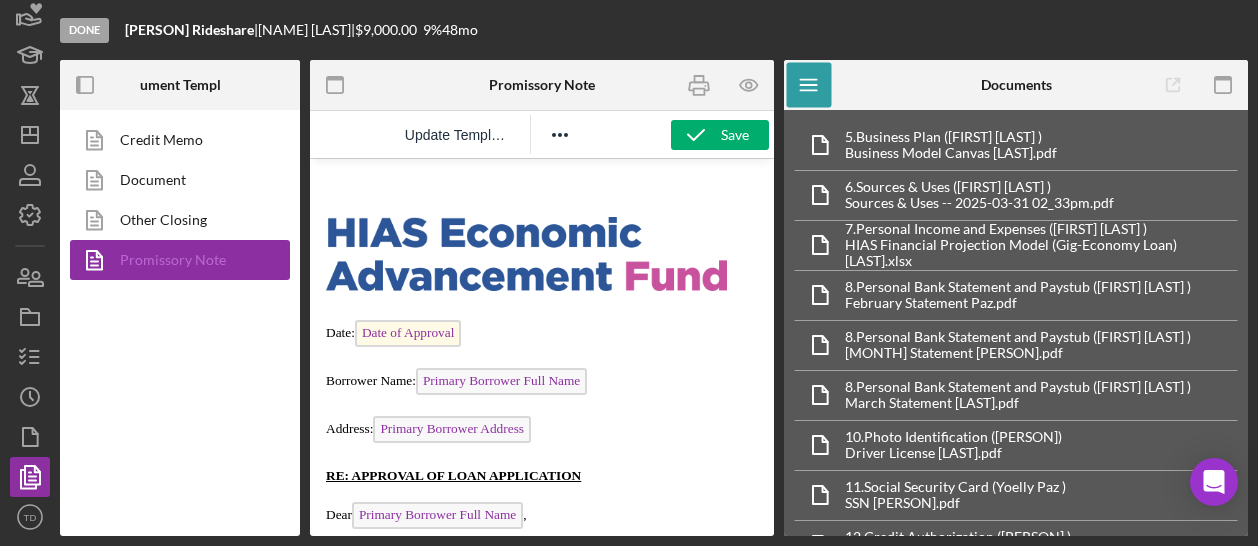 scroll, scrollTop: 0, scrollLeft: 0, axis: both 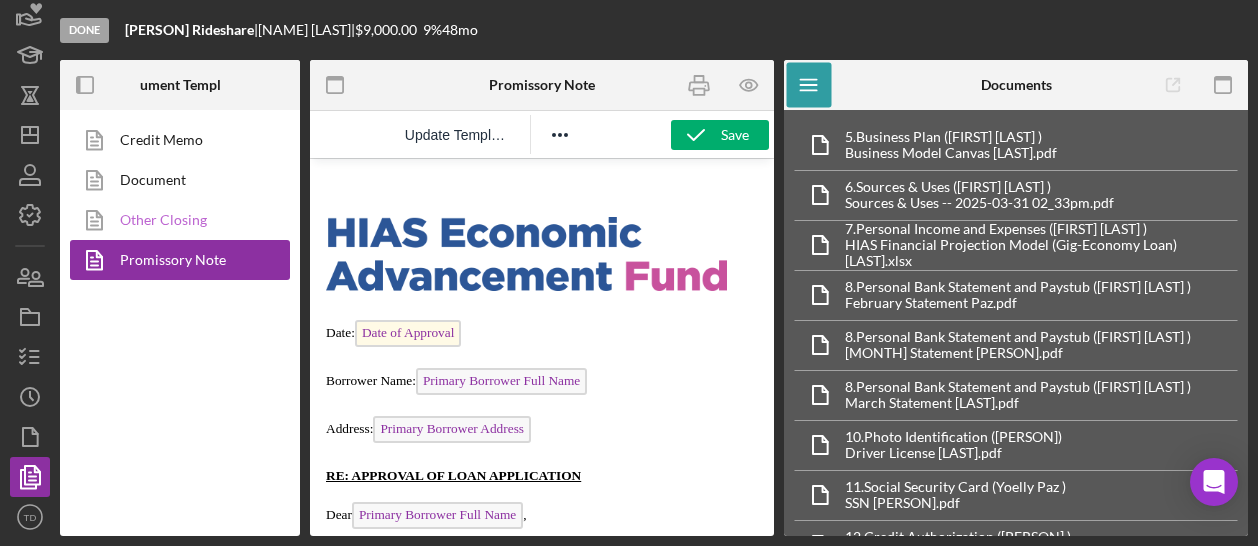 click on "Other Closing" at bounding box center [175, 220] 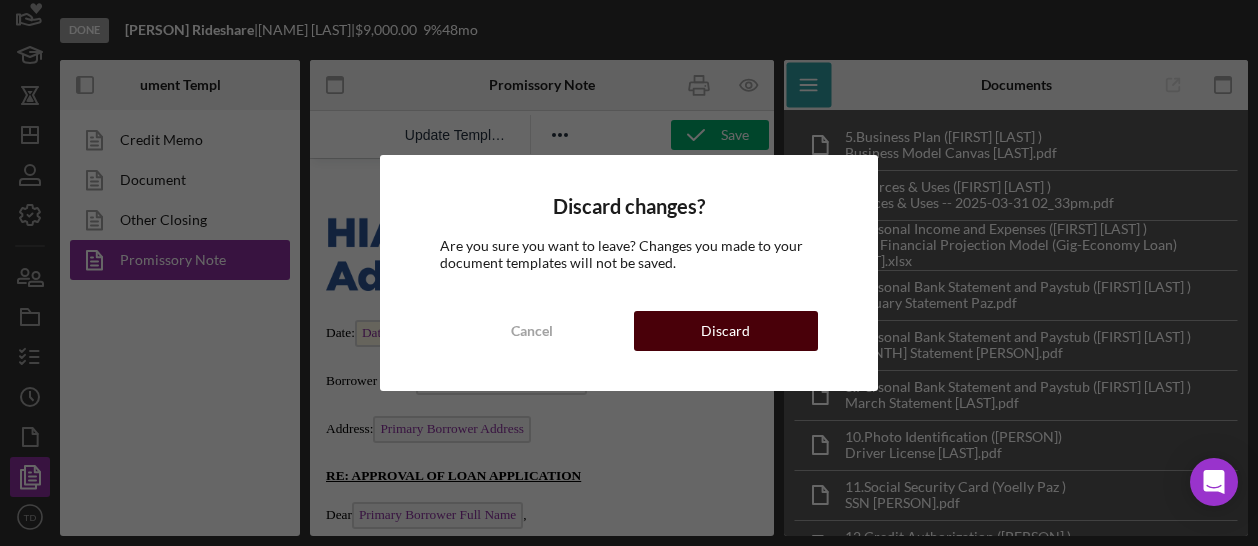 click on "Discard" at bounding box center (725, 331) 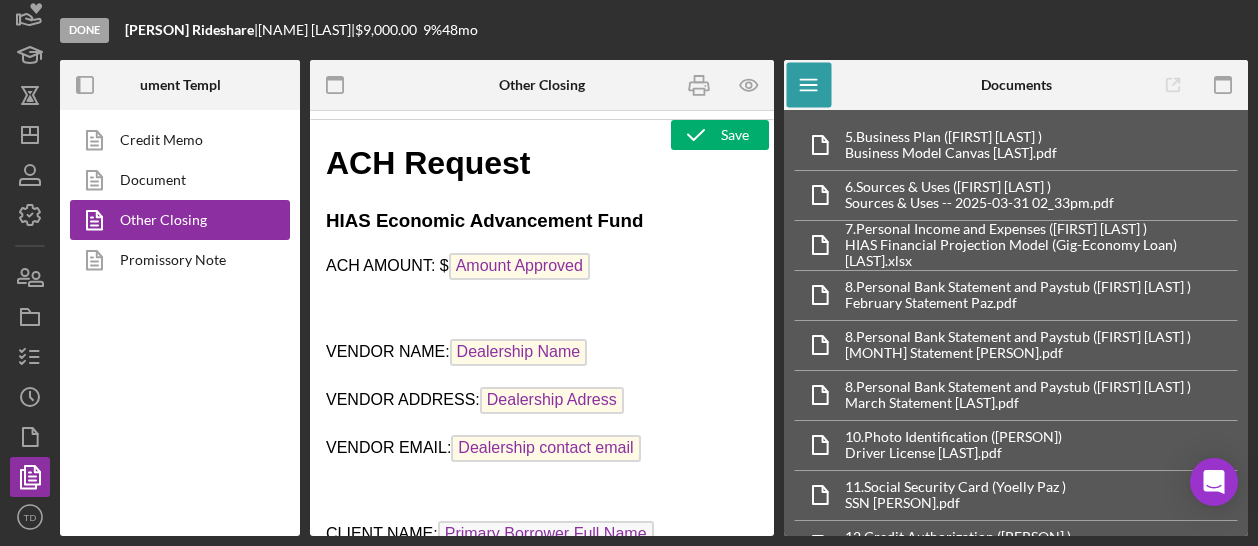 scroll, scrollTop: 0, scrollLeft: 0, axis: both 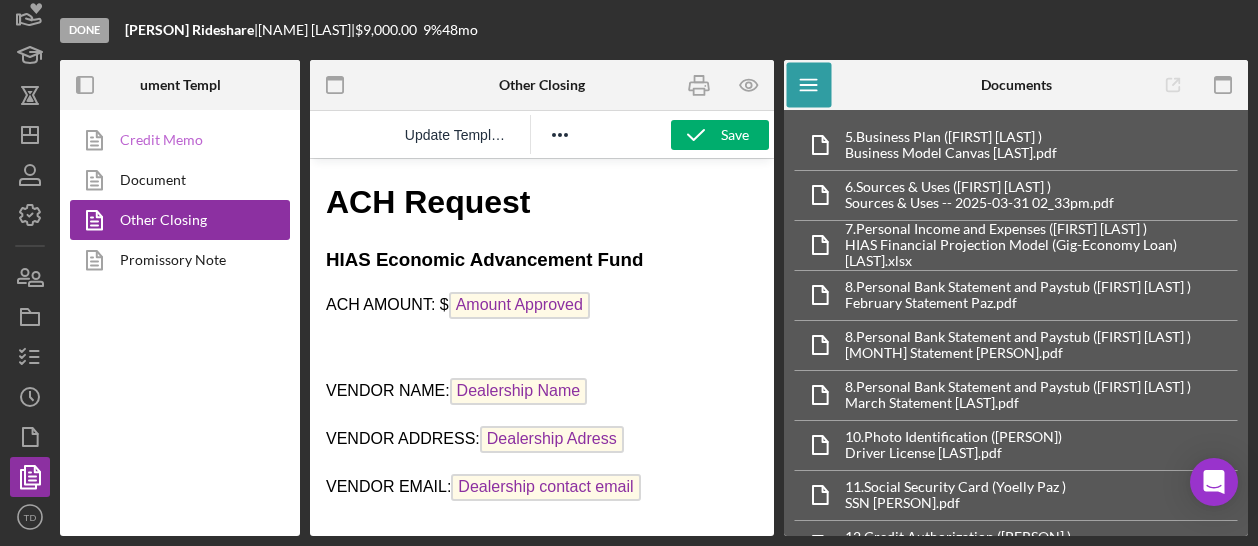 click on "Credit Memo" at bounding box center (175, 140) 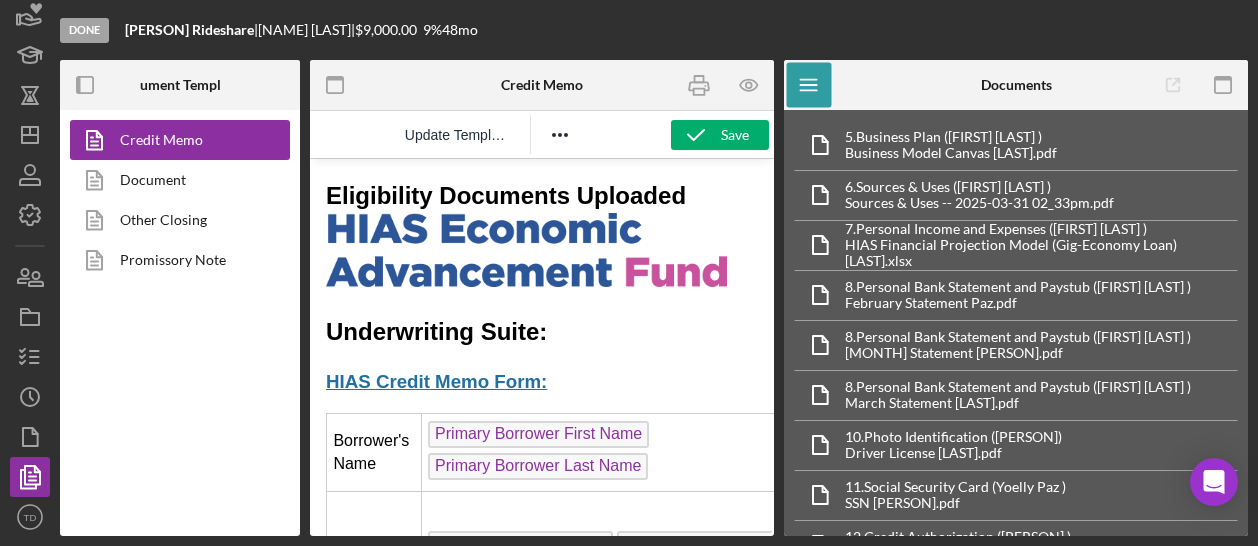 scroll, scrollTop: 0, scrollLeft: 0, axis: both 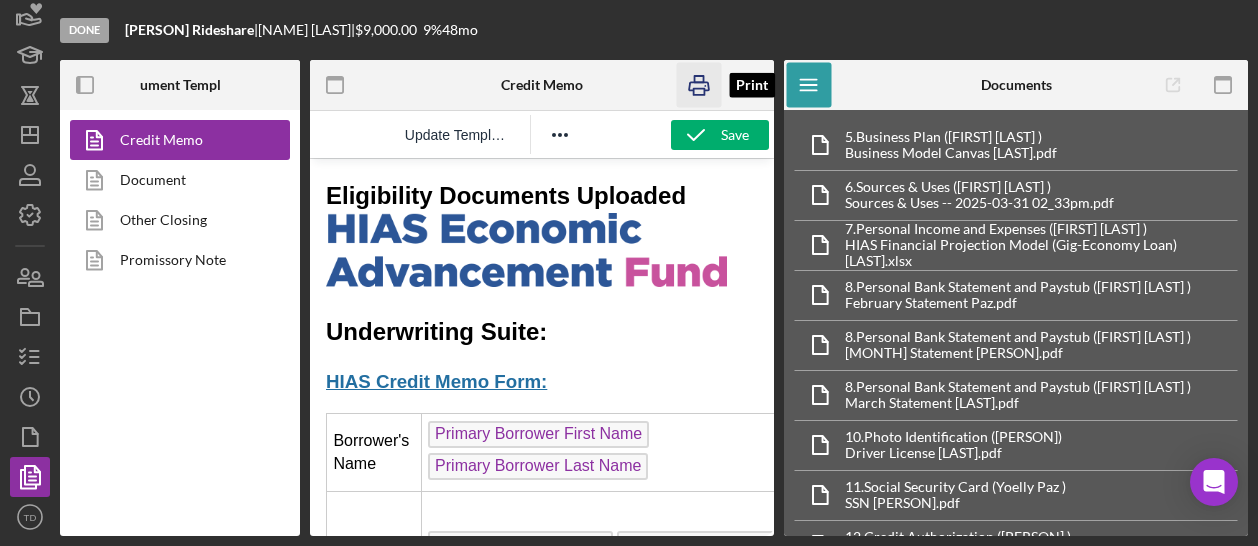 click 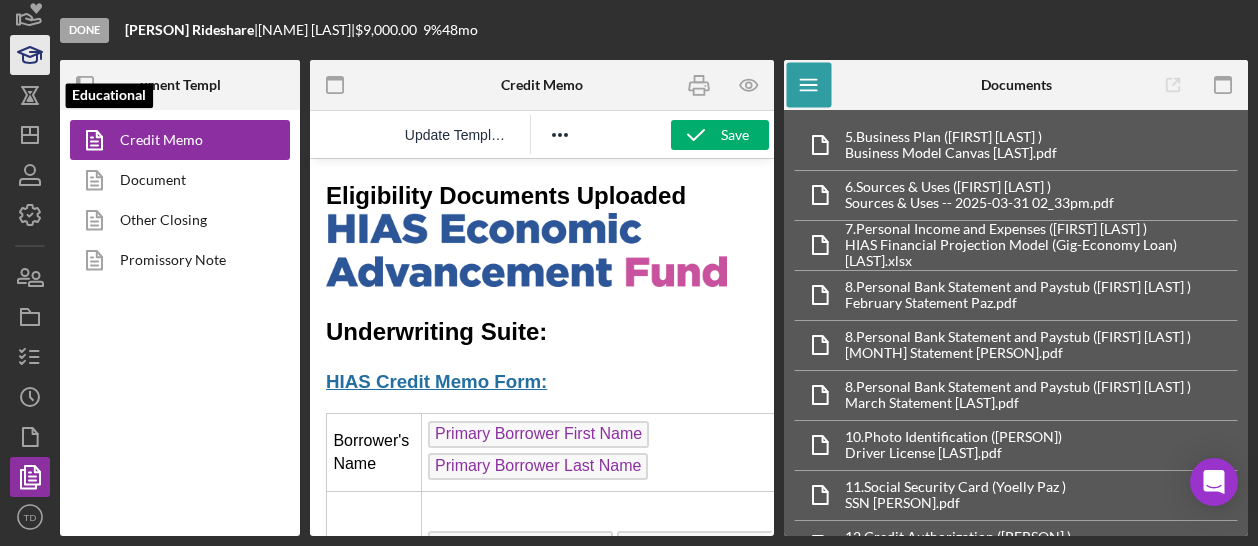 scroll, scrollTop: 0, scrollLeft: 0, axis: both 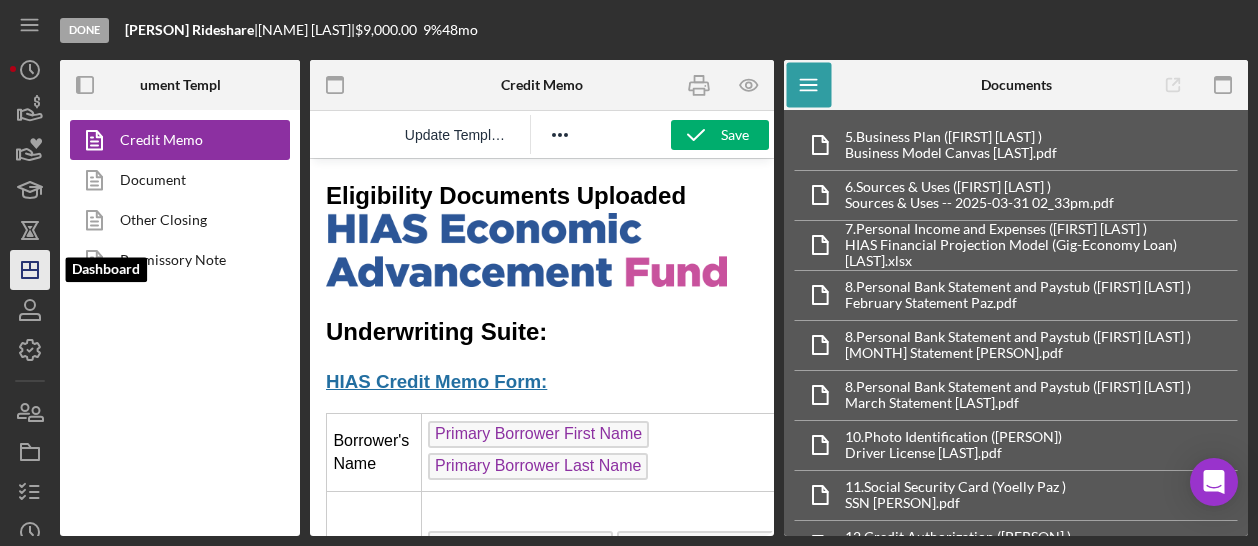 click on "Icon/Dashboard" 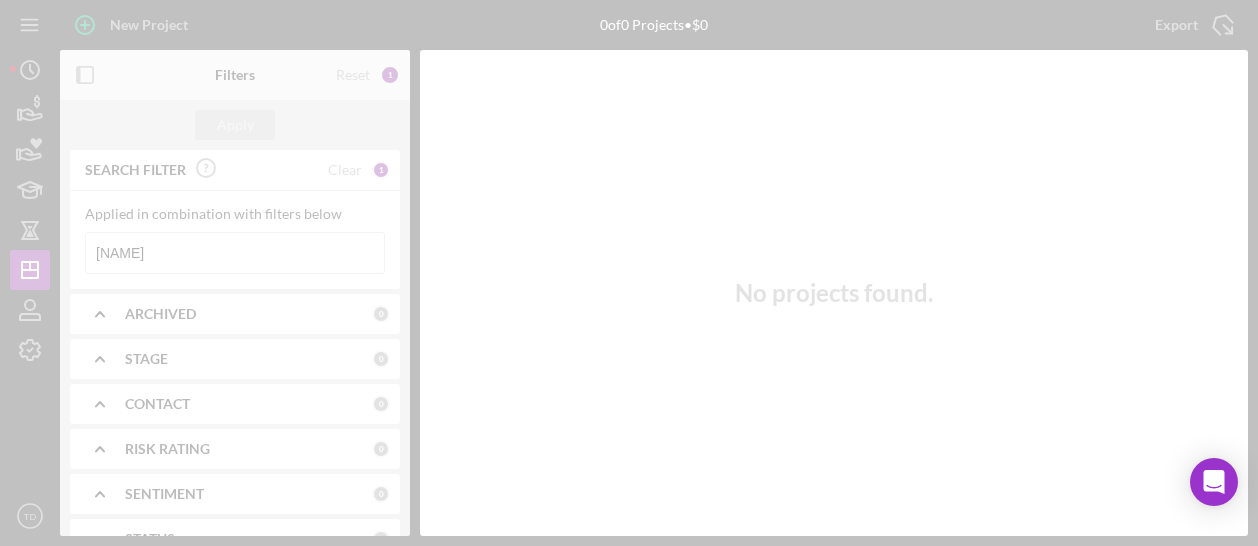 click at bounding box center [629, 273] 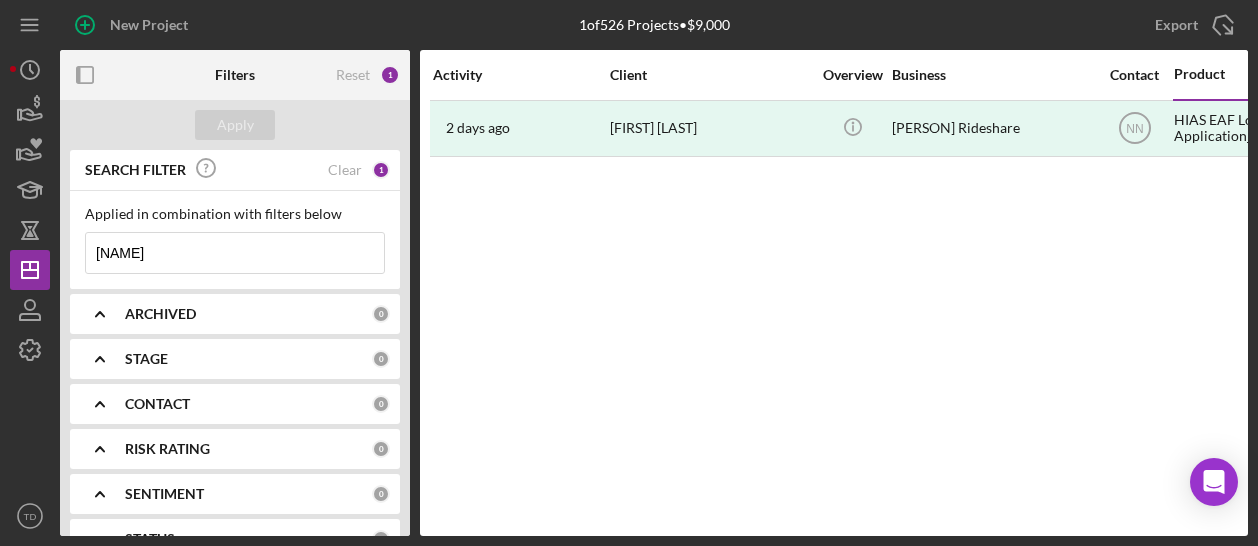 click on "[NAME]" at bounding box center [235, 253] 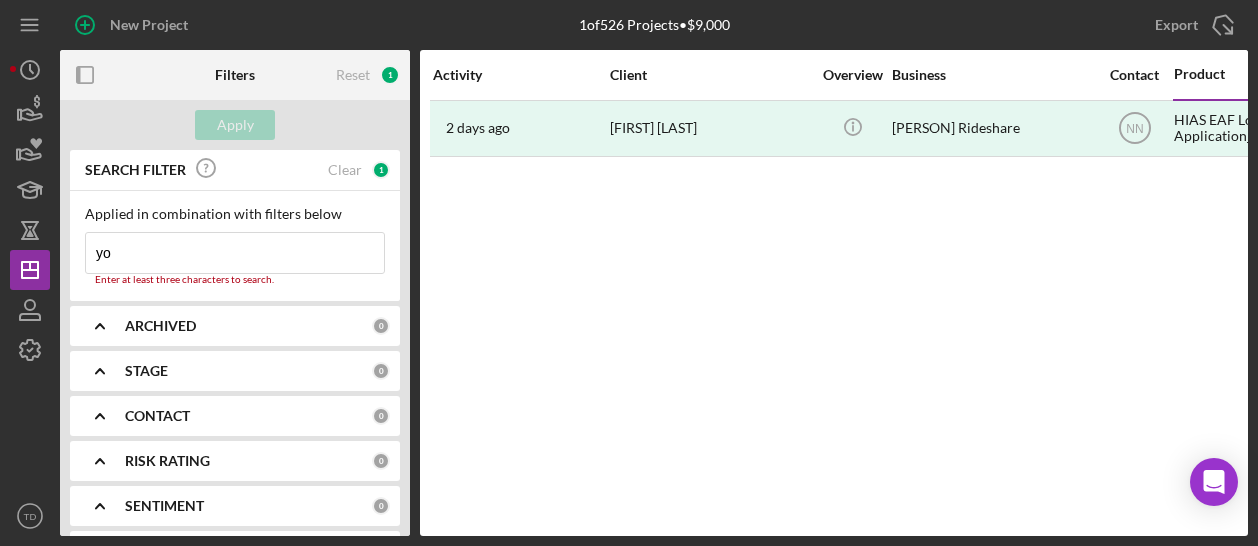 type on "y" 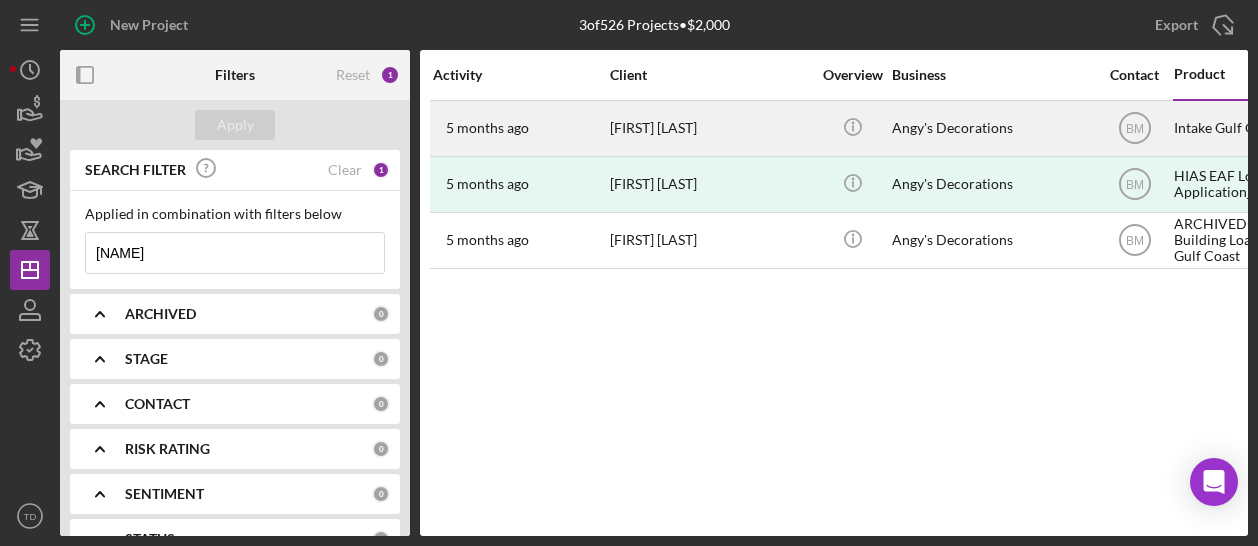 type on "[NAME]" 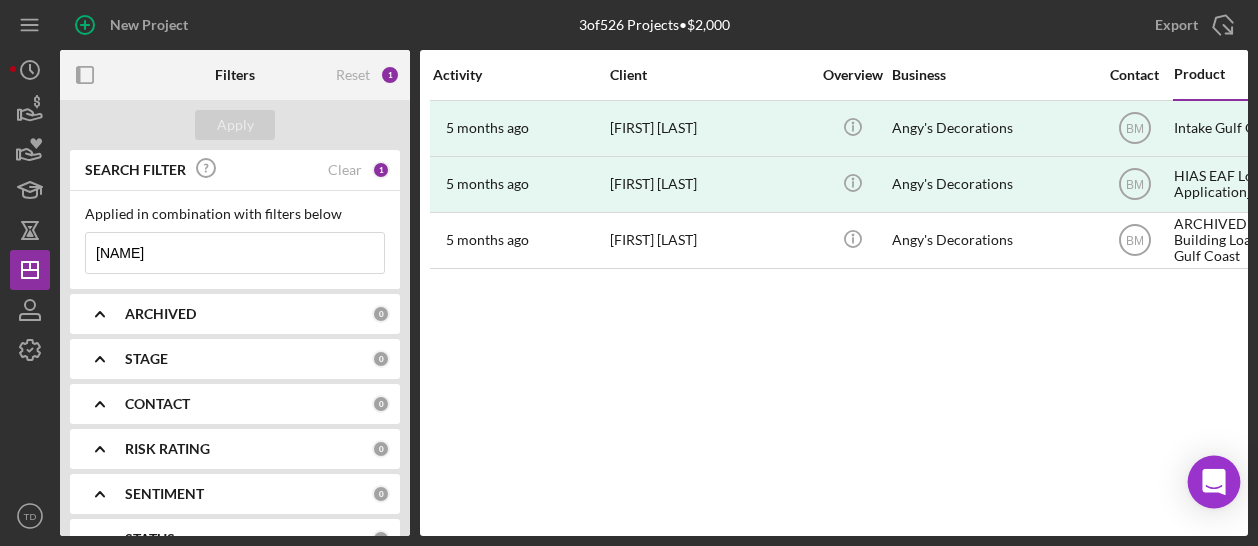 click at bounding box center [1214, 482] 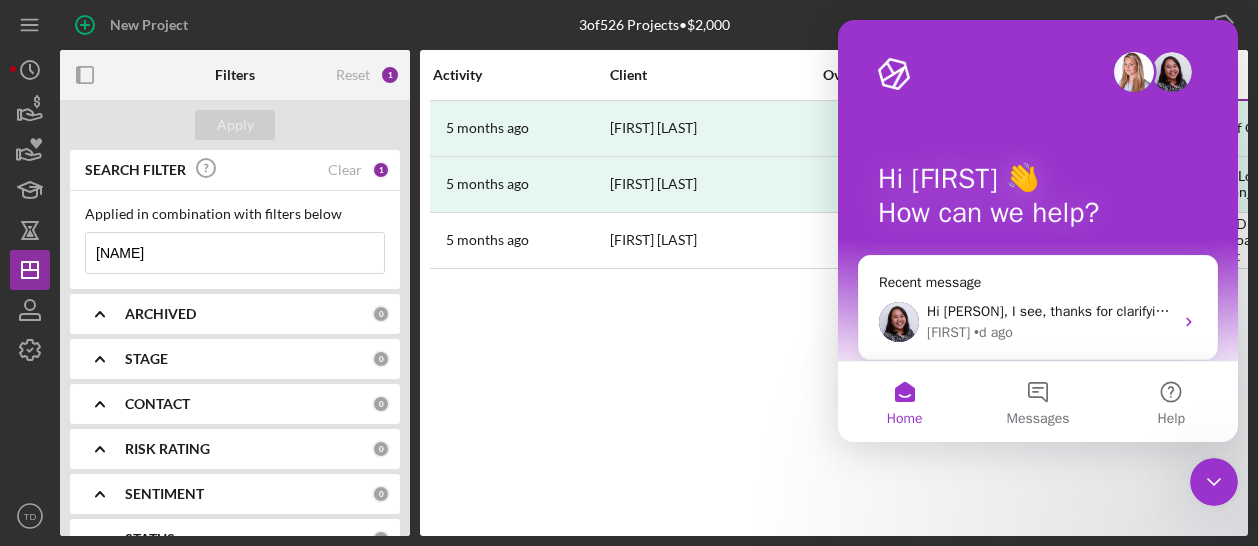 scroll, scrollTop: 0, scrollLeft: 0, axis: both 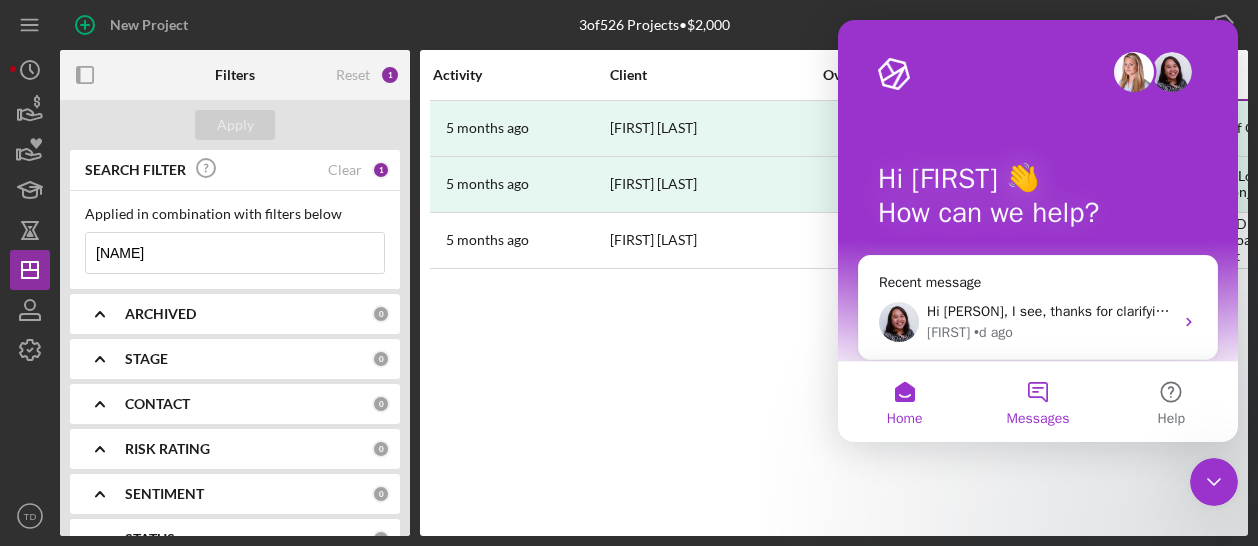 click on "Messages" at bounding box center (1038, 419) 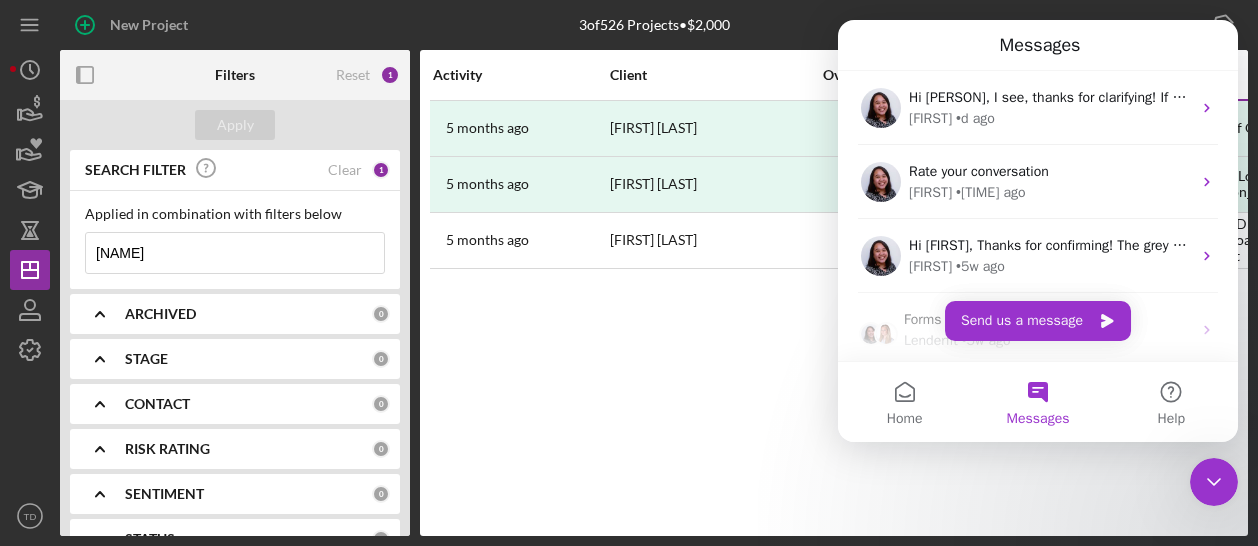 click on "[NAME]" at bounding box center [235, 253] 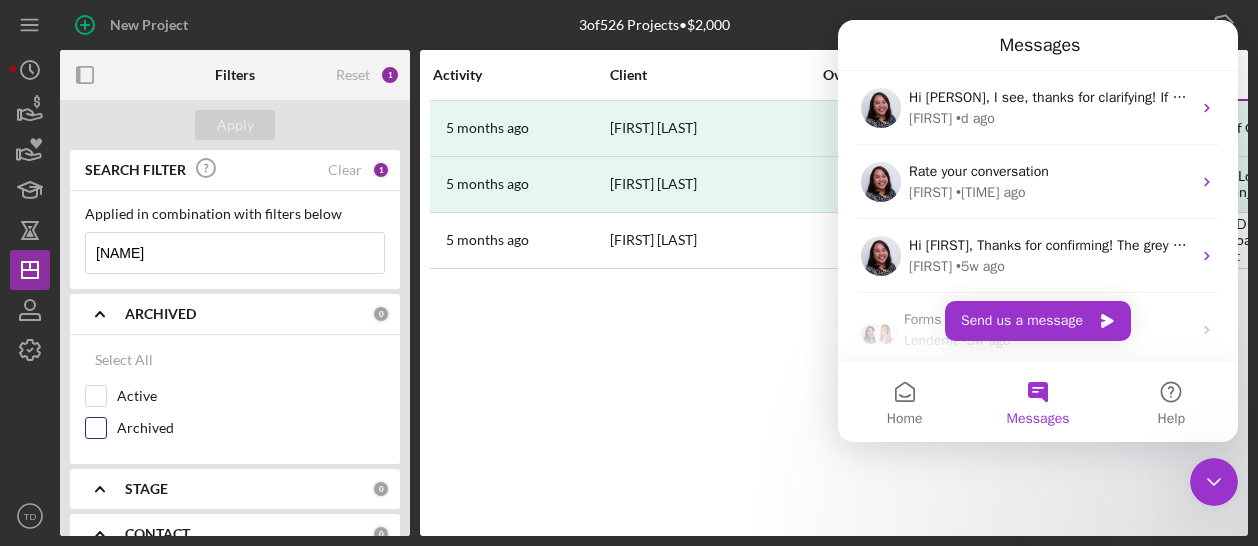 click on "Archived" at bounding box center [235, 433] 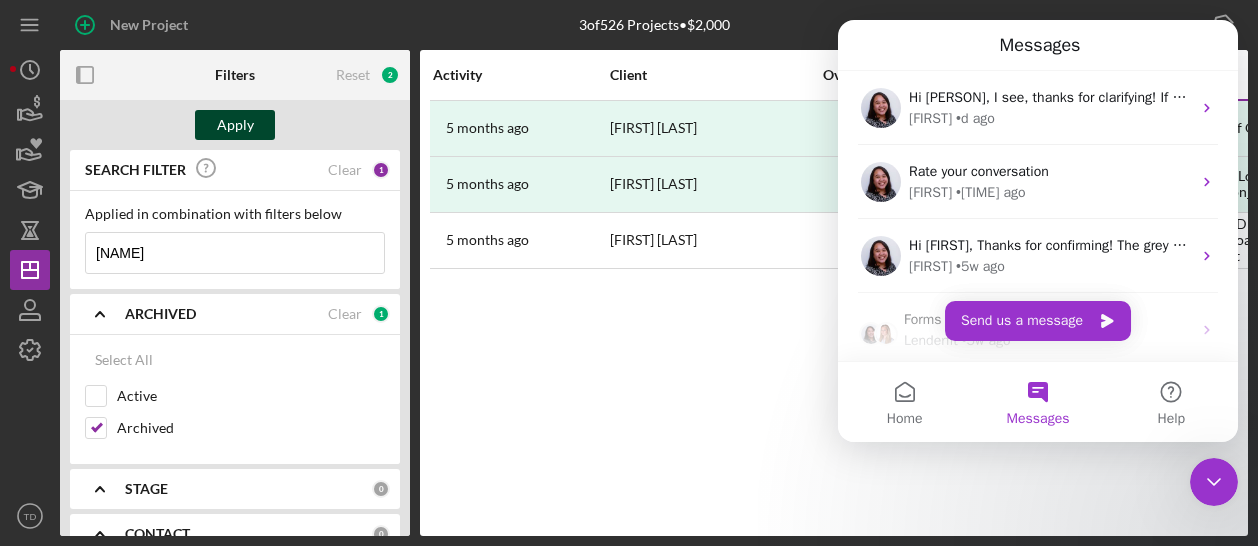 click on "Apply" at bounding box center [235, 125] 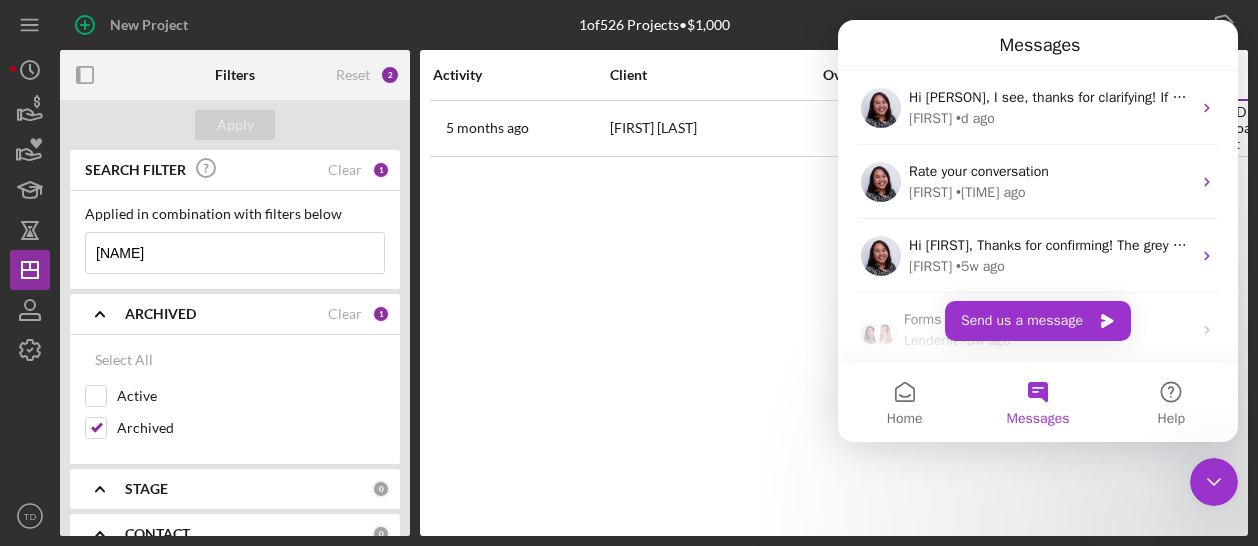 click on "months ago [PERSON] Icon/Info [PERSON] Sentiment 5 ARCHIVED HIAS EAF Credit Building Loan Application_JFCS Gulf Coast Loan $1,000 [DATE] months ago Pending Ongoing 5 No FL Icon/Navigate [DATE]" at bounding box center (834, 293) 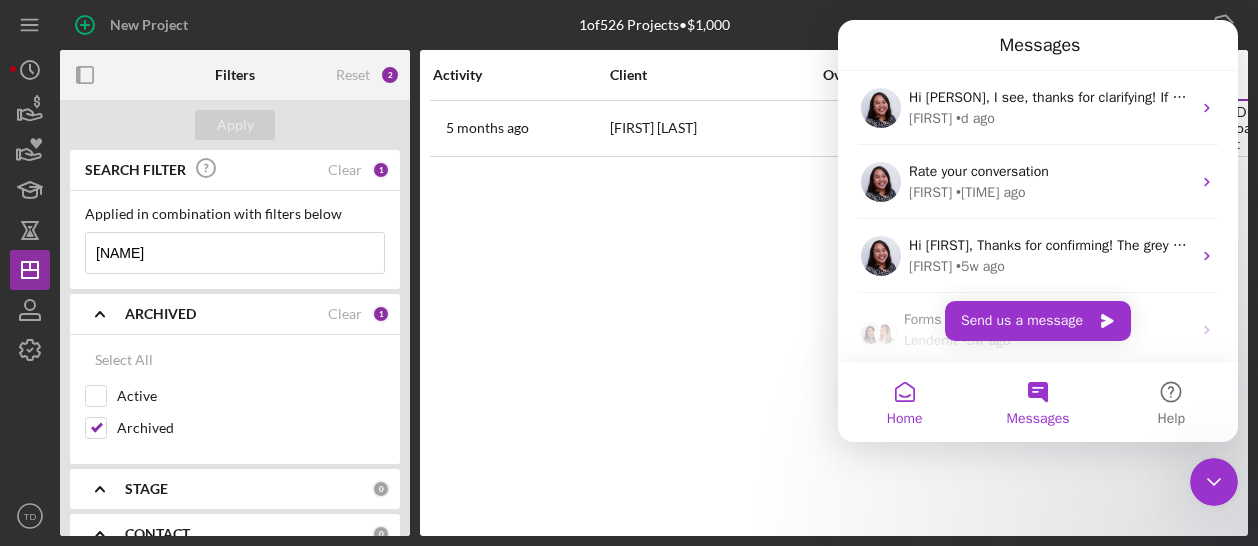 click on "Home" at bounding box center [904, 402] 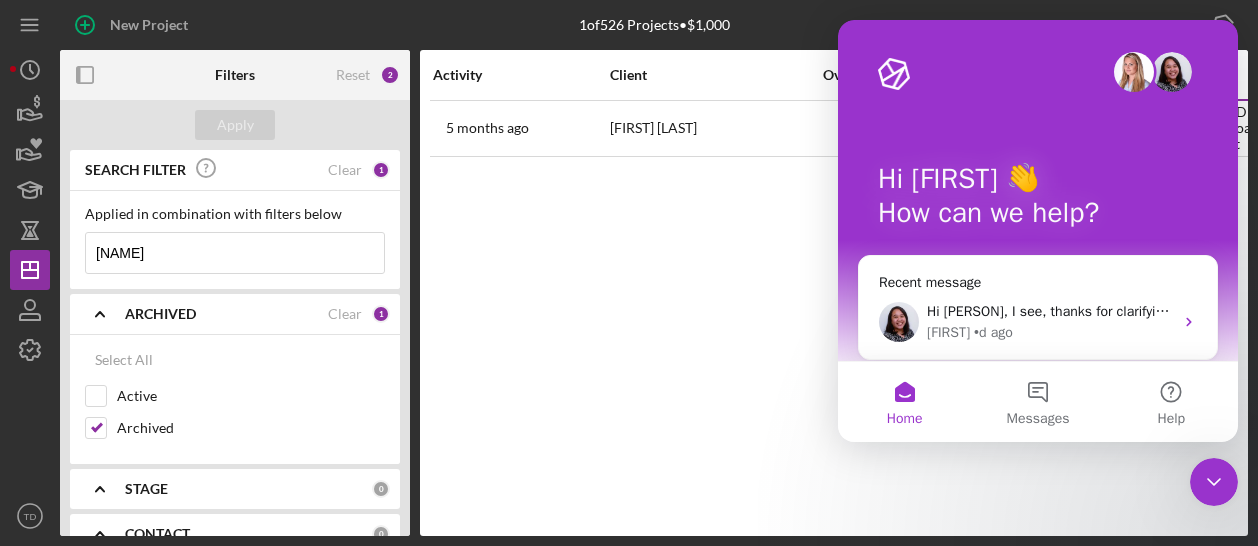 drag, startPoint x: 904, startPoint y: 399, endPoint x: 860, endPoint y: 365, distance: 55.605755 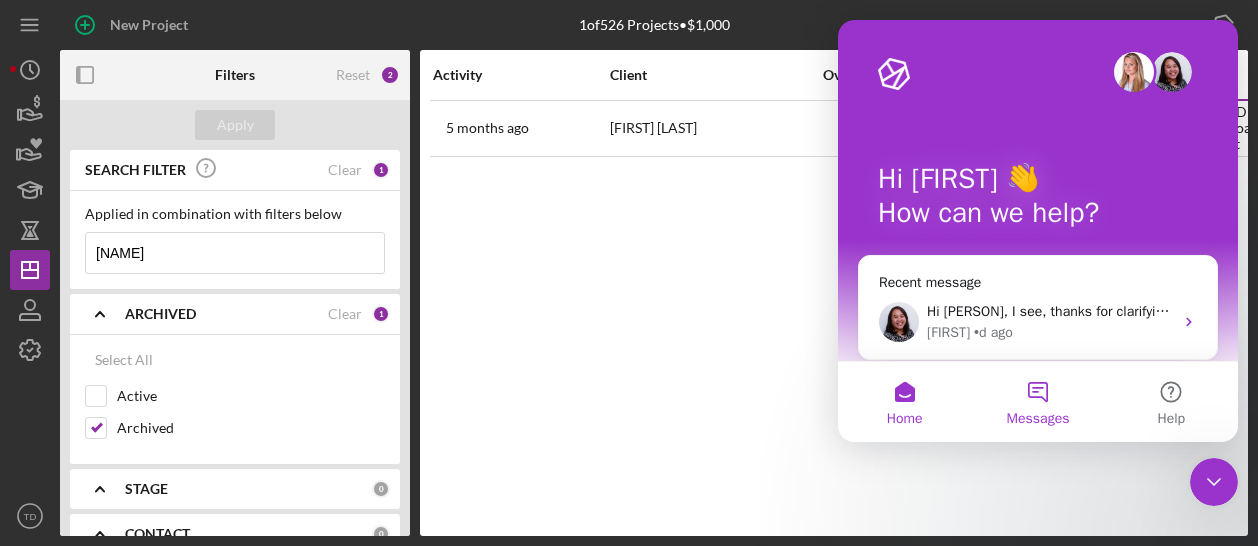 click on "Messages" at bounding box center (1037, 402) 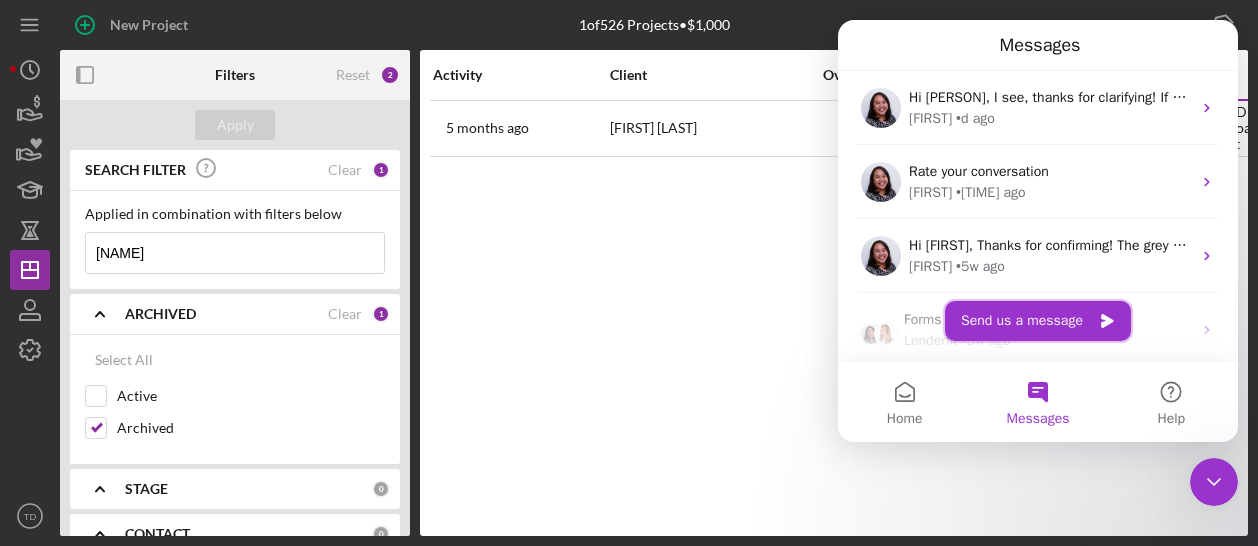 click on "Send us a message" at bounding box center [1038, 321] 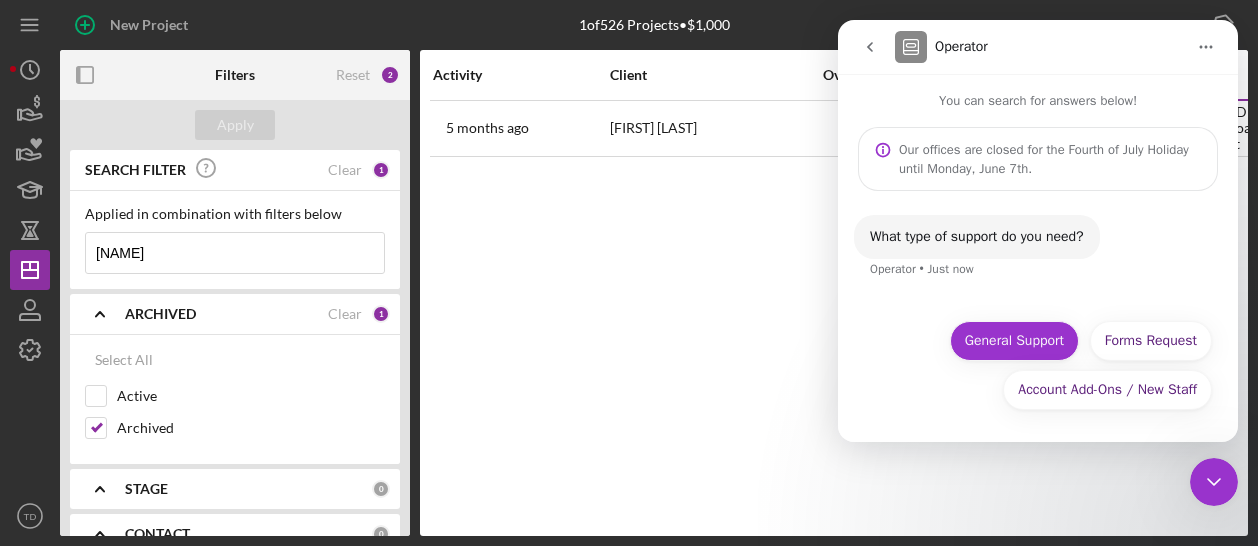 click on "General Support" at bounding box center (1014, 341) 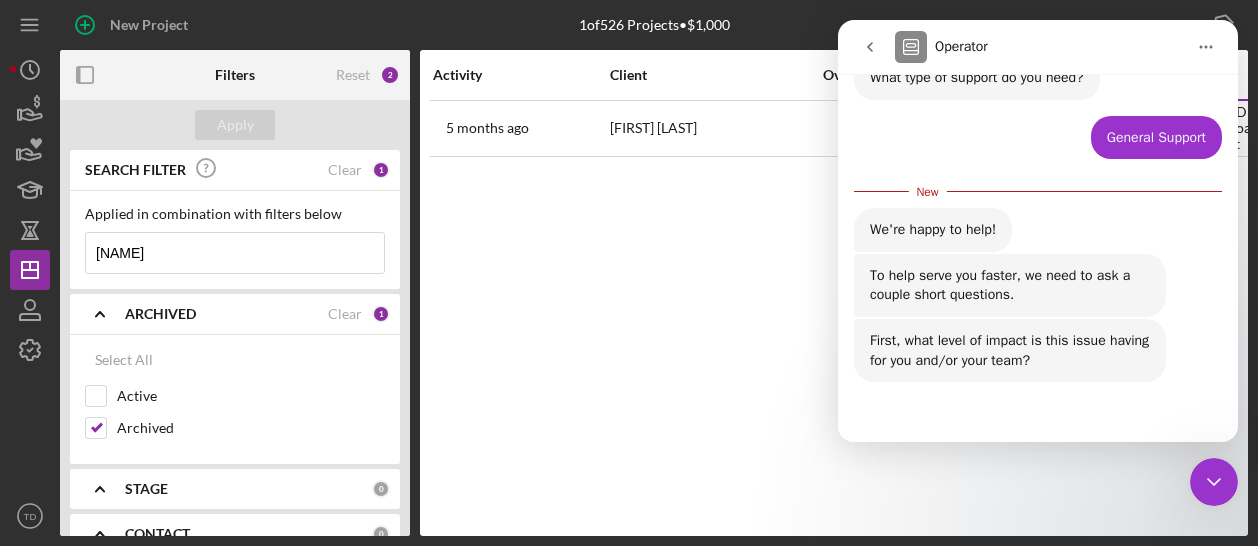scroll, scrollTop: 210, scrollLeft: 0, axis: vertical 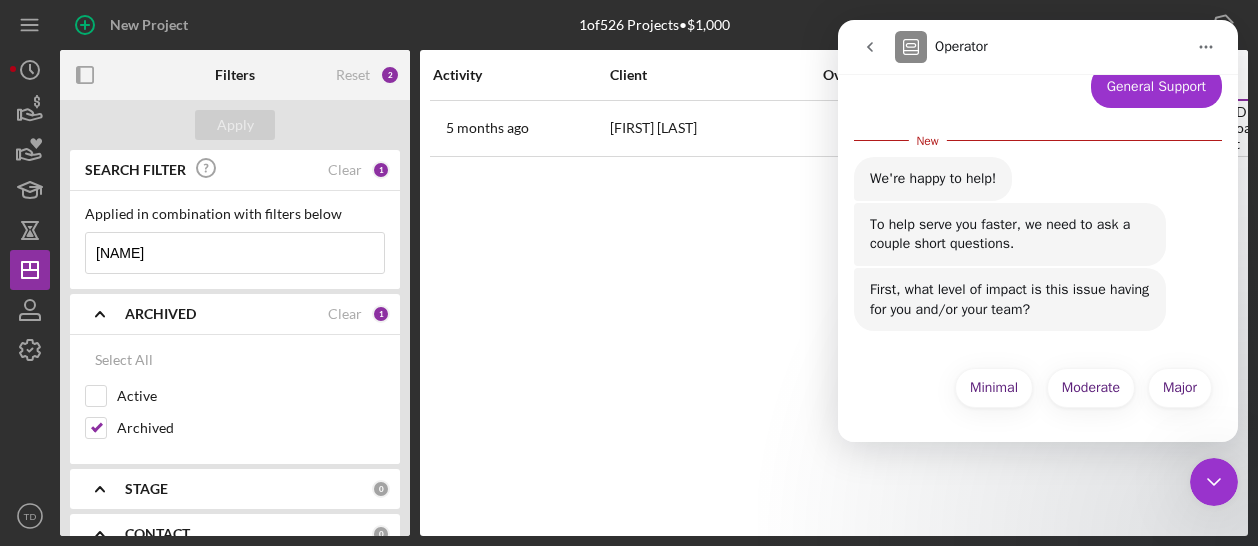 click on "[NAME]" at bounding box center [235, 253] 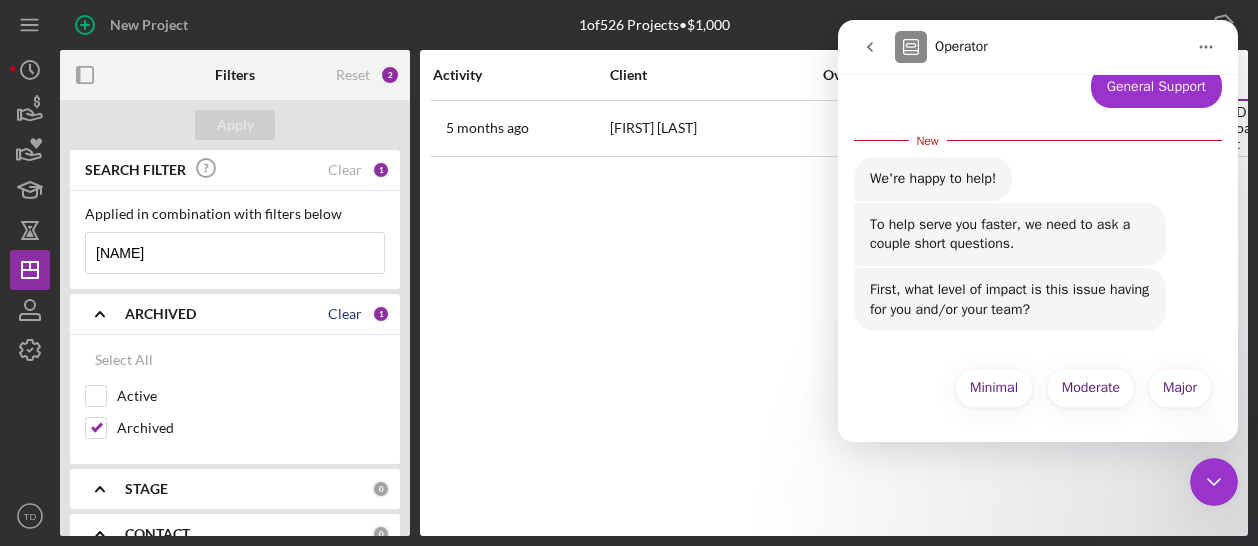 click on "Clear" at bounding box center (345, 314) 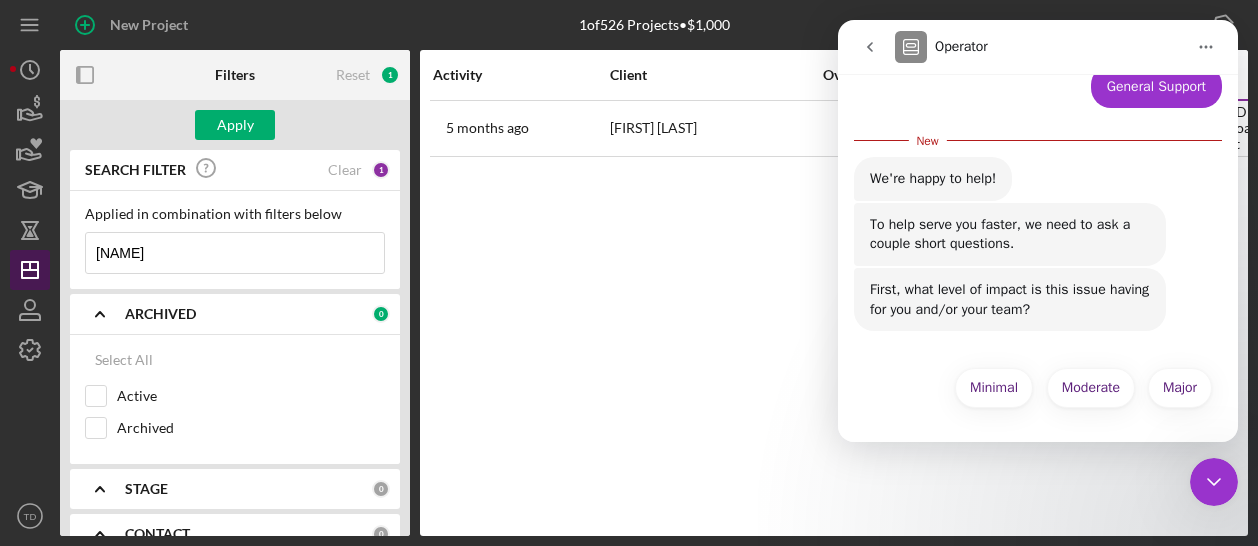 drag, startPoint x: 216, startPoint y: 254, endPoint x: 20, endPoint y: 250, distance: 196.04082 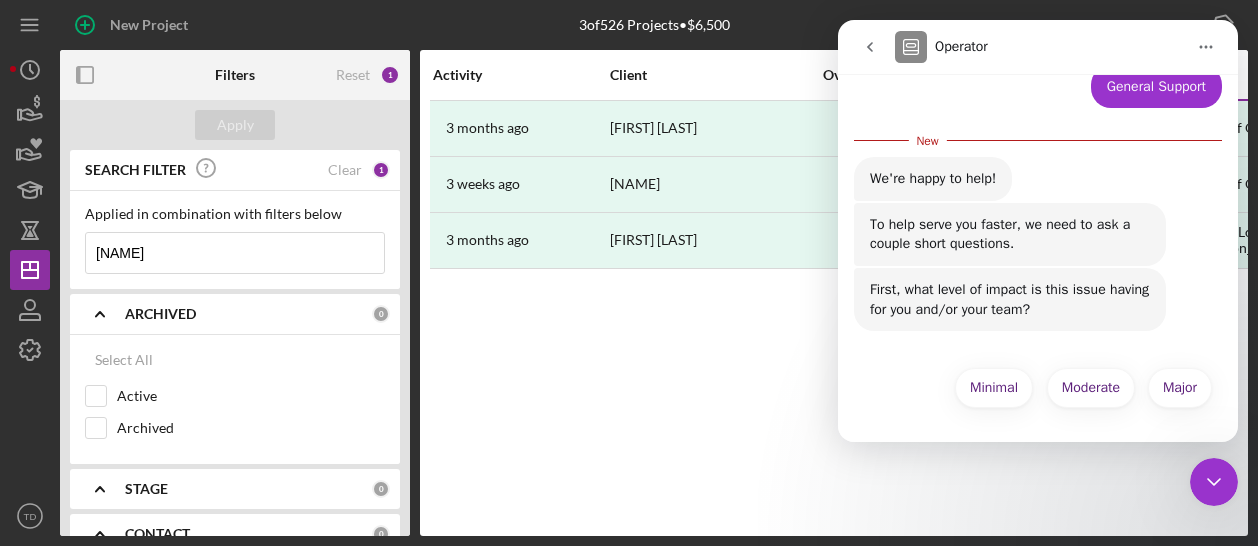 type on "[NAME]" 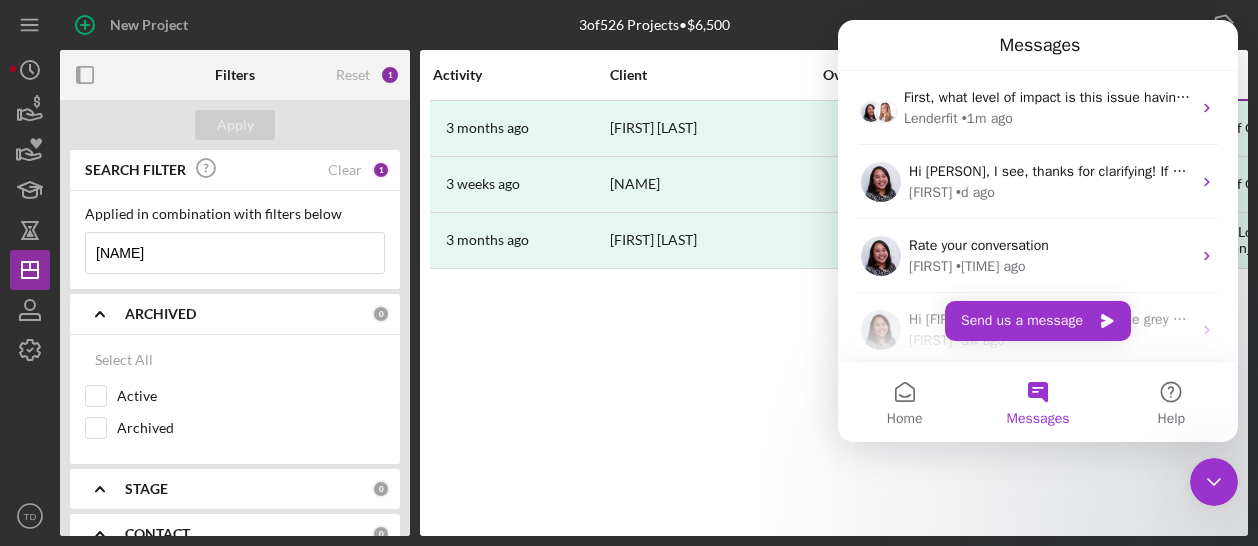 scroll, scrollTop: 0, scrollLeft: 0, axis: both 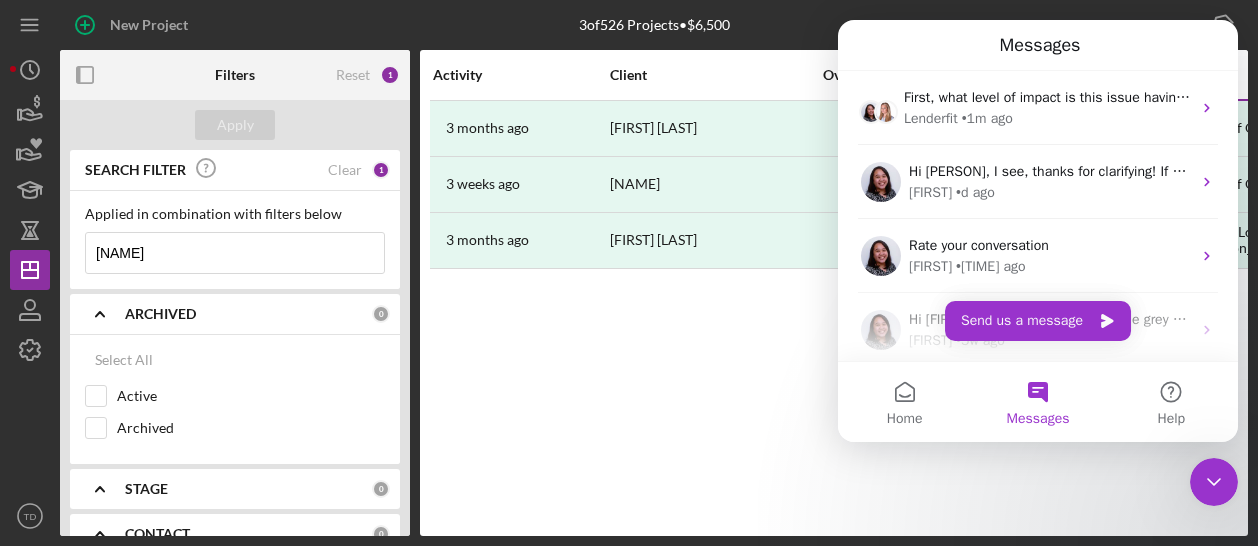 click on "Activity Client Overview Business Contact Product Icon/Table Sort Arrow Category Amount Started Closing Checklist Stage Status Sentiment Risk Rating Resolution Funded Resolved State View Archived 3 months ago [FIRST] [LAST] [FIRST] [LAST] Icon/Info Pupusas Solis LLC BM Intake Gulf Coast JFCS Educational 5/7/25 2 months ago Open Ongoing 5 Complete - 5/8/25 Icon/Navigate Archive 3 weeks ago [FIRST] [LAST] [FIRST] [LAST] Icon/Info Pupusas Solis SR Intake Gulf Coast JFCS Educational 7/14/25 3 weeks  Open Ongoing 5 Complete - 7/14/25 Icon/Navigate Archive 3 months ago [FIRST] [LAST] [FIRST] [LAST] Icon/Info Pupusas Solis LLC BM HIAS EAF Loan Application_Gulf Coast JFCS Loan $6,500 5/8/25 5/23/25 Done Ongoing 5 Approved Yes 5/21/25 [STATE] Icon/Navigate Archive" at bounding box center [834, 293] 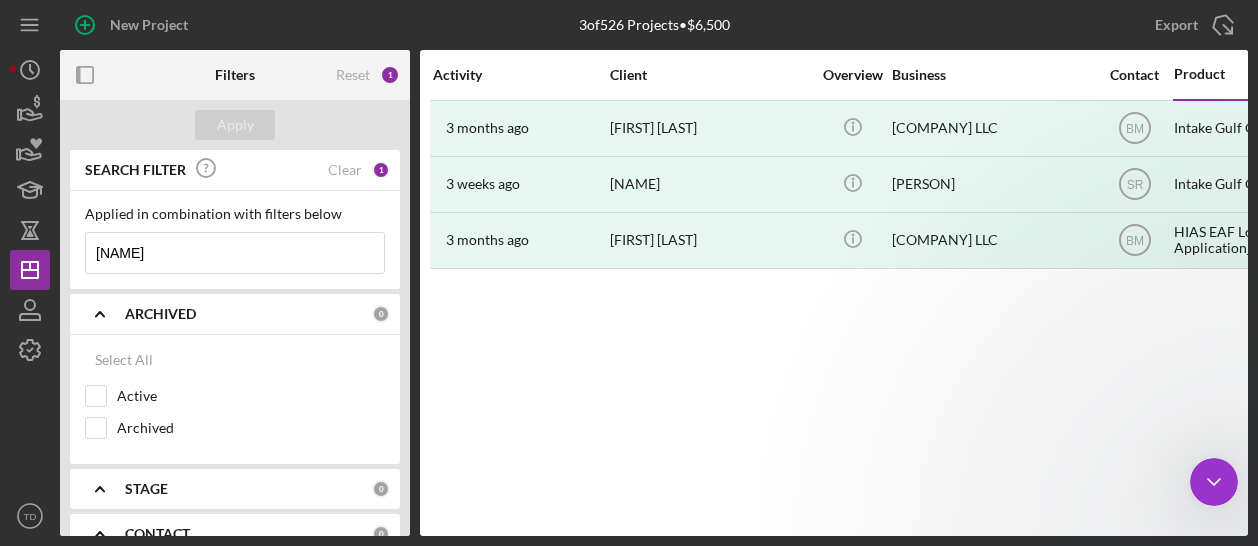 scroll, scrollTop: 0, scrollLeft: 0, axis: both 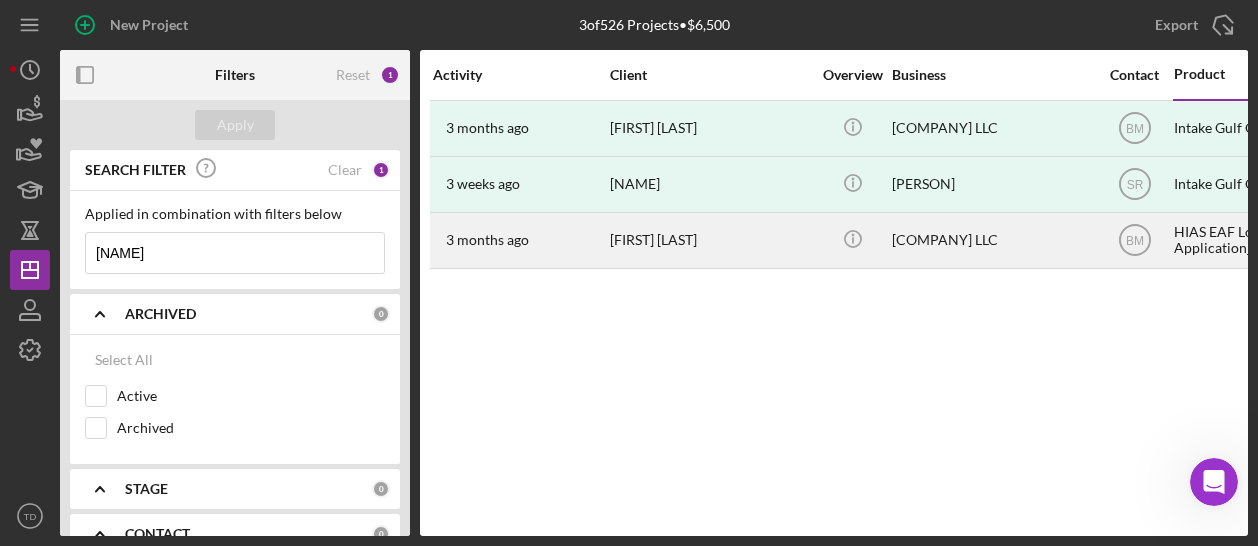 click on "[DATE] [PERSON]" at bounding box center (520, 240) 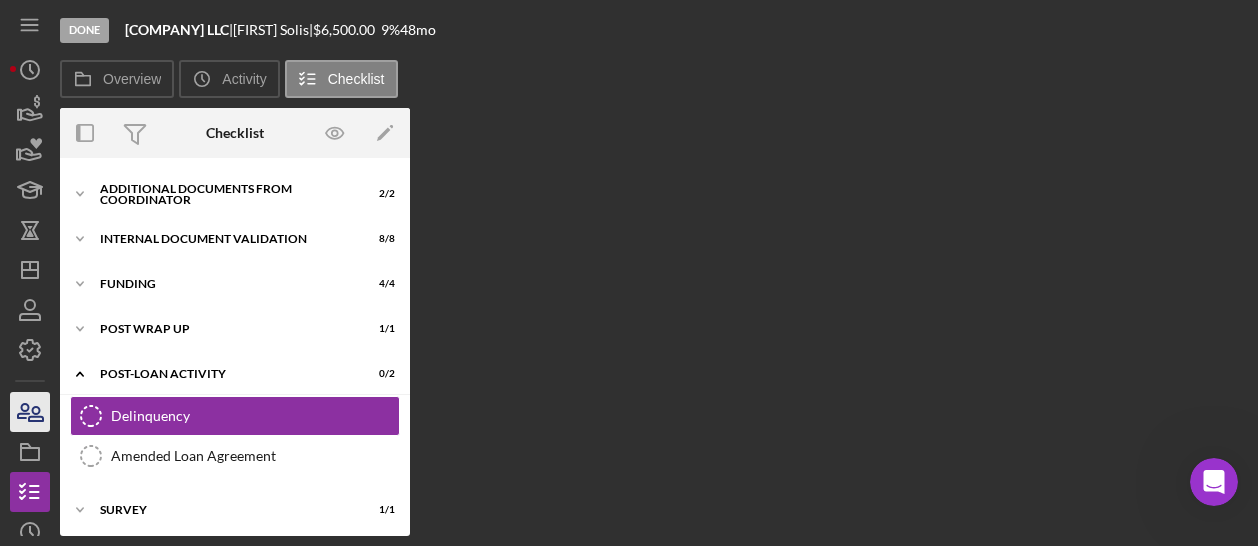 scroll, scrollTop: 84, scrollLeft: 0, axis: vertical 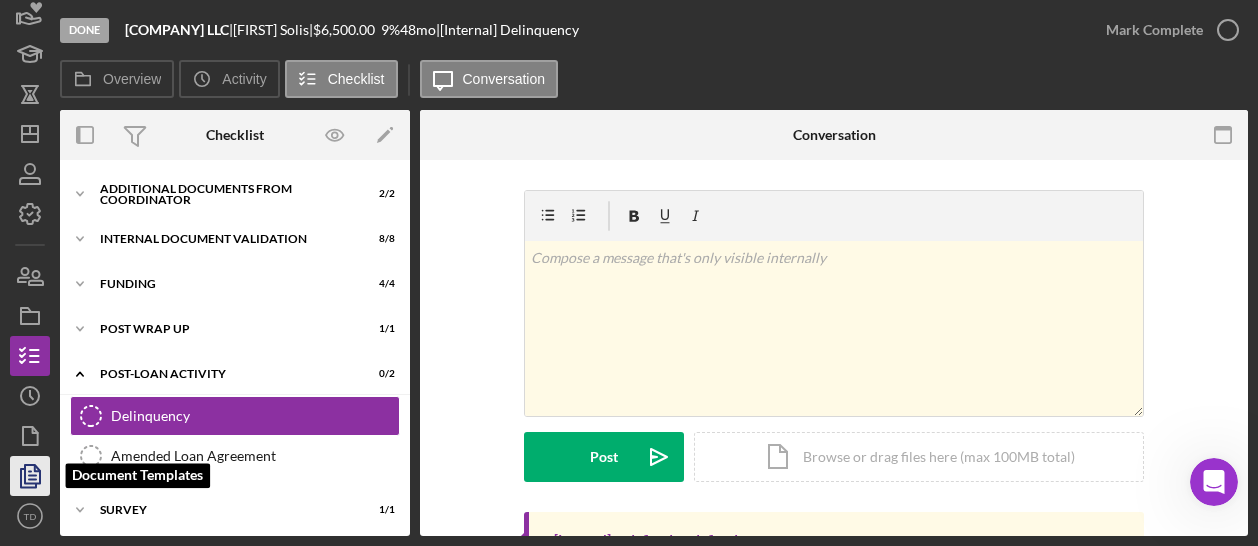 click 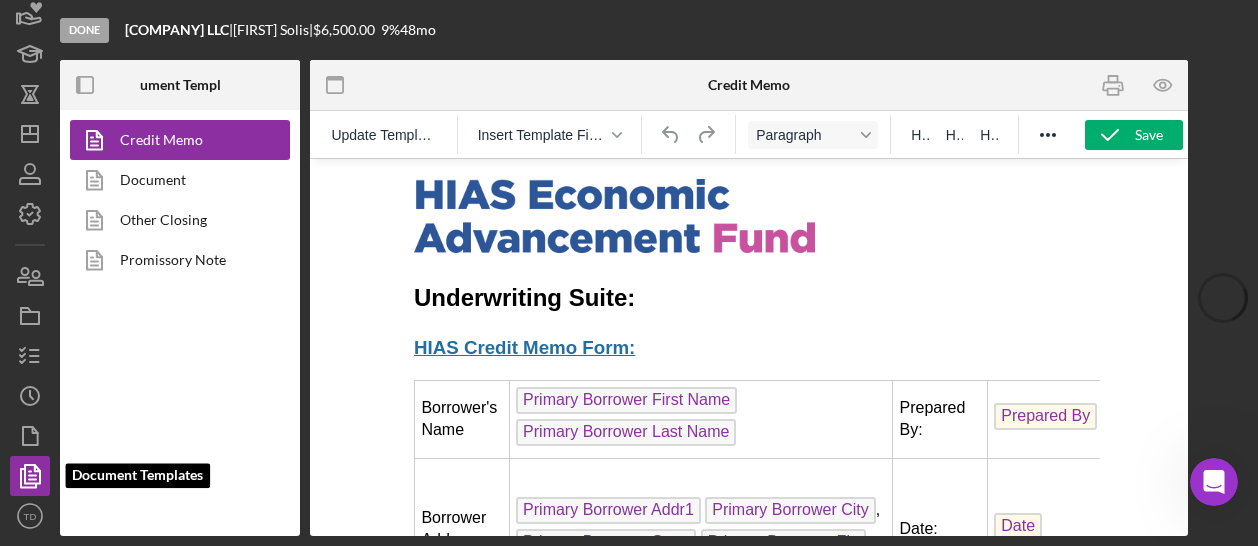 scroll, scrollTop: 0, scrollLeft: 0, axis: both 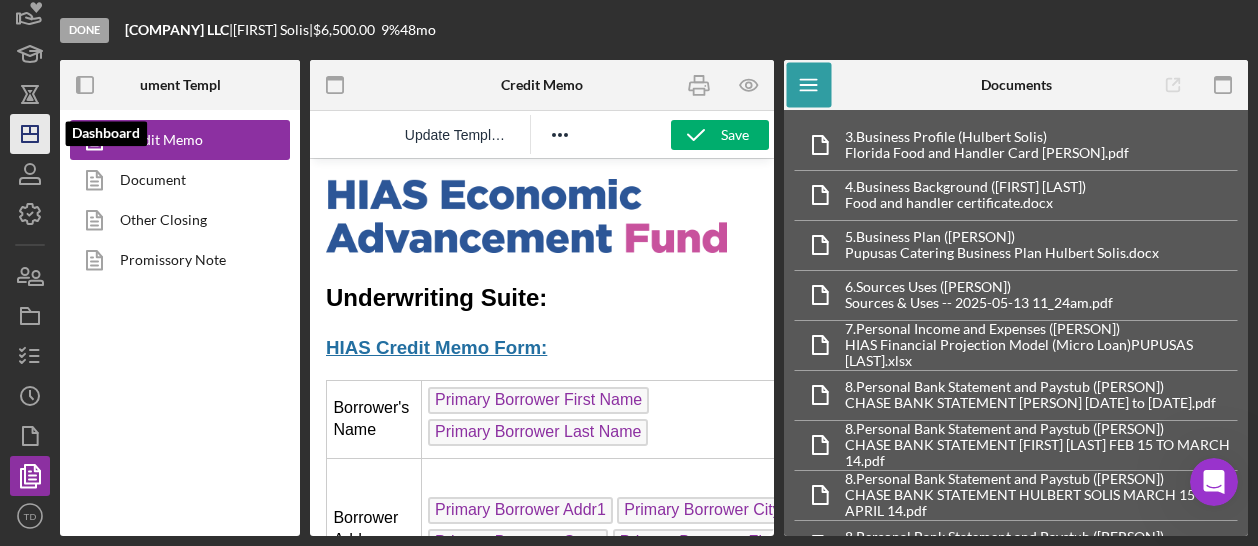 click on "Icon/Dashboard" 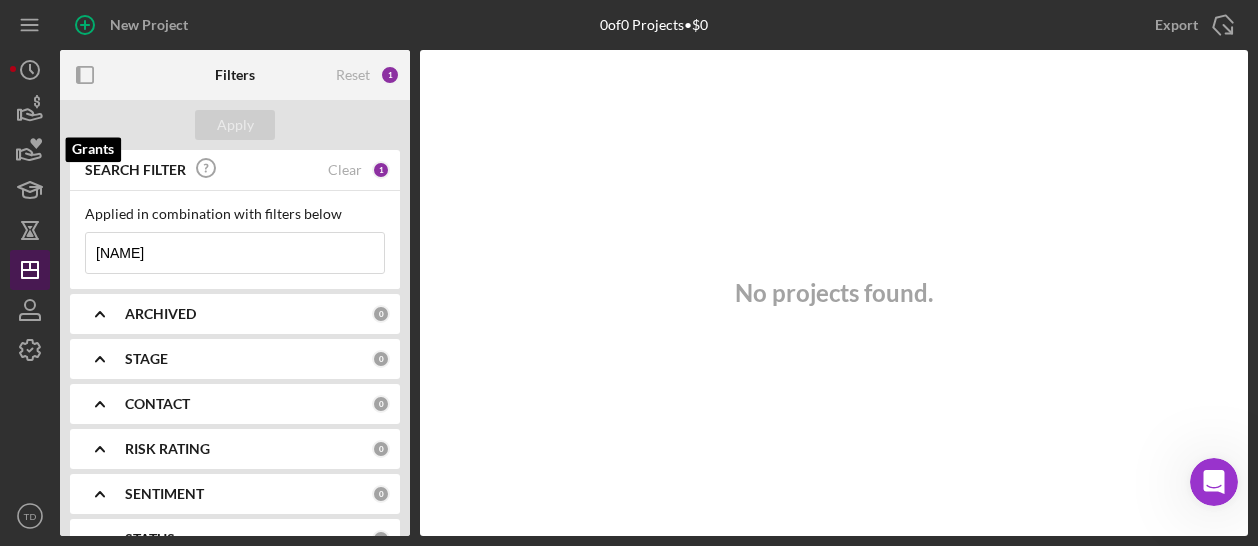 scroll, scrollTop: 0, scrollLeft: 0, axis: both 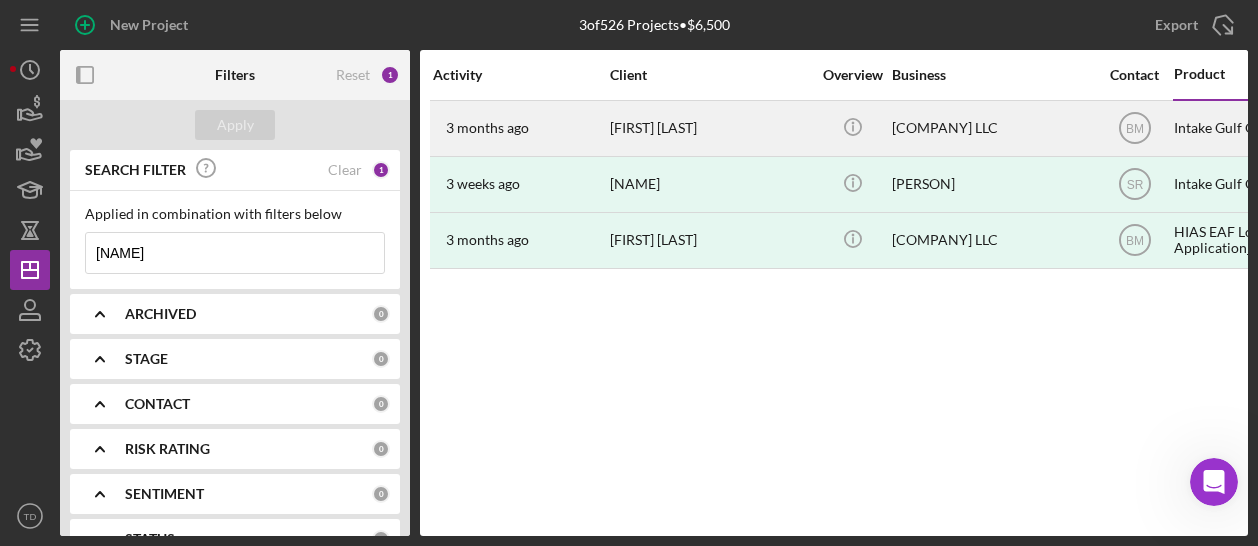 click on "3 months ago" at bounding box center (487, 128) 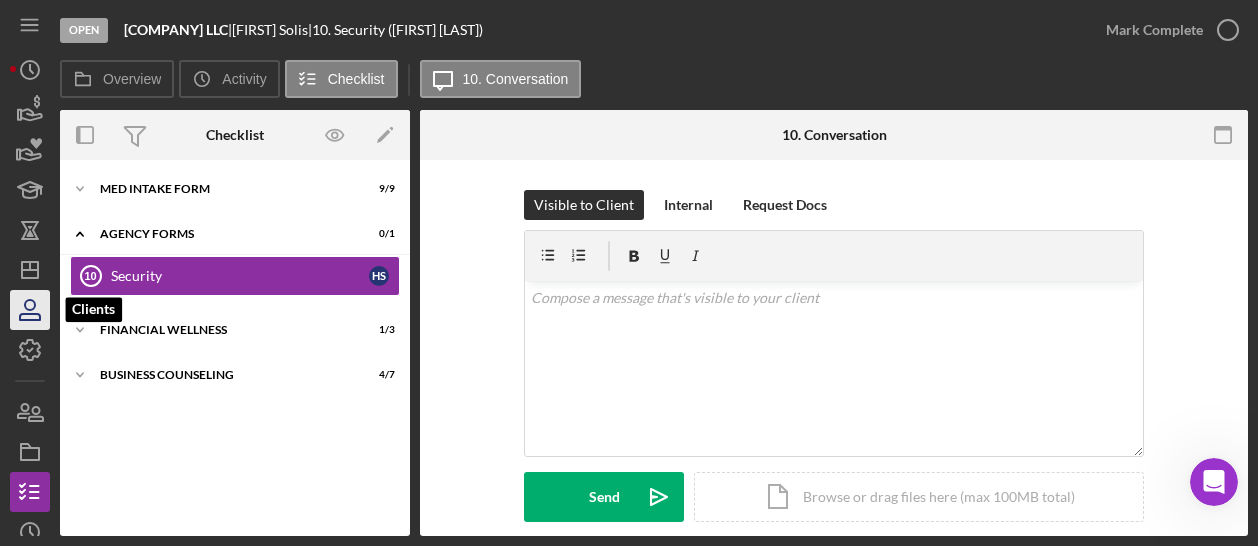 scroll, scrollTop: 136, scrollLeft: 0, axis: vertical 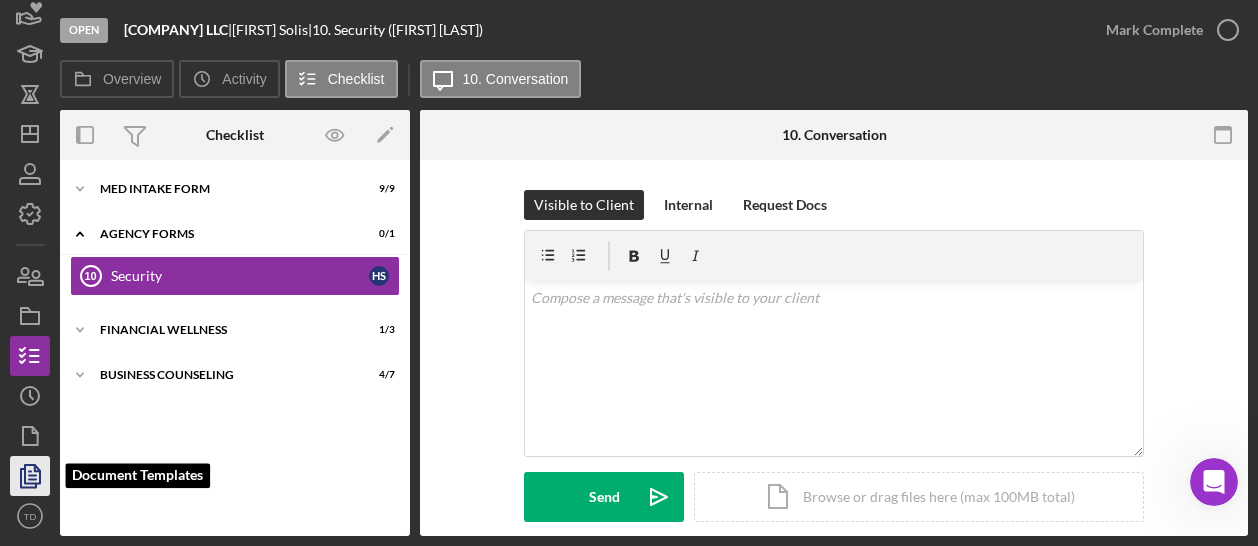 click 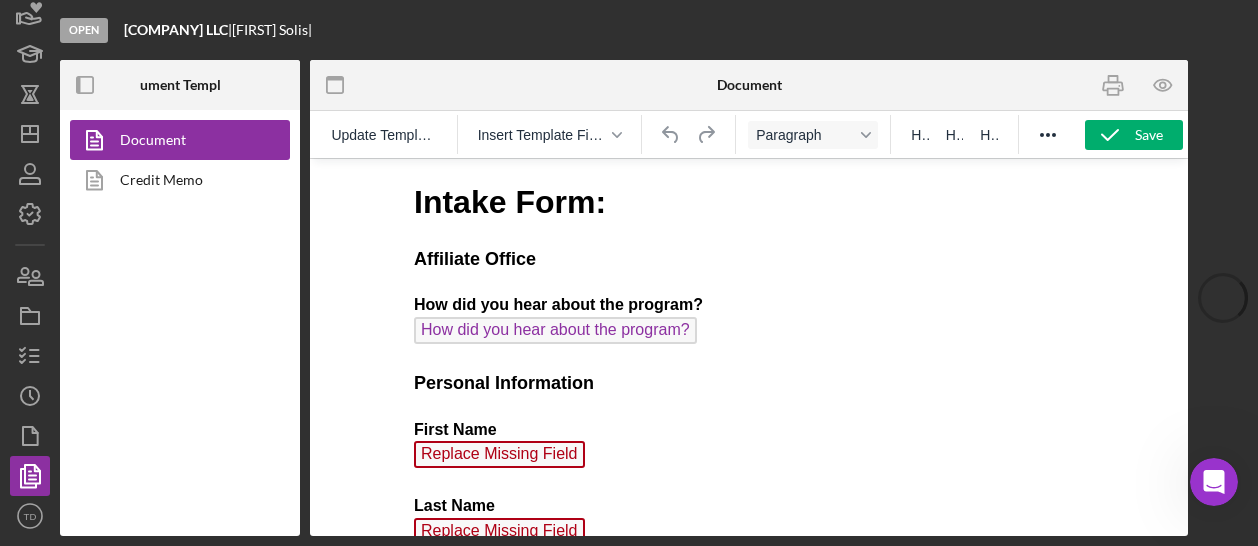 scroll, scrollTop: 0, scrollLeft: 0, axis: both 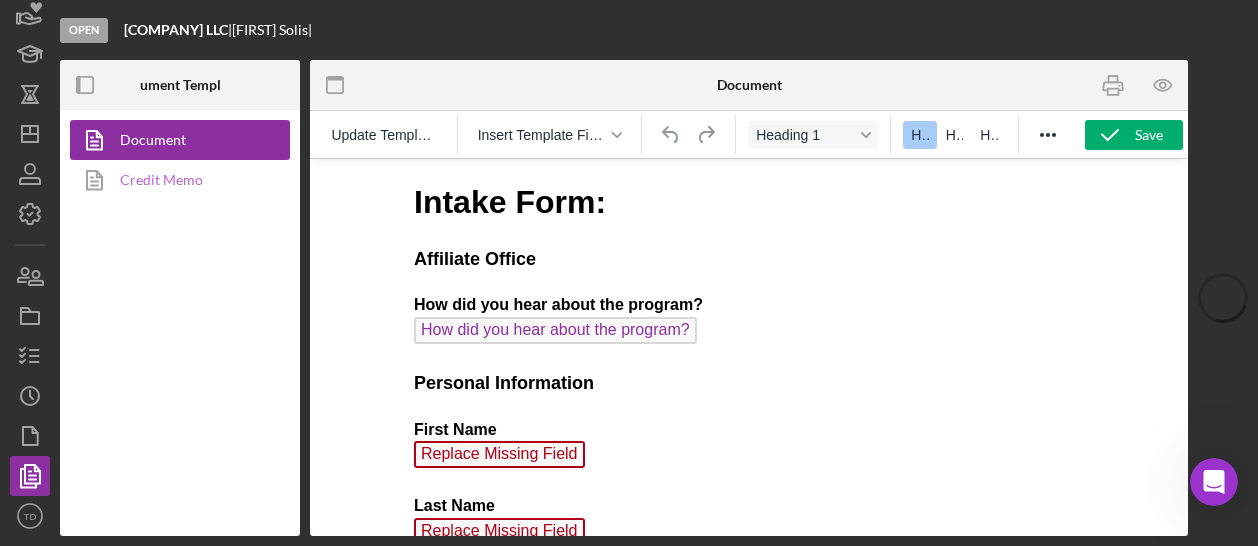 click on "Credit Memo" at bounding box center [175, 180] 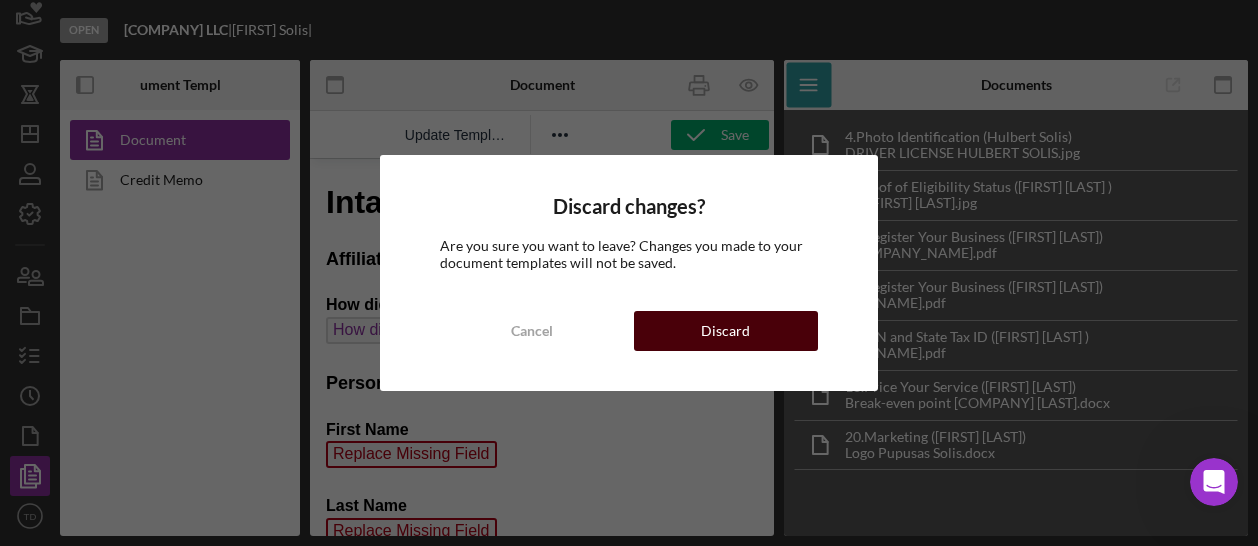 click on "Discard" at bounding box center (726, 331) 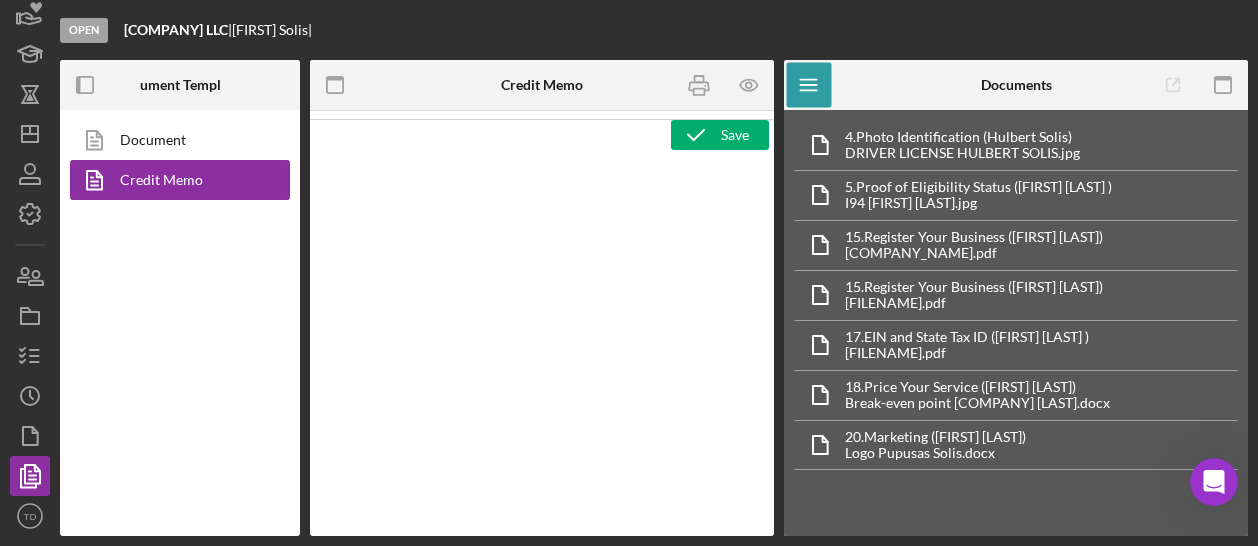scroll, scrollTop: 0, scrollLeft: 0, axis: both 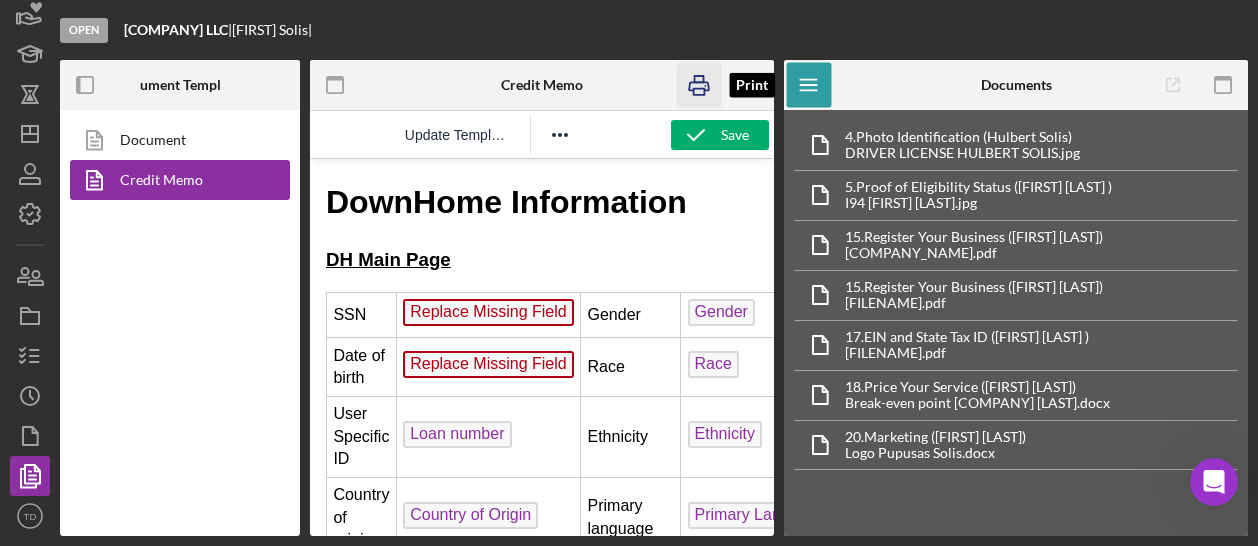 click 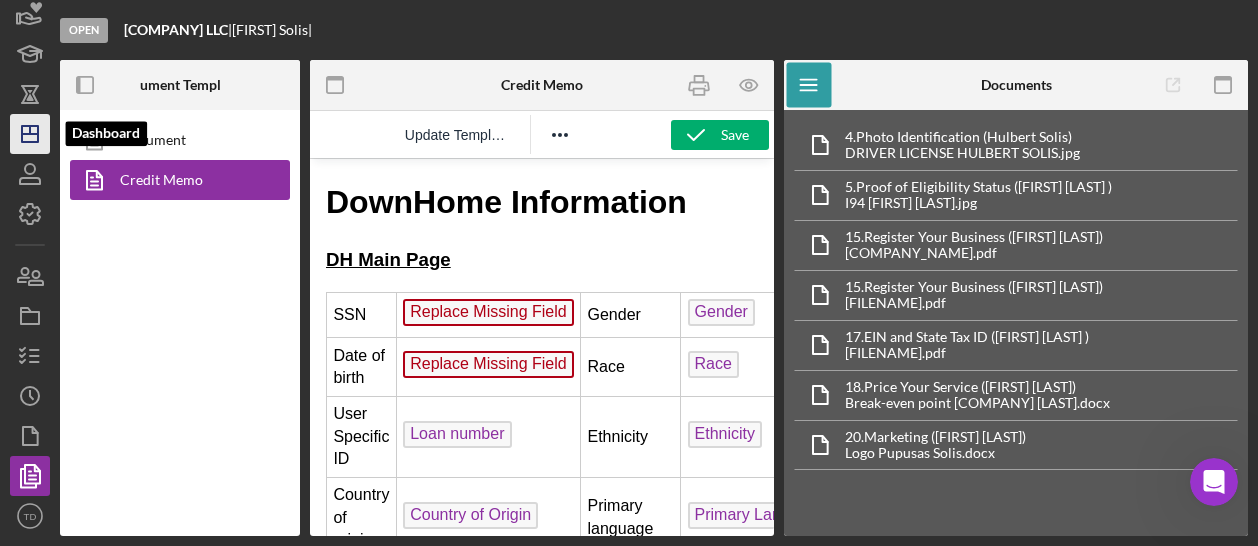 click on "Icon/Dashboard" 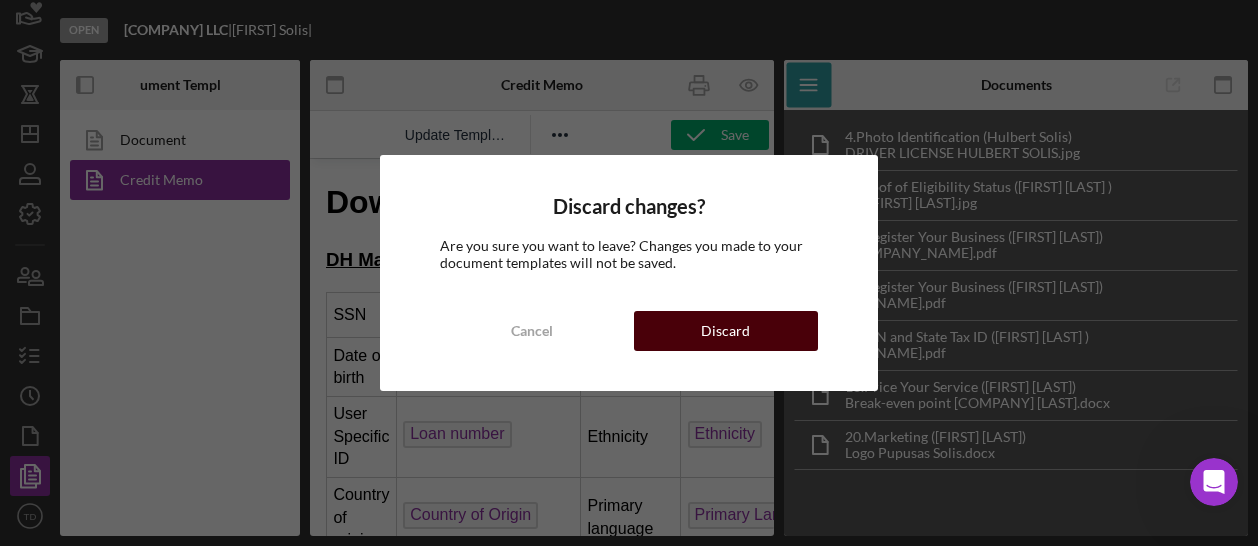 click on "Discard" at bounding box center [726, 331] 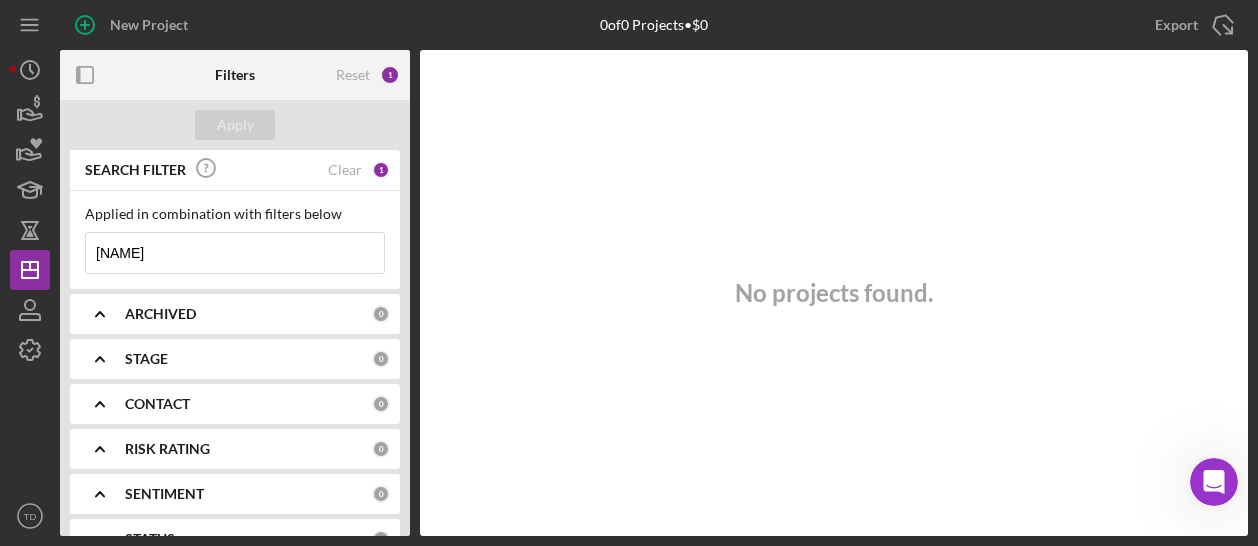 scroll, scrollTop: 0, scrollLeft: 0, axis: both 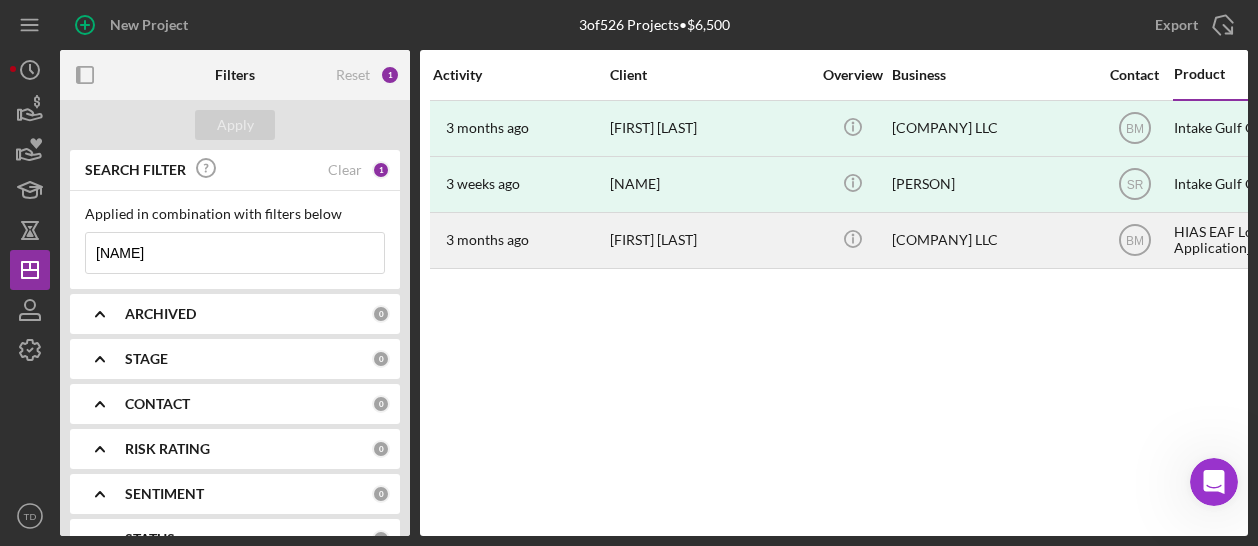 click on "[DATE] [PERSON]" at bounding box center [520, 240] 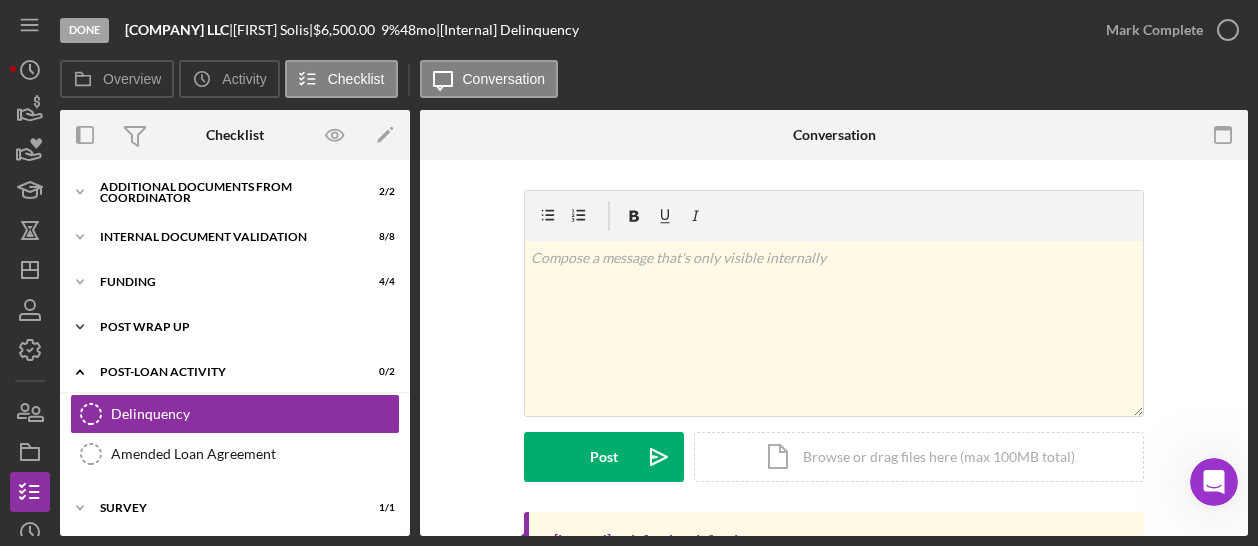 scroll, scrollTop: 0, scrollLeft: 0, axis: both 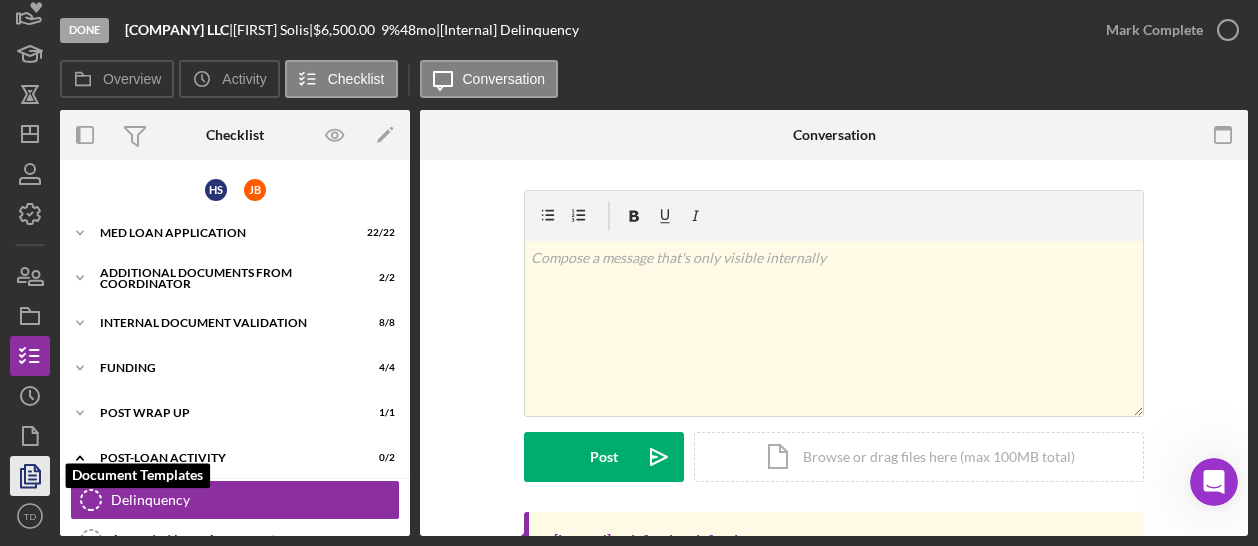click 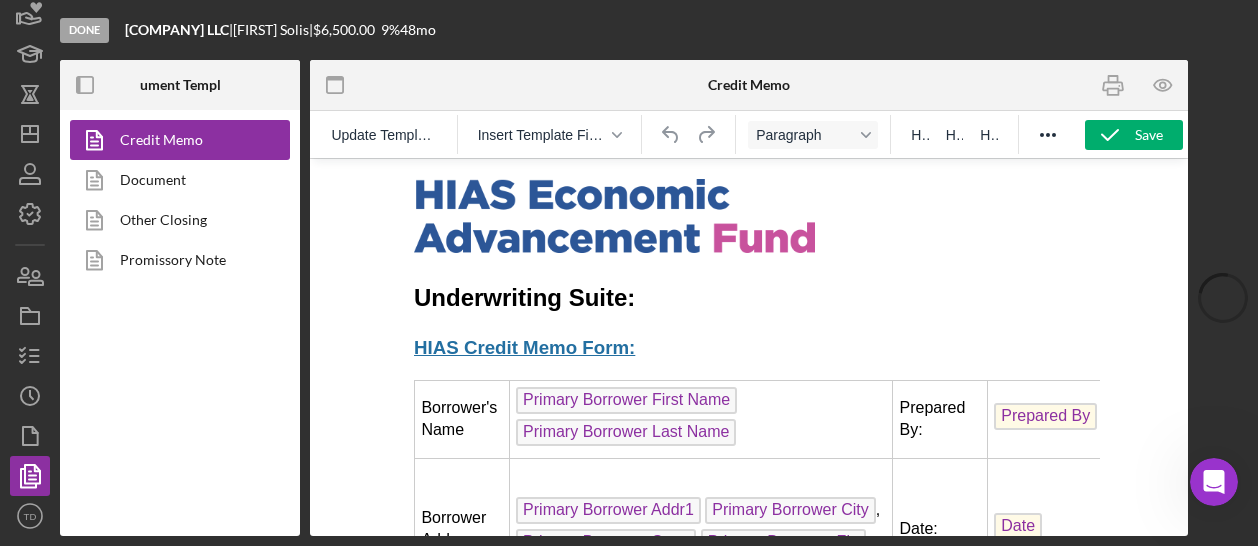 scroll, scrollTop: 0, scrollLeft: 0, axis: both 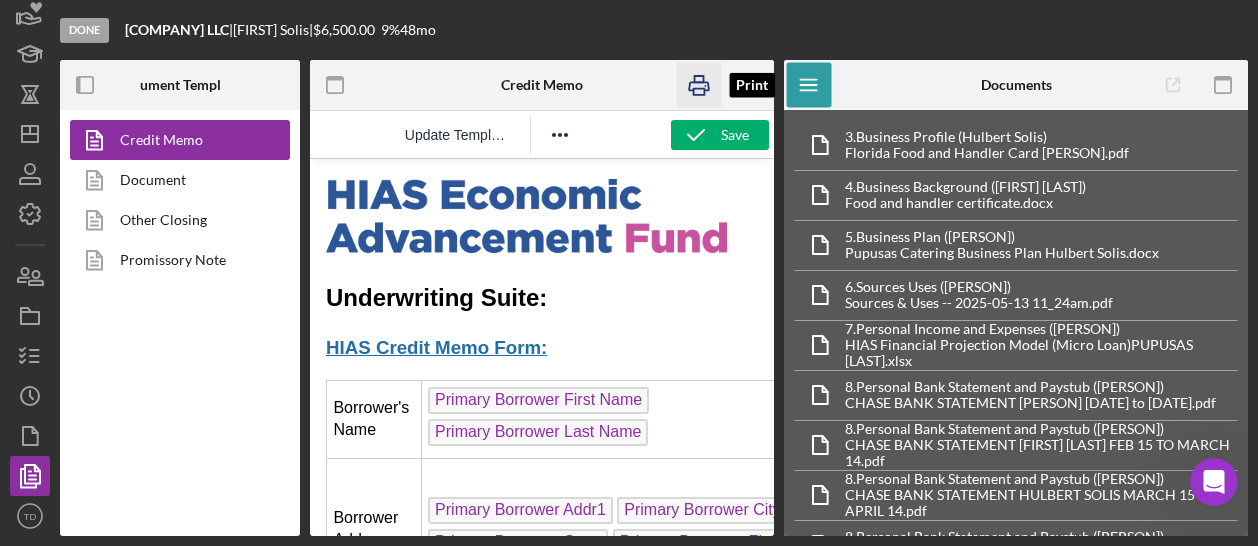 click 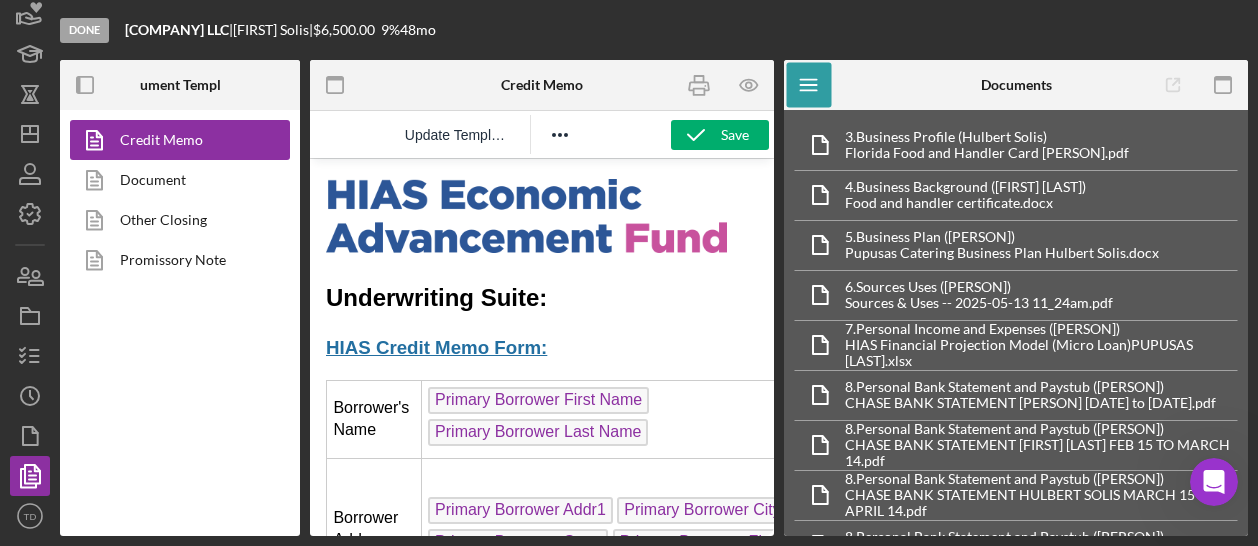 click 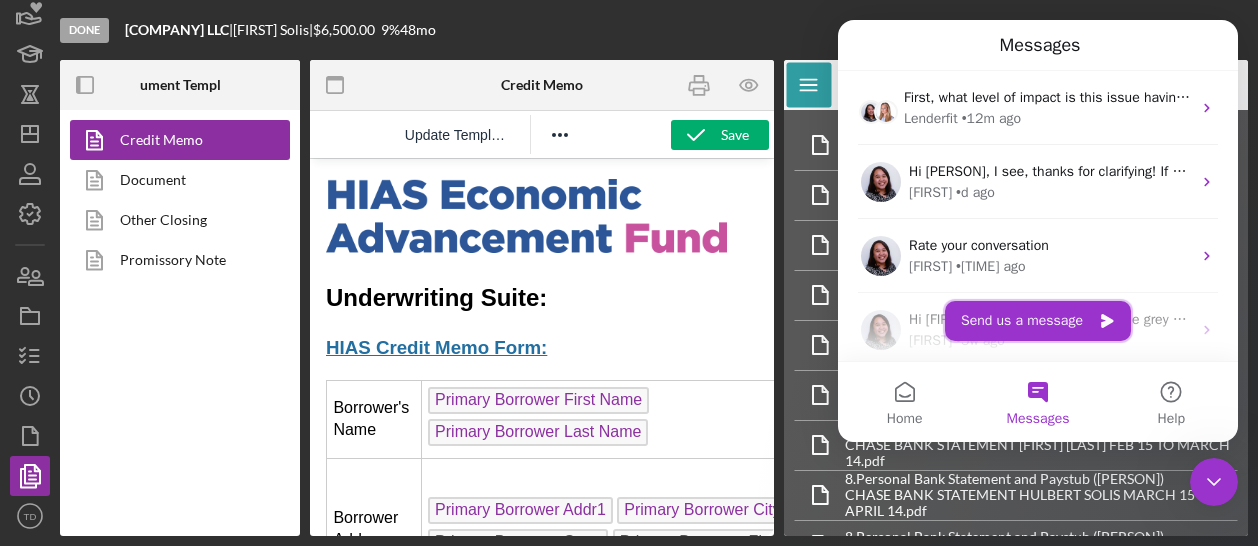 click on "Send us a message" at bounding box center [1038, 321] 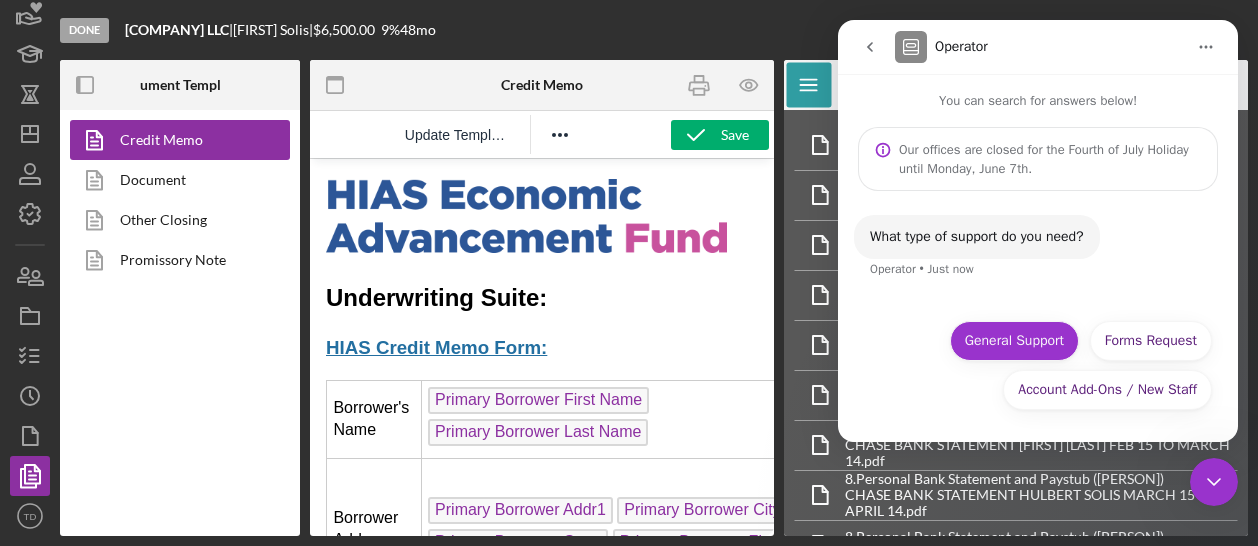 click on "General Support" at bounding box center (1014, 341) 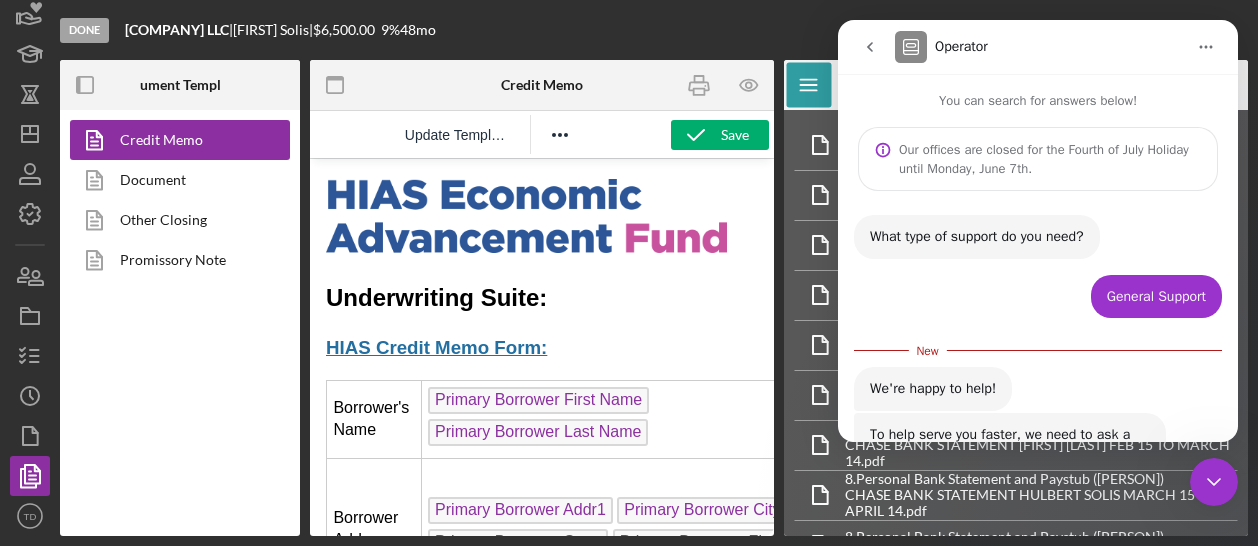 click on "Moderate" at bounding box center (1091, 598) 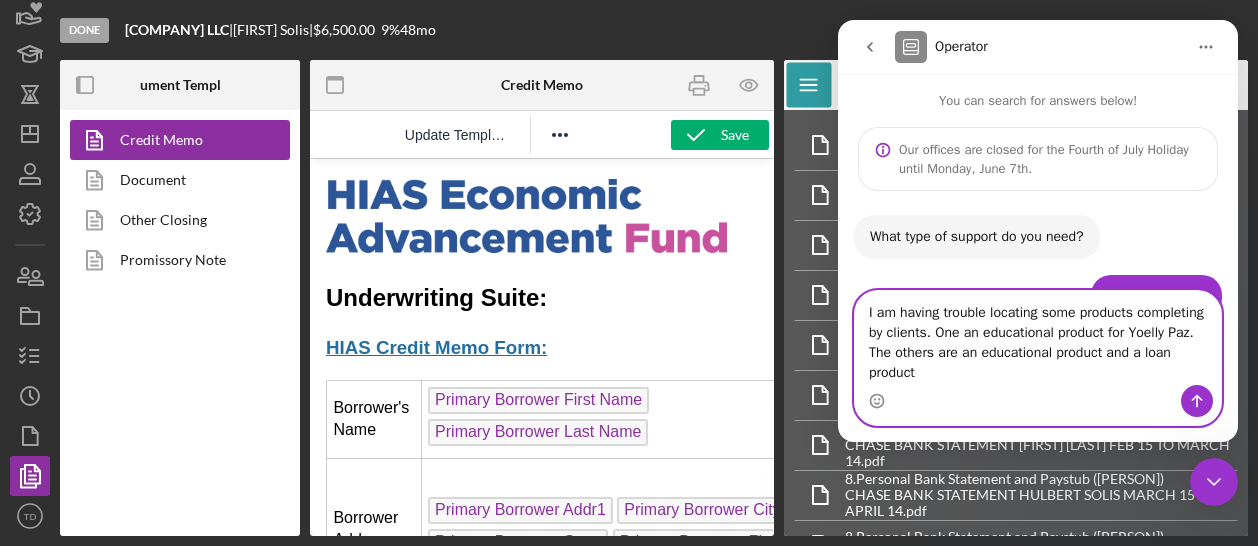 click on "I am having trouble locating some products completing by clients. One an educational product for Yoelly Paz. The others are an educational product and a loan product" at bounding box center (1038, 338) 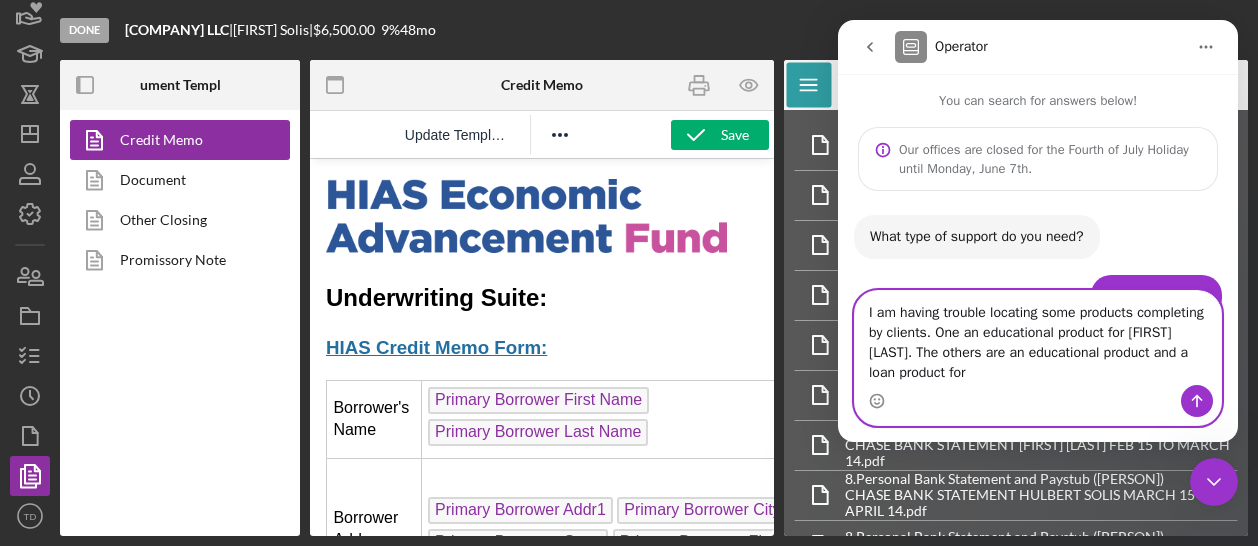 paste on "[FIRST] [LAST] [LAST]" 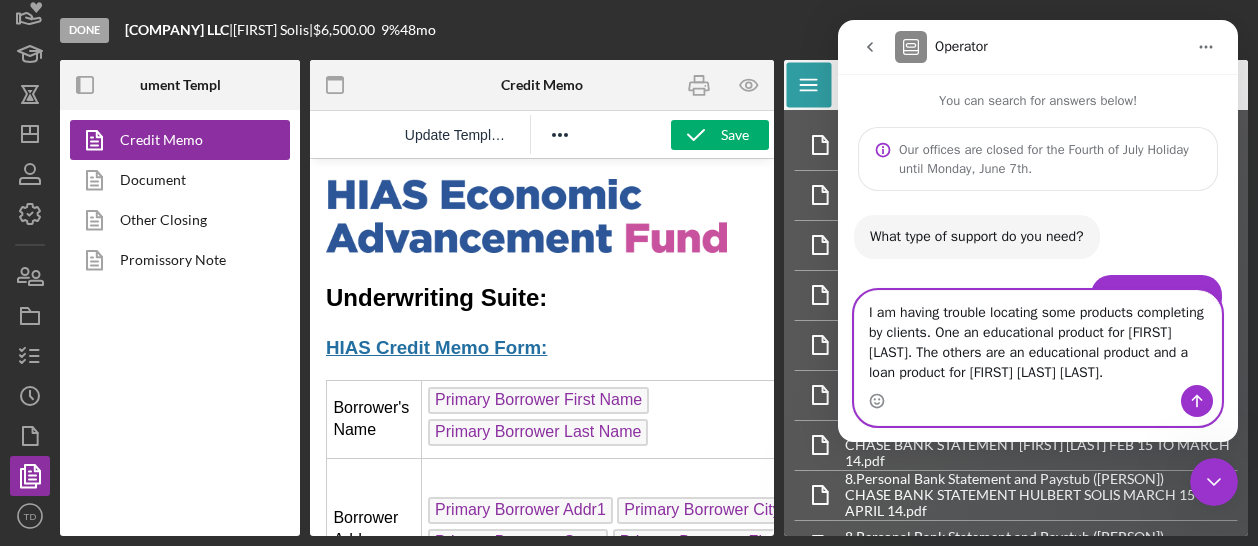 type on "I am having trouble locating some products completing by clients. One an educational product for [FIRST] [LAST]. The others are an educational product and a loan product for [FIRST] [LAST] [LAST]." 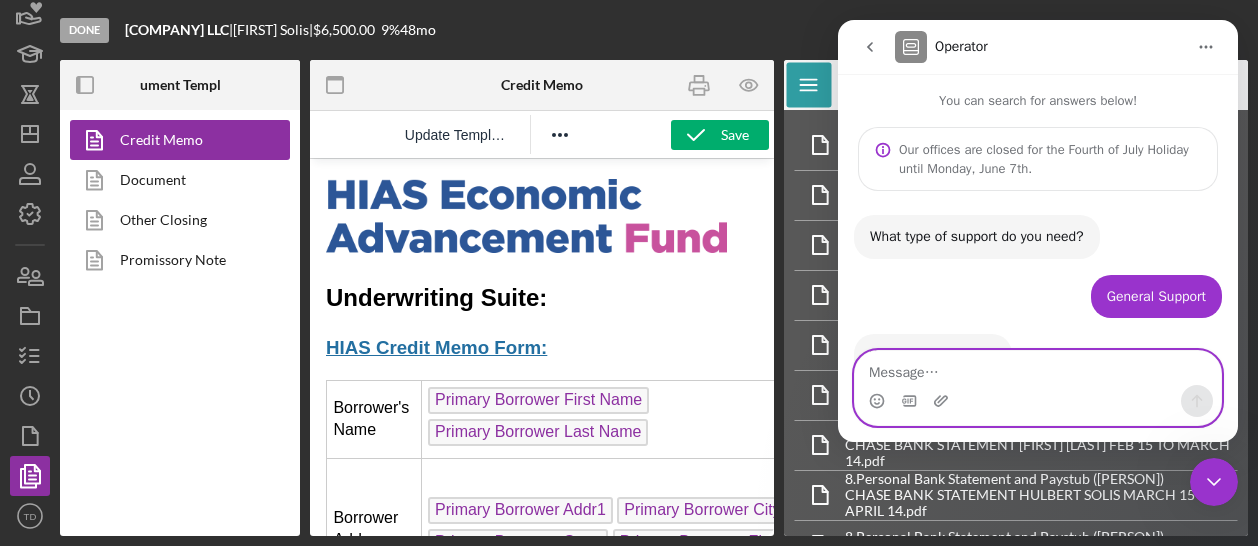 click at bounding box center (1038, 368) 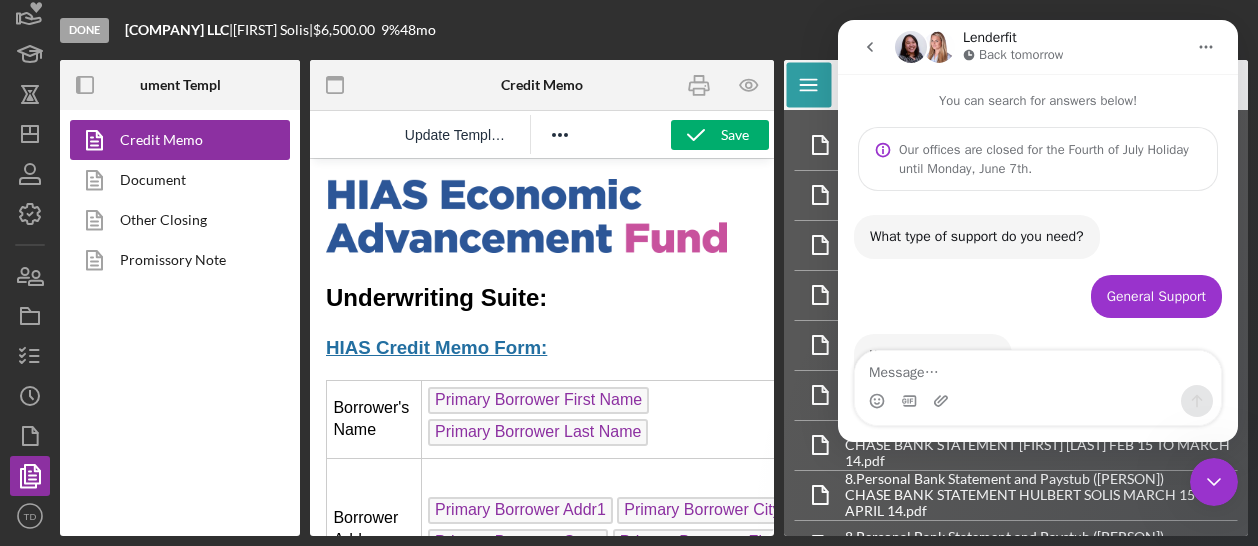 click at bounding box center (1038, 401) 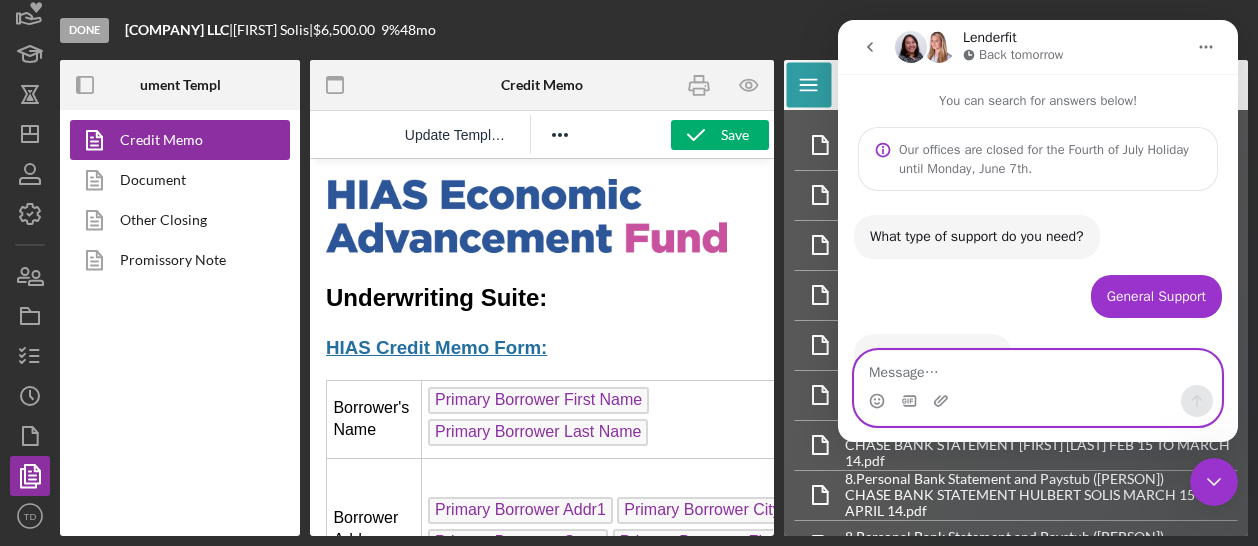 click at bounding box center [1038, 368] 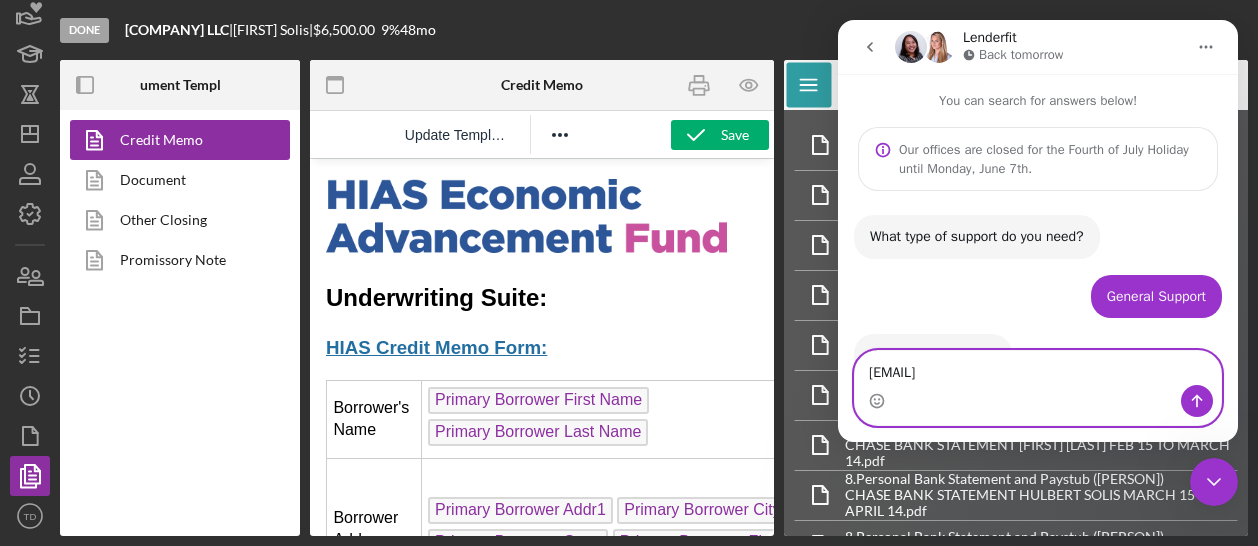 type 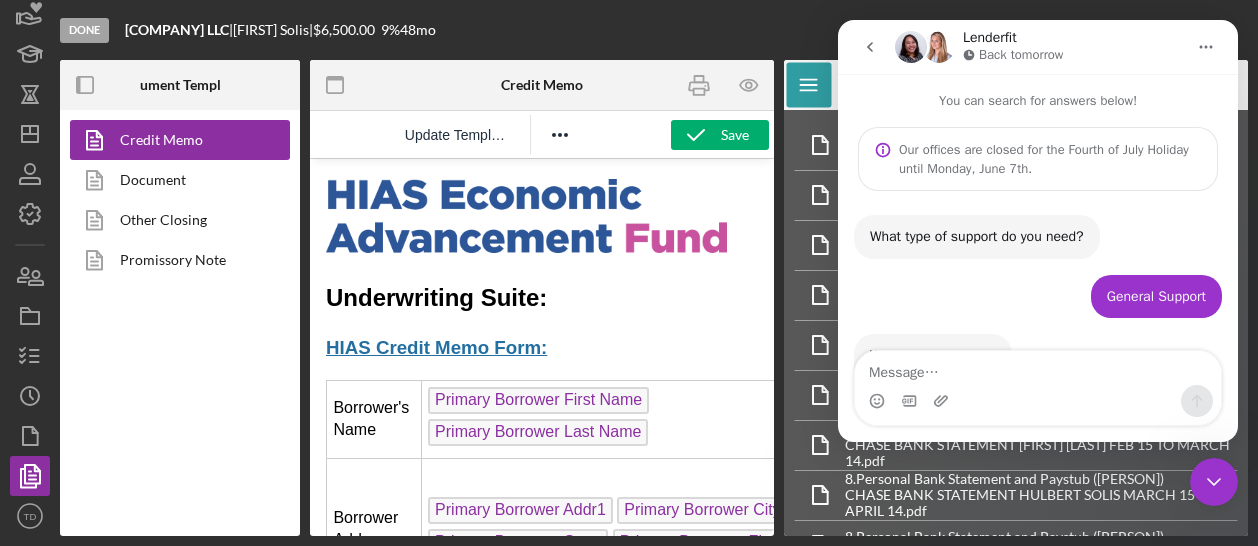 click at bounding box center [870, 47] 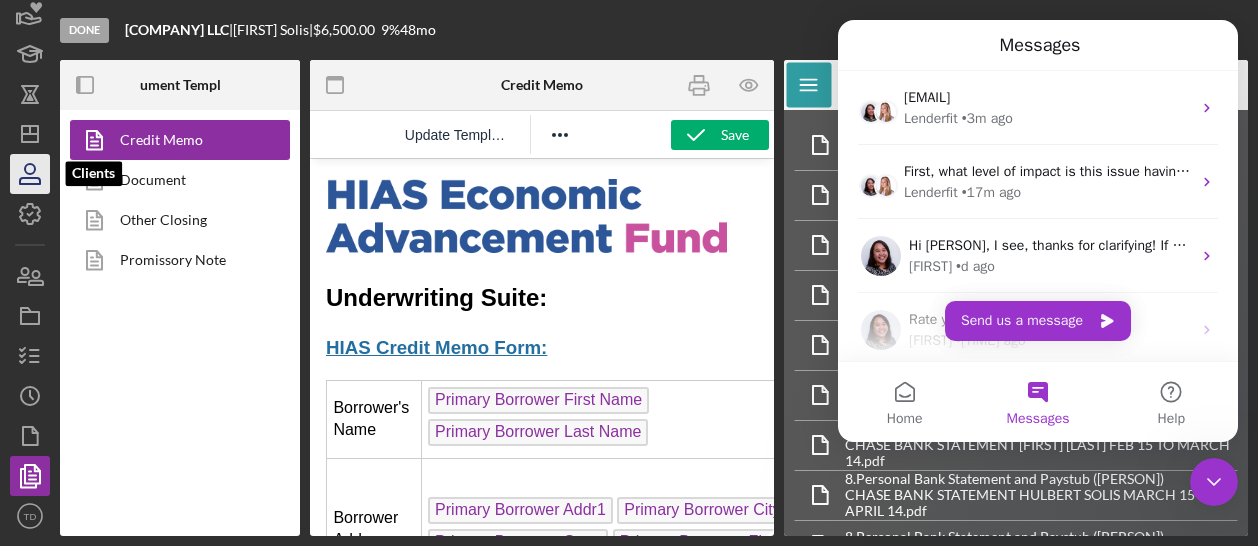 click 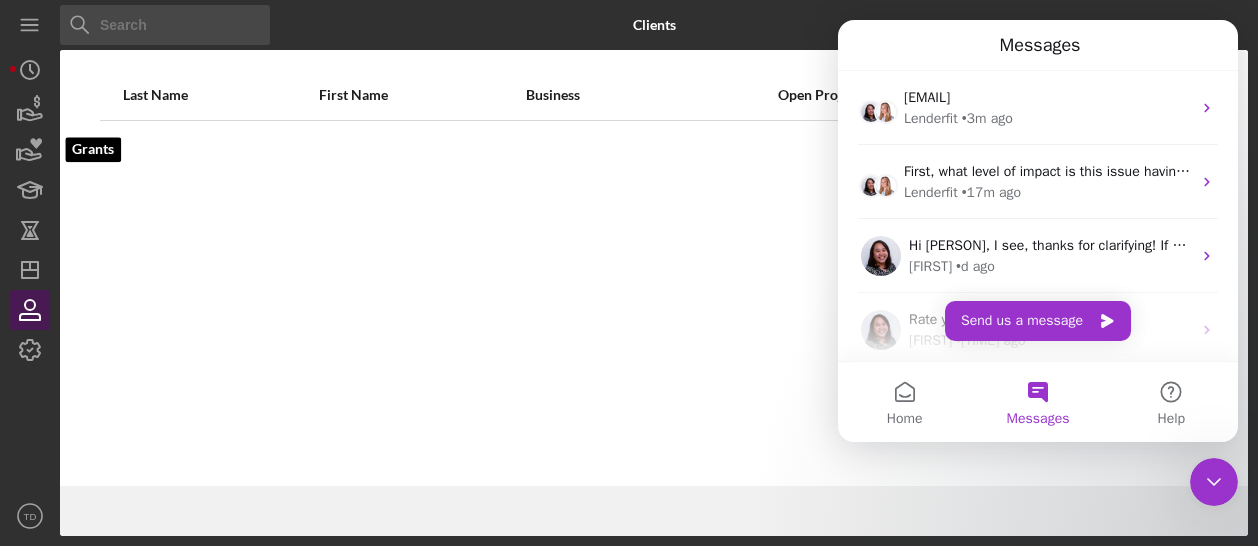 scroll, scrollTop: 0, scrollLeft: 0, axis: both 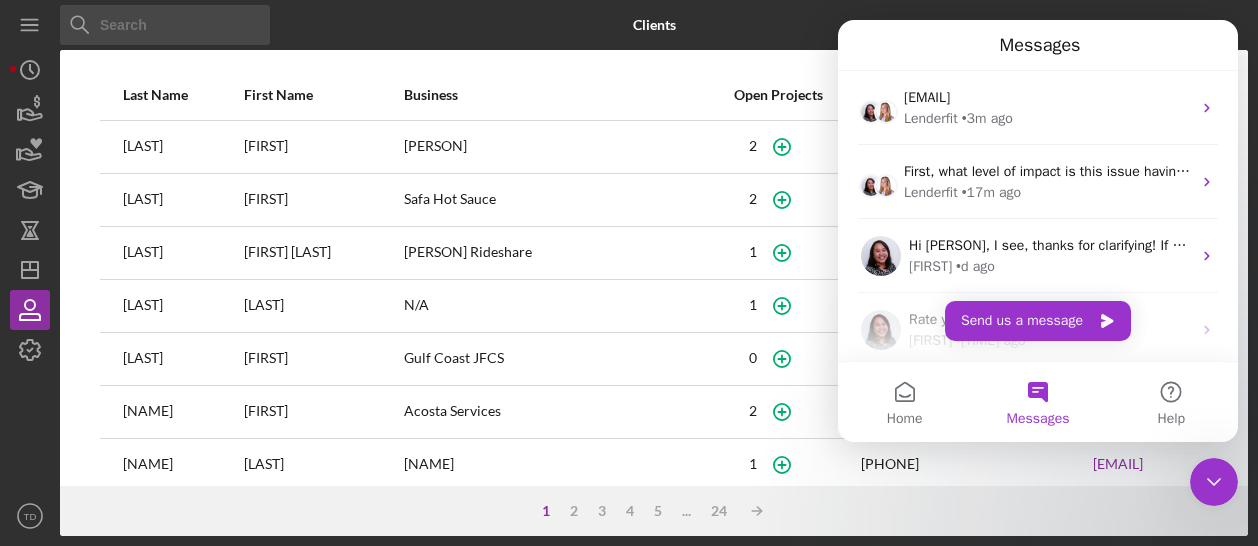 click 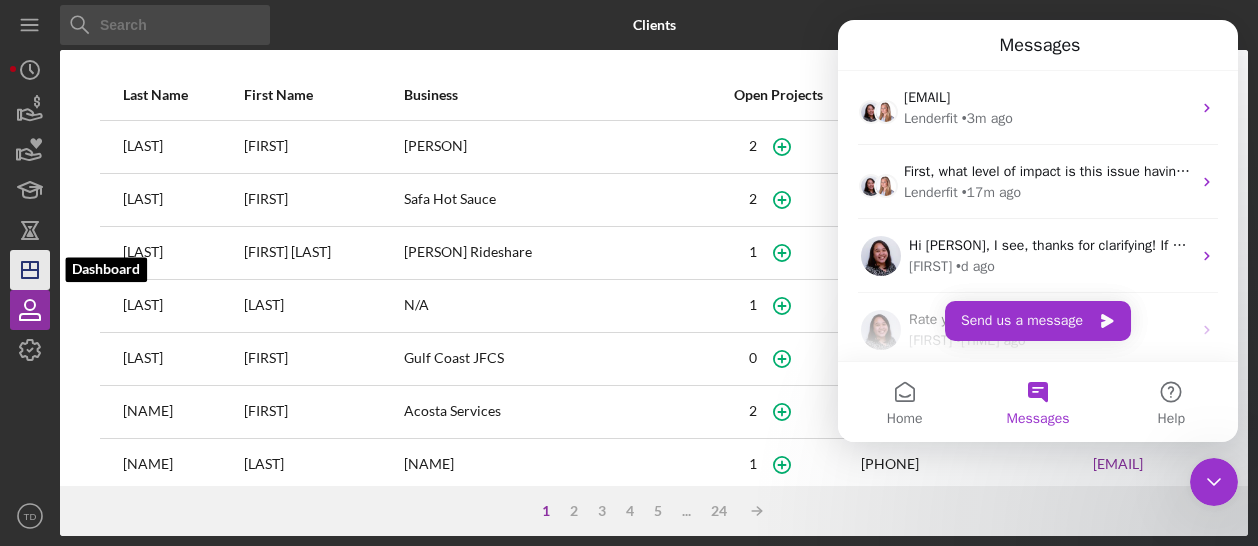 click on "Icon/Dashboard" 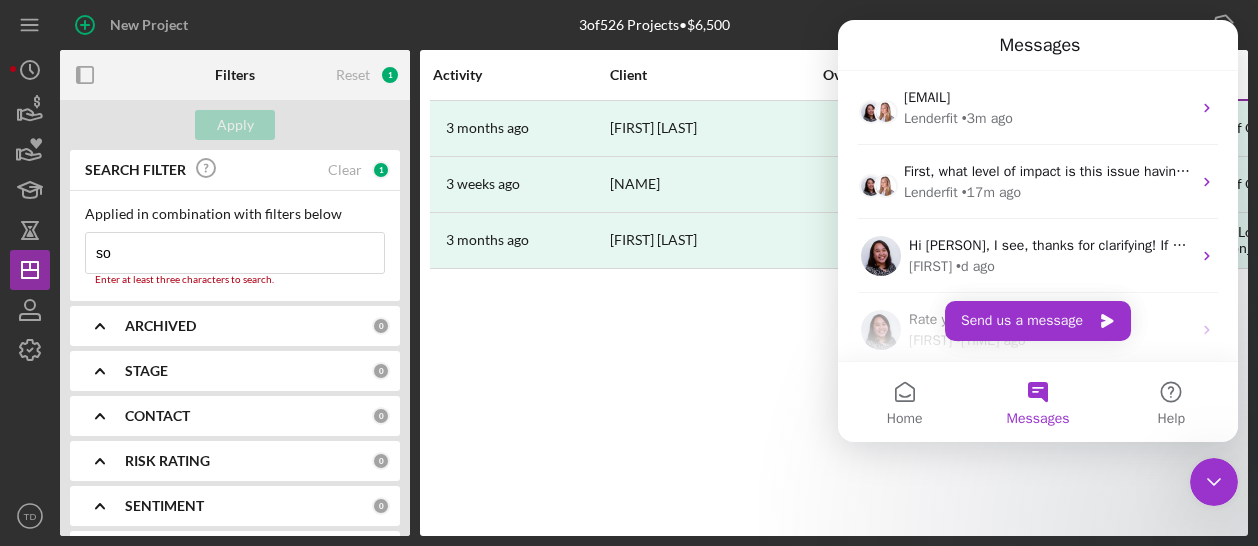 type on "s" 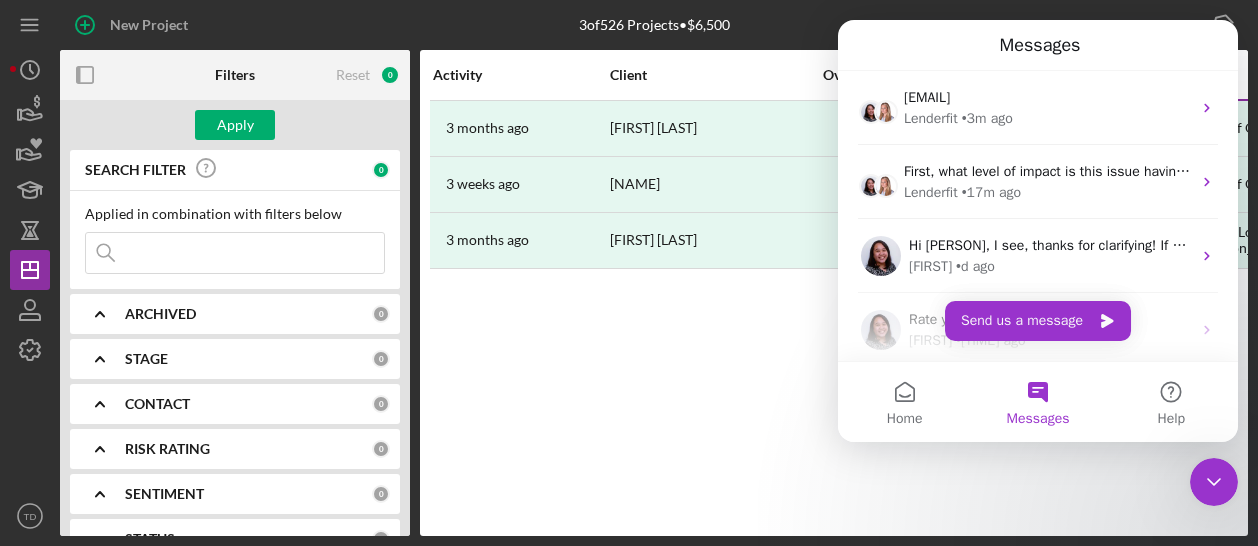 paste on "[FIRST]" 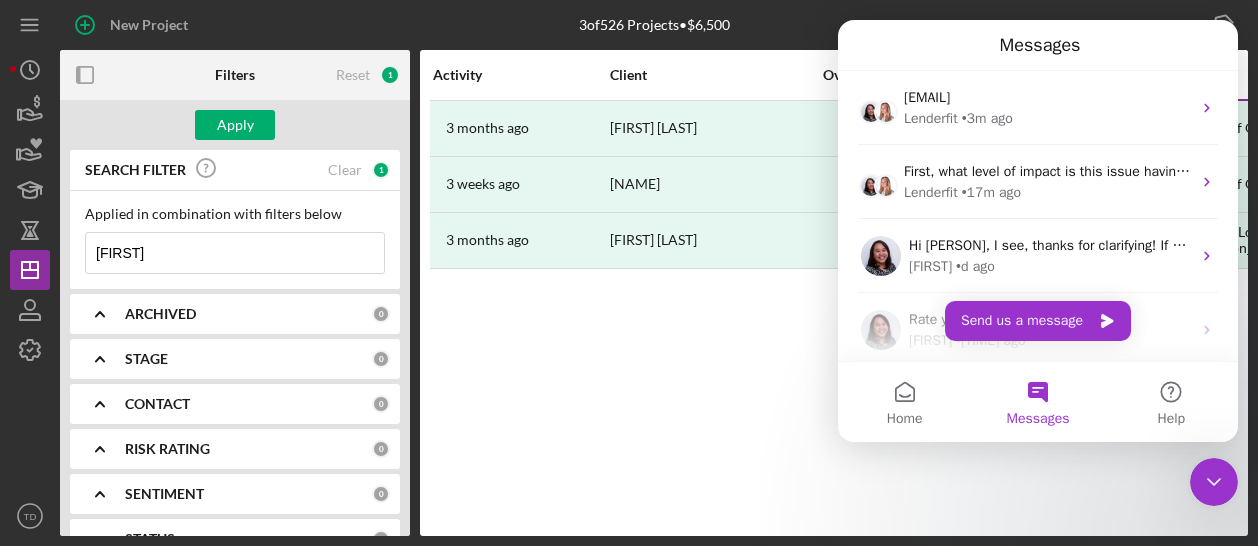 click on "[FIRST]" at bounding box center [235, 253] 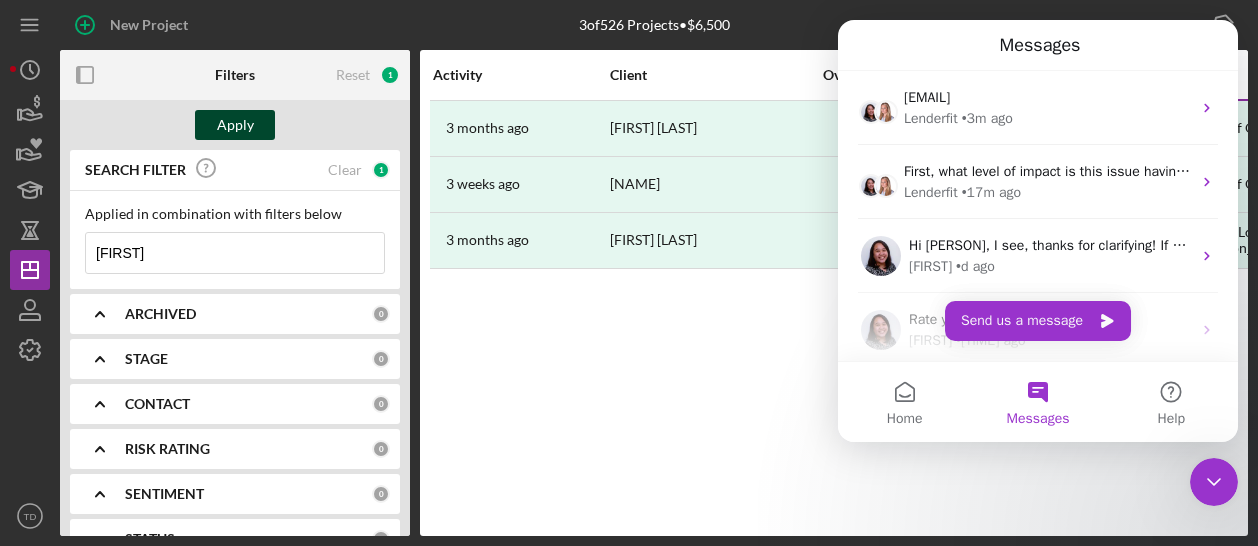 type on "[FIRST]" 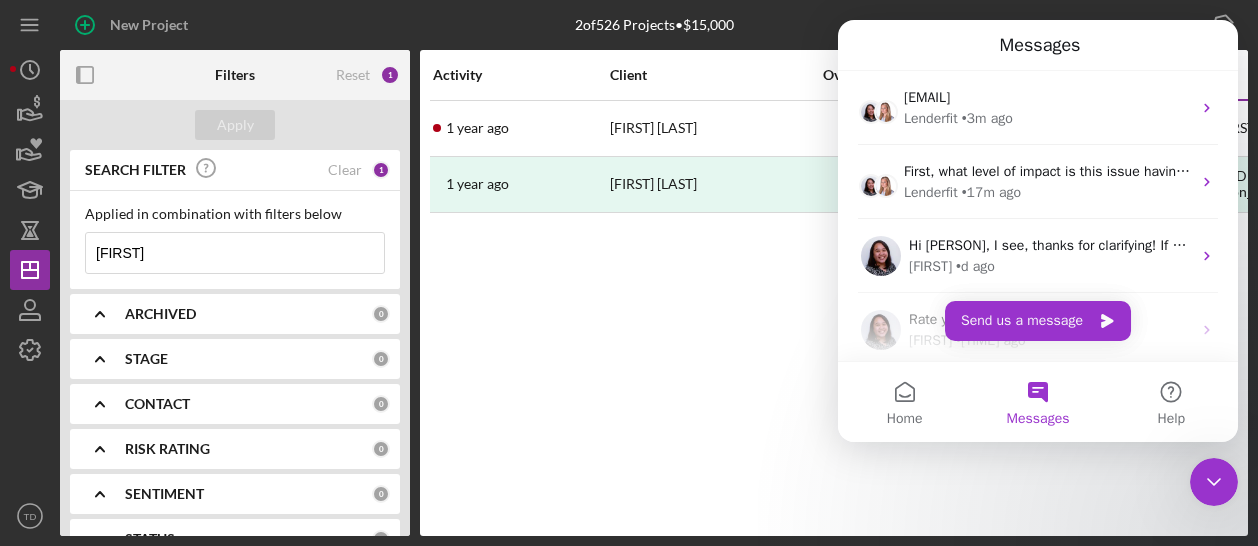 click on "Activity Client Overview Business Contact Product Icon/Table Sort Arrow Category Amount Started Closing Checklist Stage Status Sentiment Risk Rating Resolution Funded Resolved [STATE] View Archived 1 year ago [FIRST] [LAST] [FIRST] [LAST] Icon/Info Carpet Cleaning BM Intake Carolina Refugee Resettlement Agency   Educational 4/11/24 1 year ago Open Ongoing 5 - Icon/Navigate 1 year ago [FIRST] [LAST] [FIRST] [LAST] Icon/Info Carpet Cleaning BM ARCHIVED HIAS EAF Loan Application_CRRA Loan $15,000 4/15/24 5/3/24 Done Ongoing 5 Approved Yes 5/3/24 NC Icon/Navigate Archive" at bounding box center [834, 293] 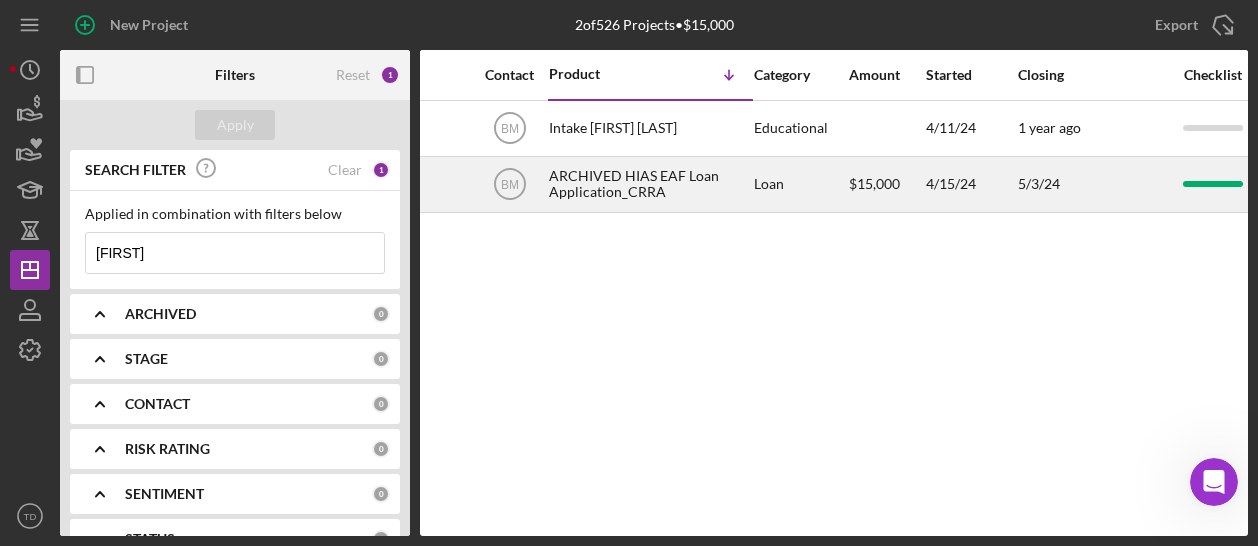 scroll, scrollTop: 0, scrollLeft: 627, axis: horizontal 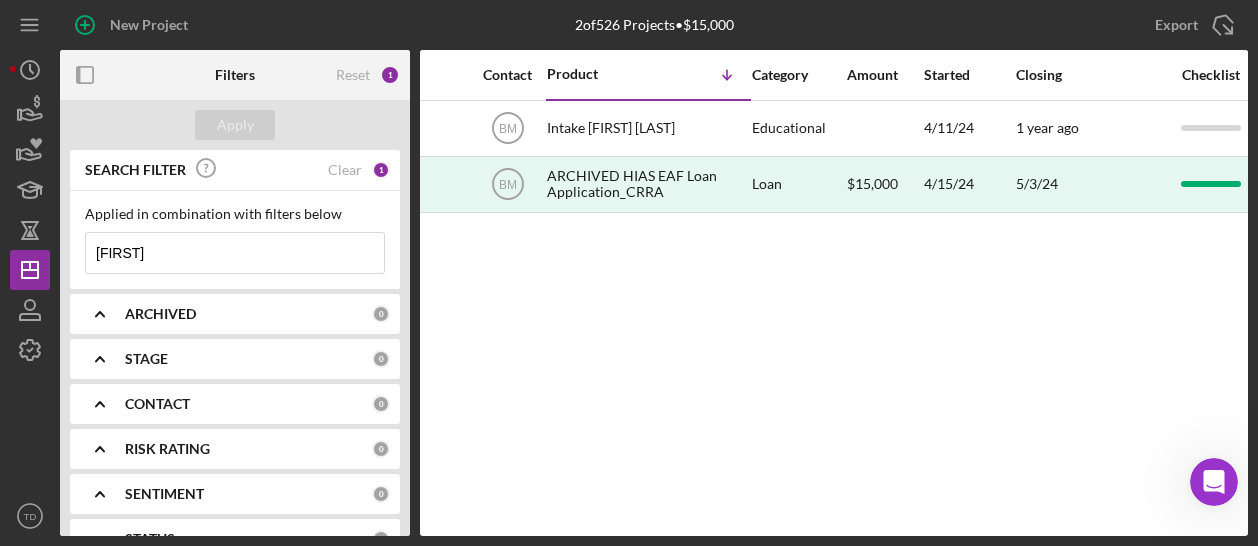 click on "ARCHIVED" at bounding box center [248, 314] 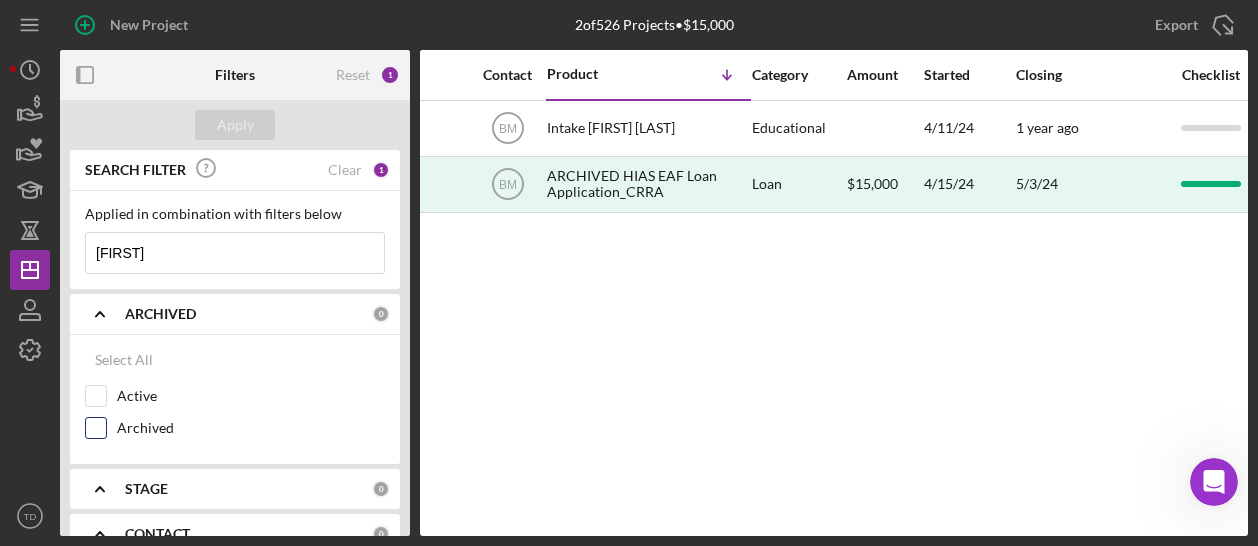 click on "Archived" at bounding box center (96, 428) 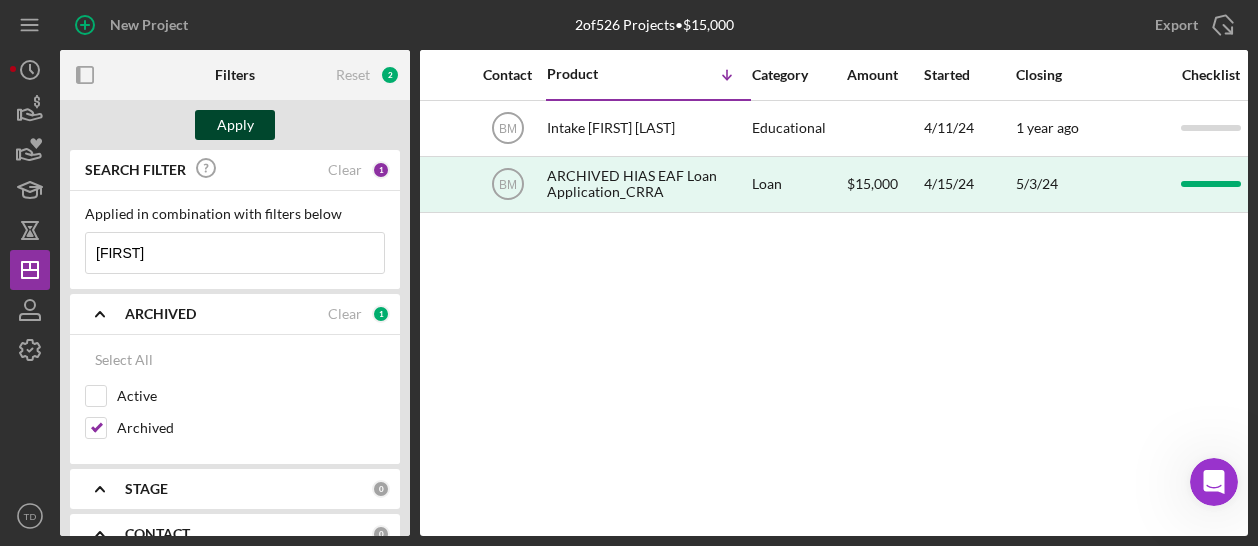 click on "Apply" at bounding box center (235, 125) 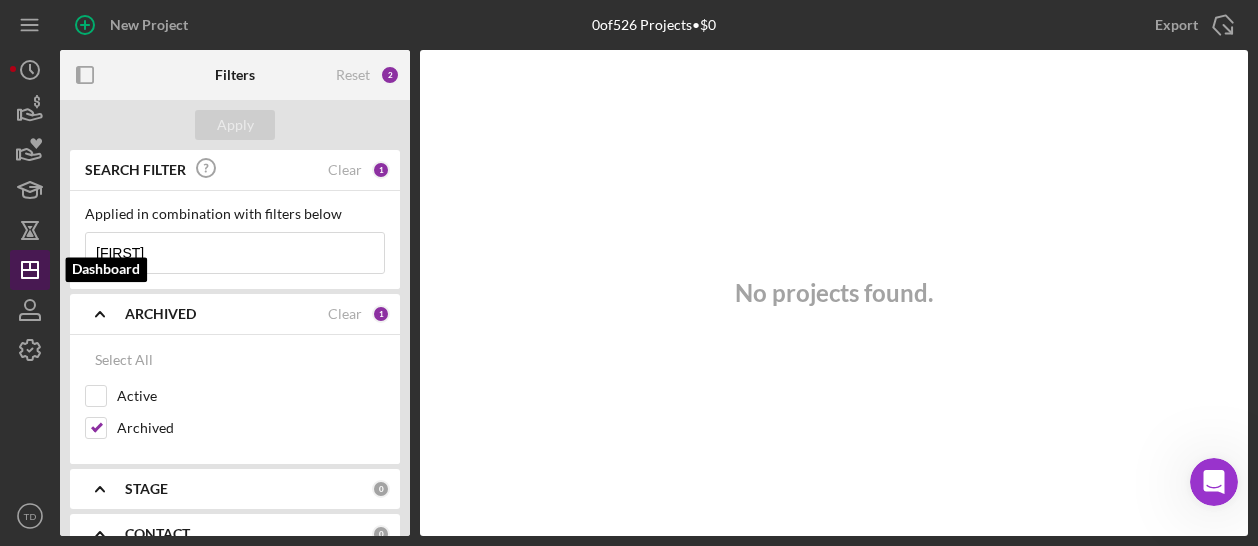 drag, startPoint x: 180, startPoint y: 259, endPoint x: 22, endPoint y: 254, distance: 158.0791 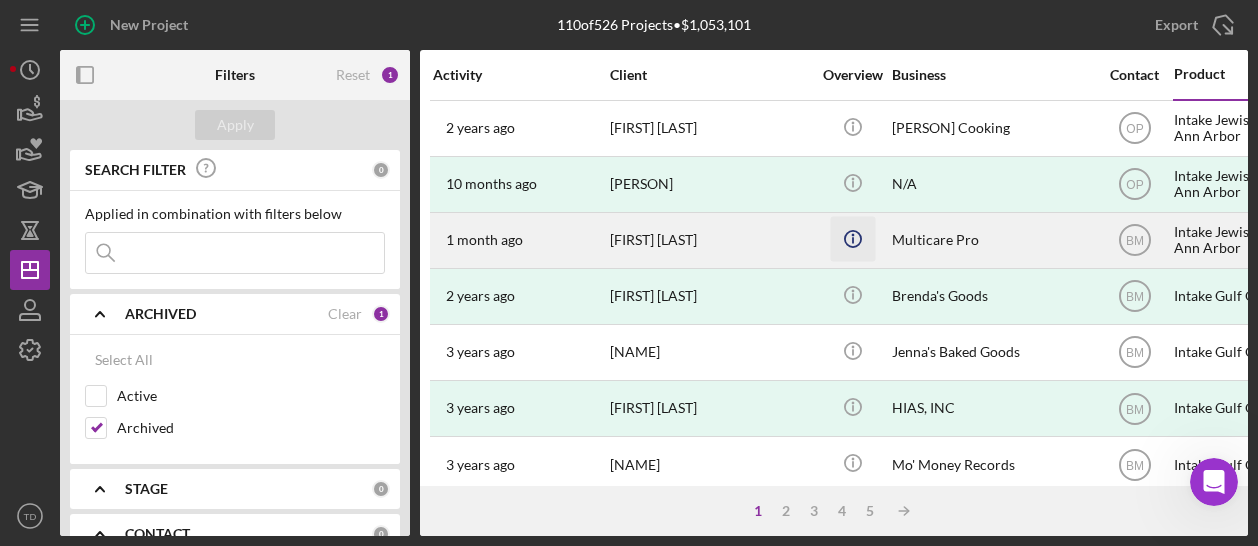 scroll, scrollTop: 1025, scrollLeft: 0, axis: vertical 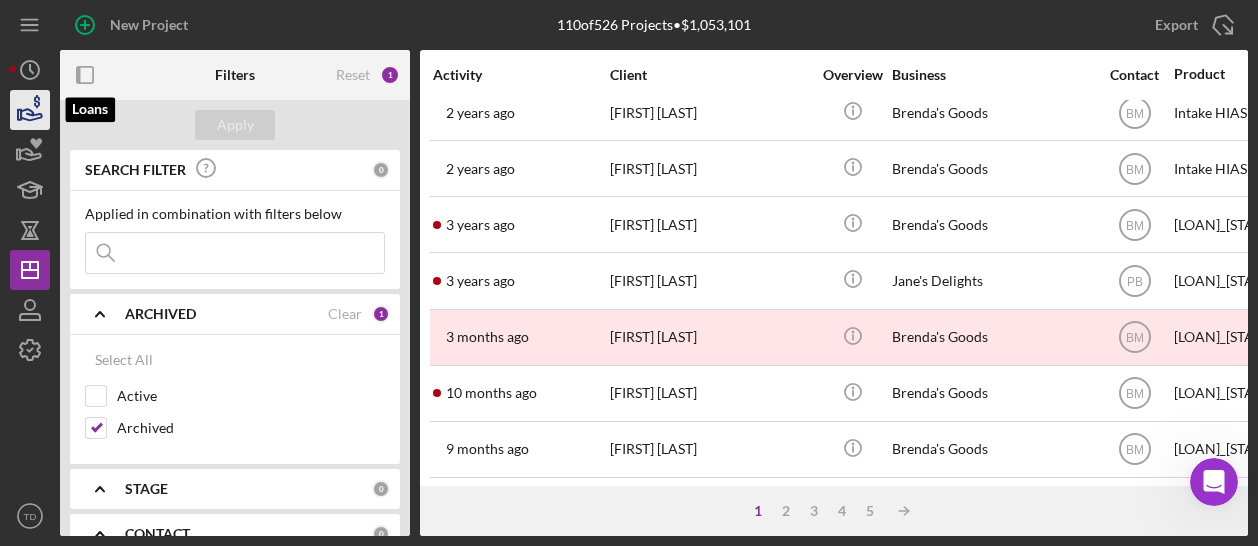 type 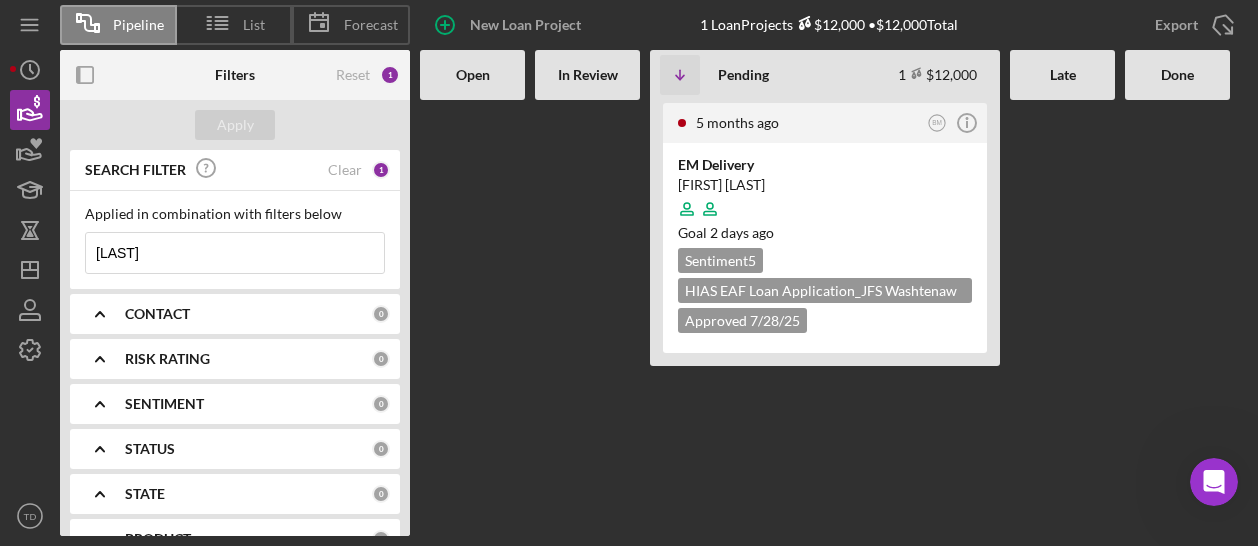 drag, startPoint x: 286, startPoint y: 255, endPoint x: -12, endPoint y: 231, distance: 298.96487 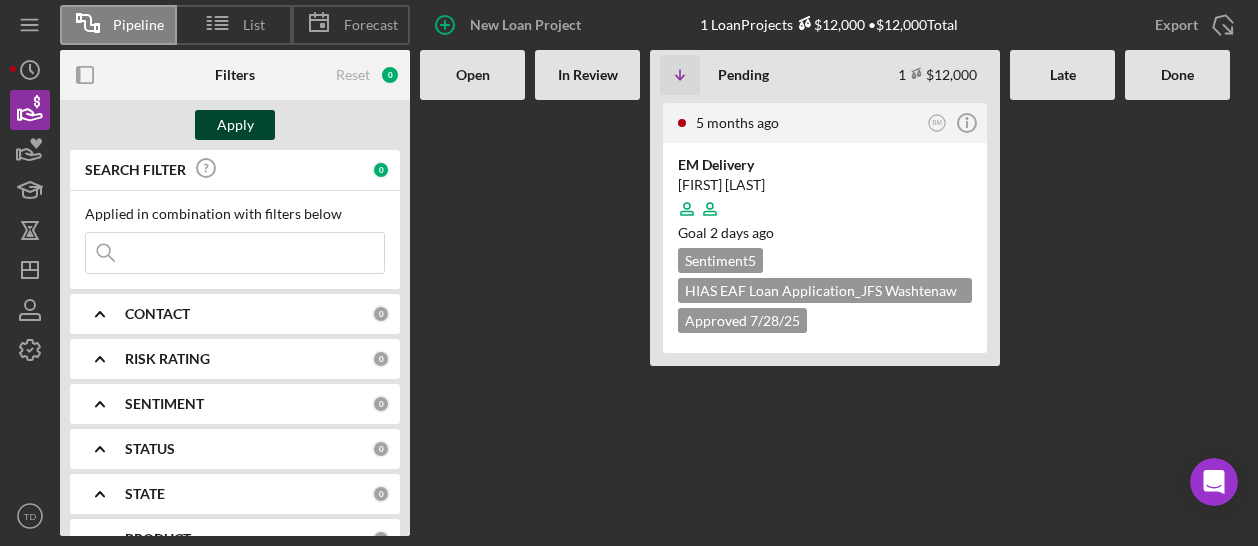 type 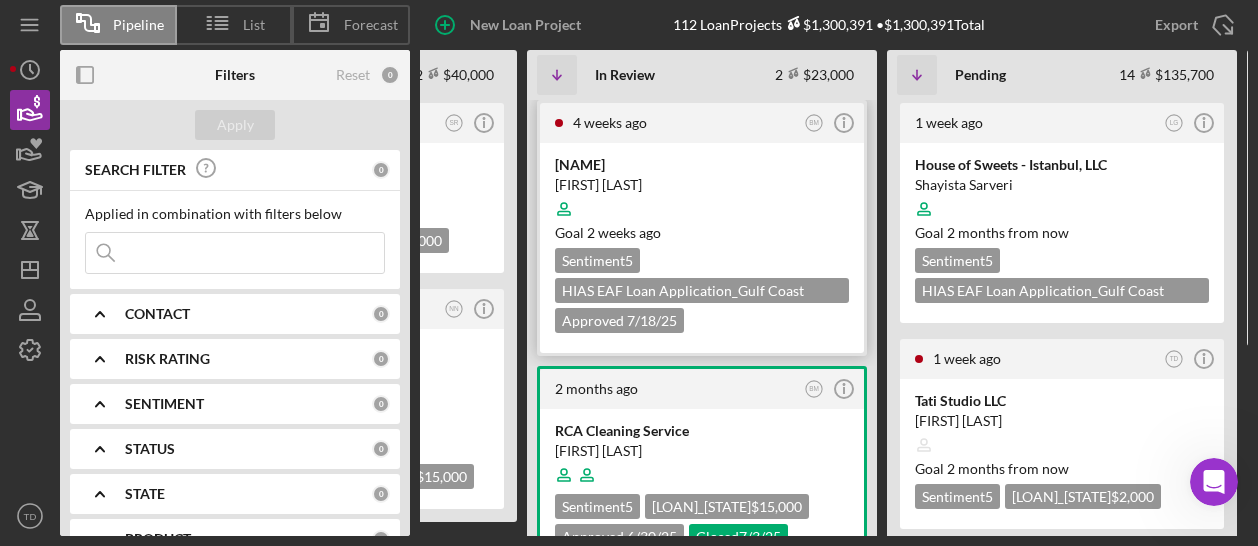 scroll, scrollTop: 0, scrollLeft: 260, axis: horizontal 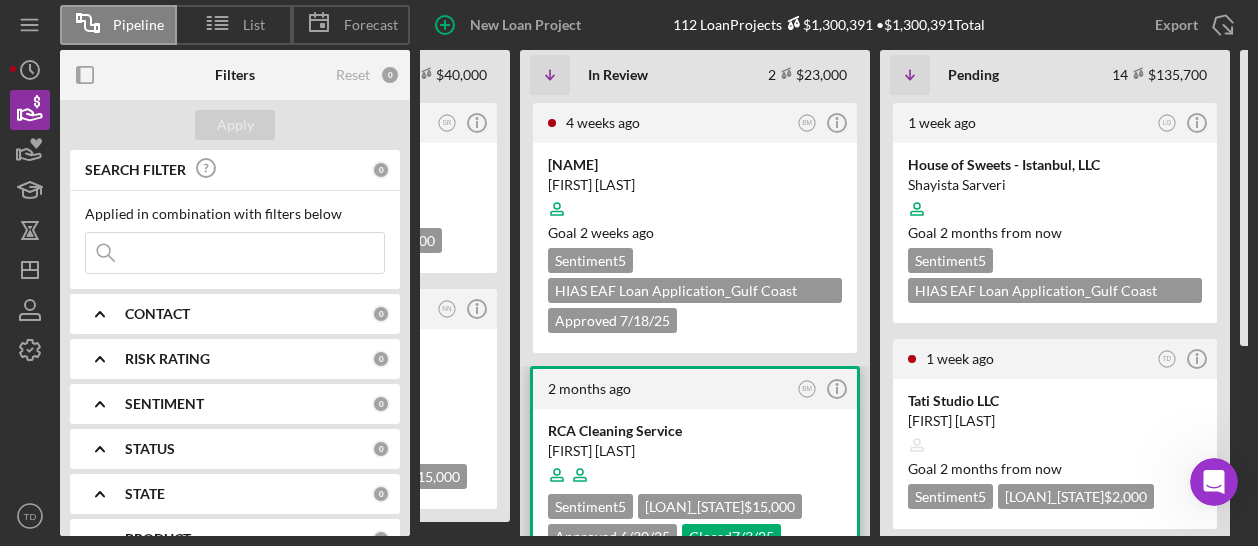 click on "2 months ago BM Icon/Info" at bounding box center [695, 389] 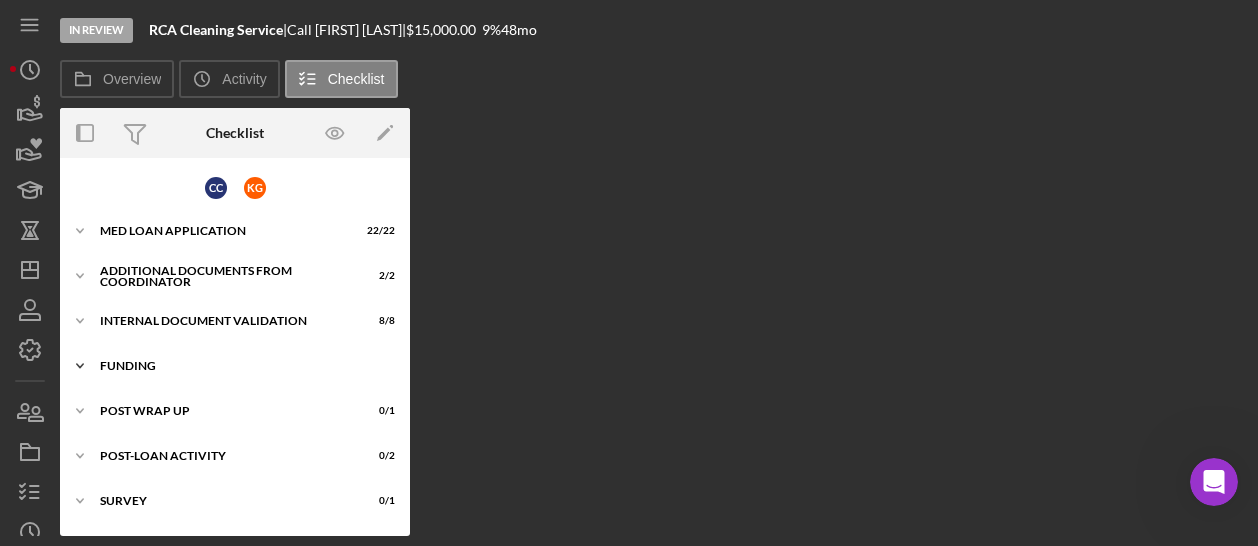 click on "Funding" at bounding box center (242, 366) 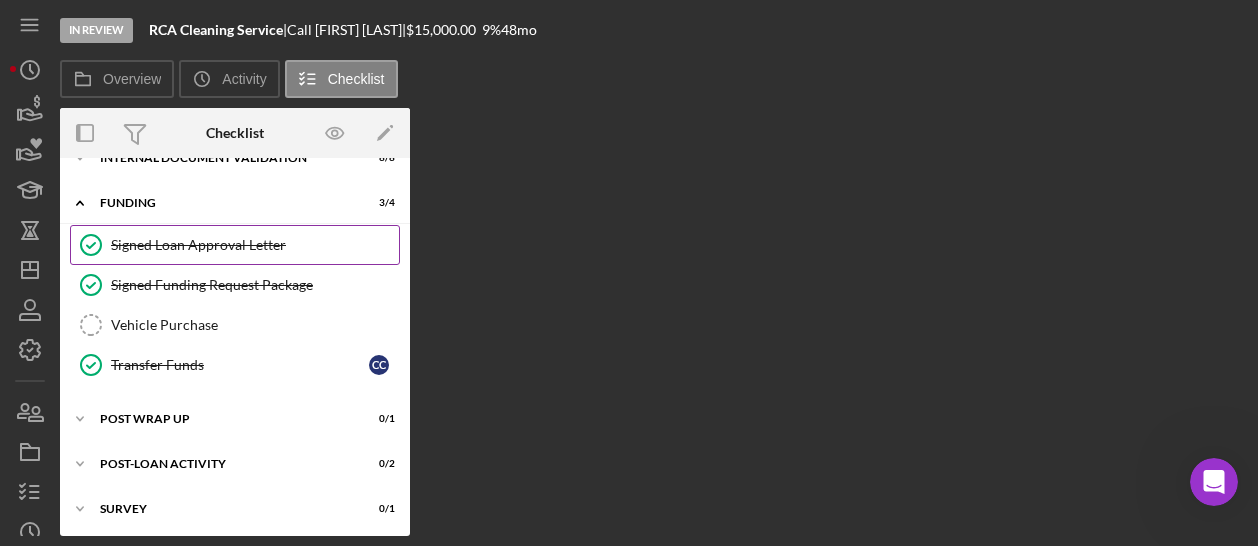 scroll, scrollTop: 162, scrollLeft: 0, axis: vertical 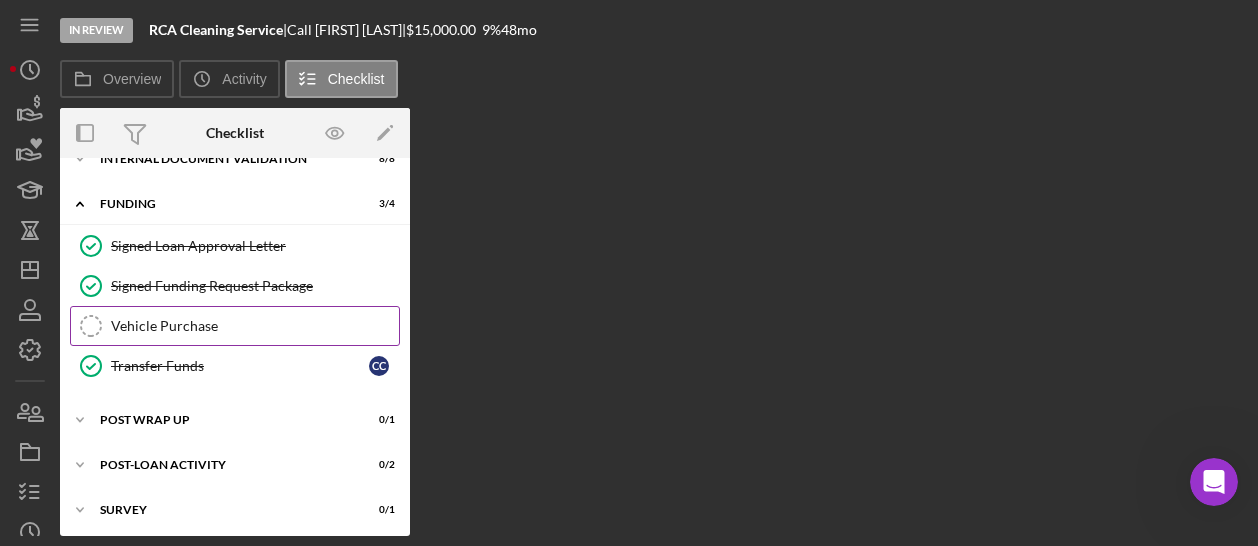click on "Vehicle Purchase" at bounding box center (255, 326) 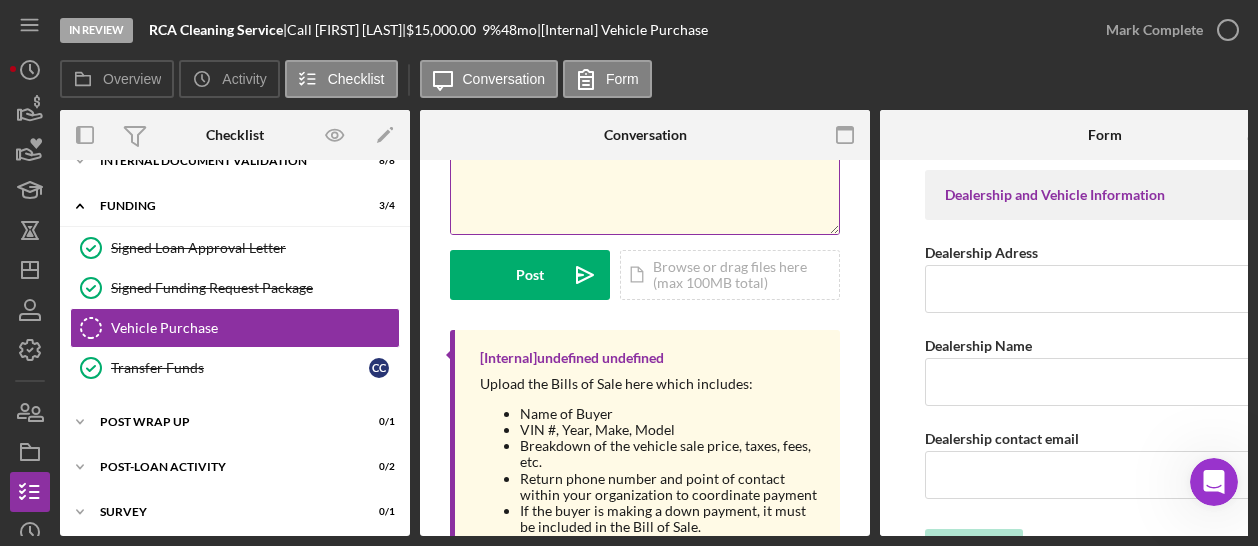 scroll, scrollTop: 183, scrollLeft: 0, axis: vertical 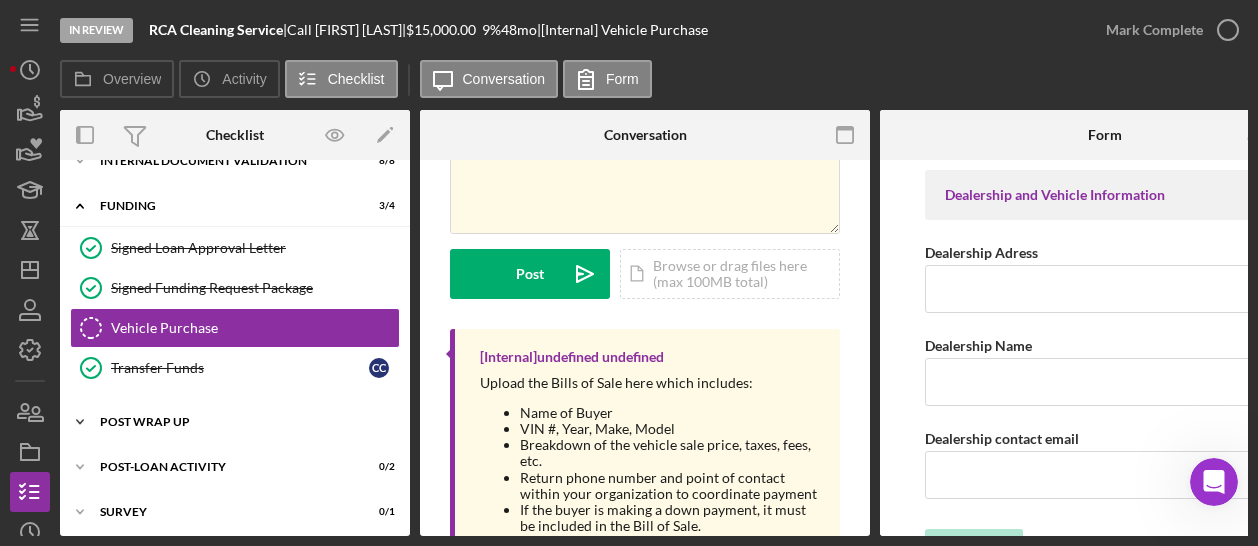 click on "Post Wrap Up" at bounding box center (242, 422) 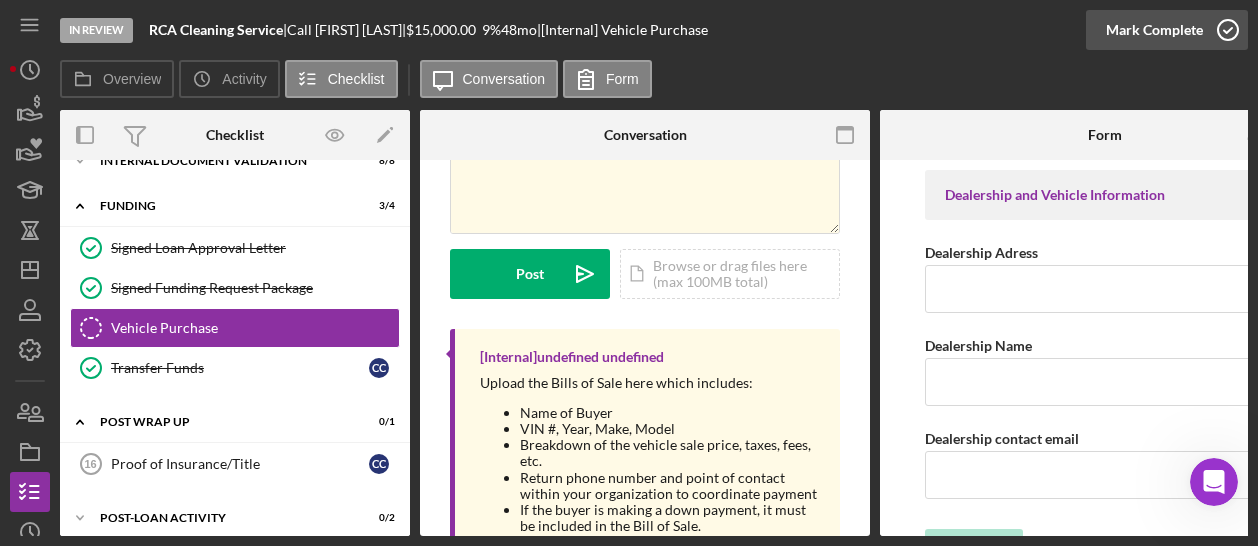 click 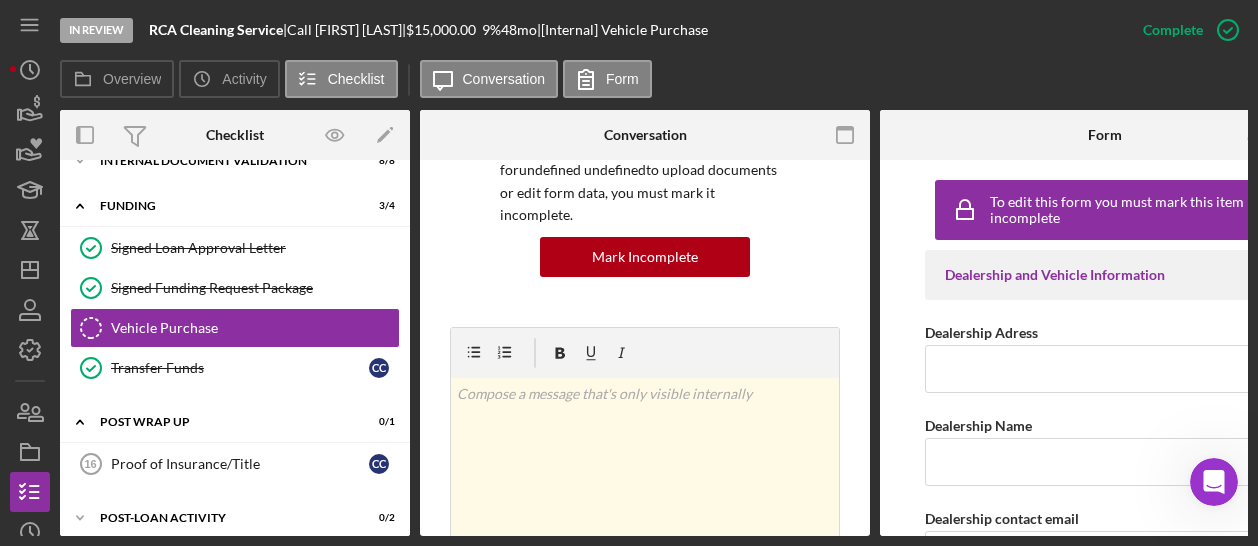 scroll, scrollTop: 480, scrollLeft: 0, axis: vertical 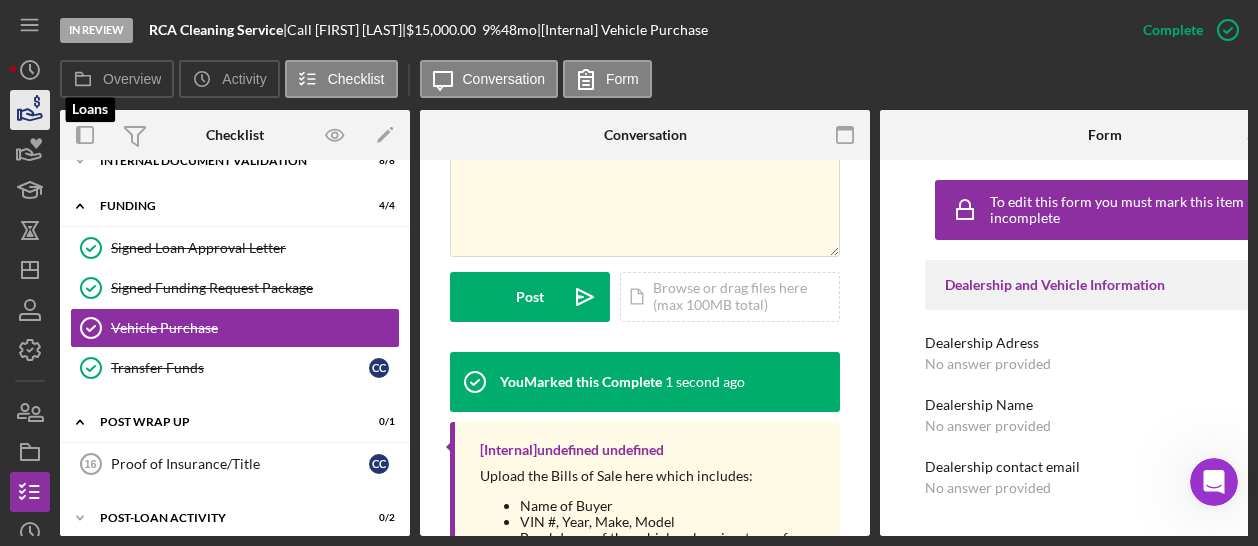 click 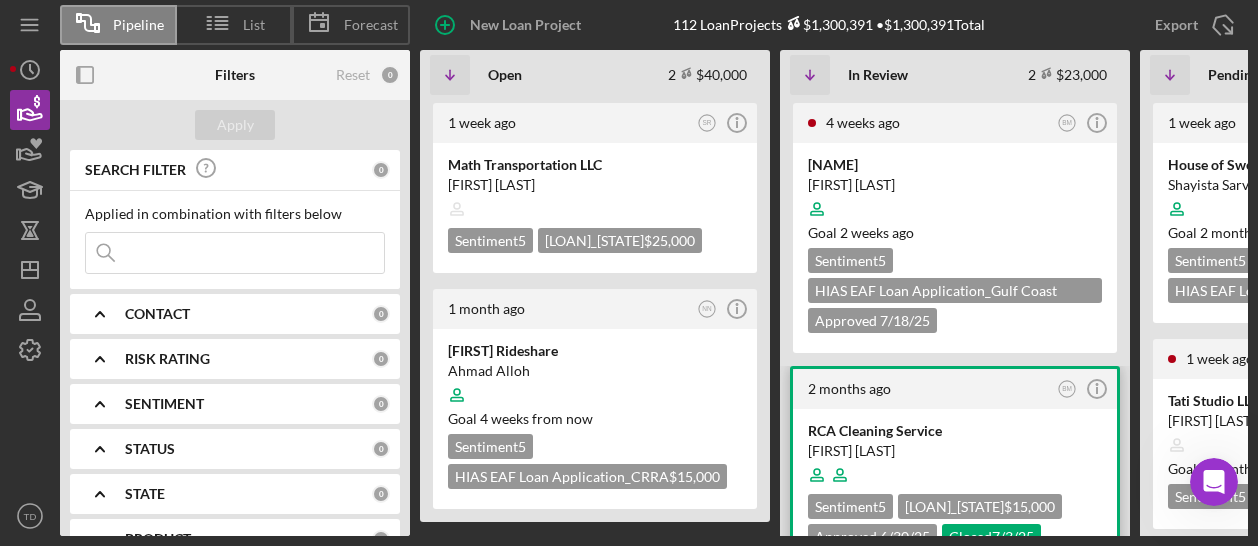 drag, startPoint x: 961, startPoint y: 381, endPoint x: 1003, endPoint y: 404, distance: 47.88528 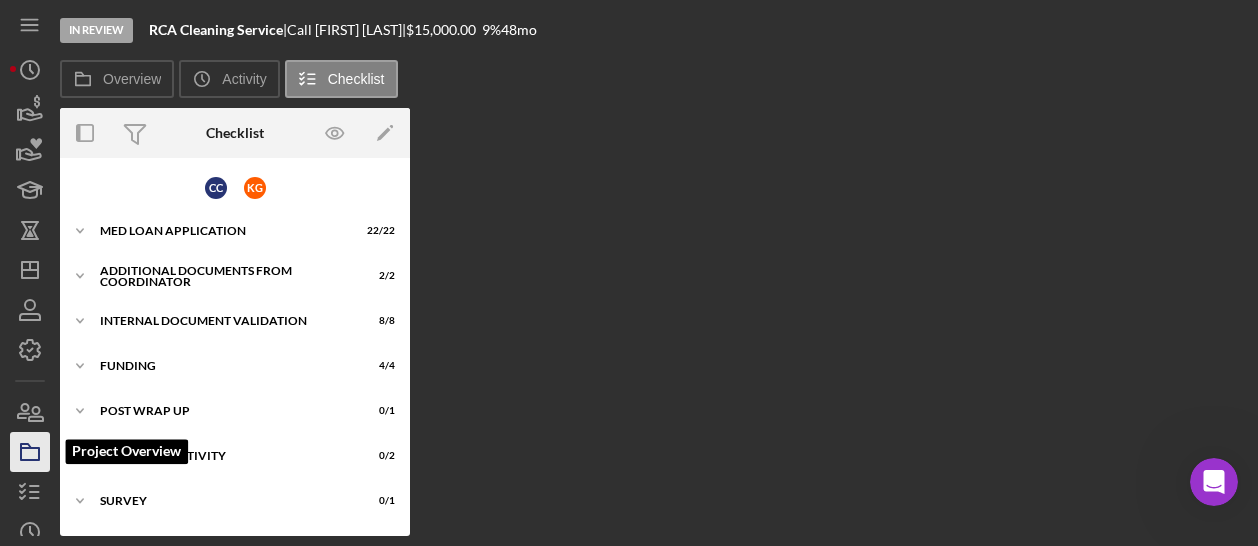 click 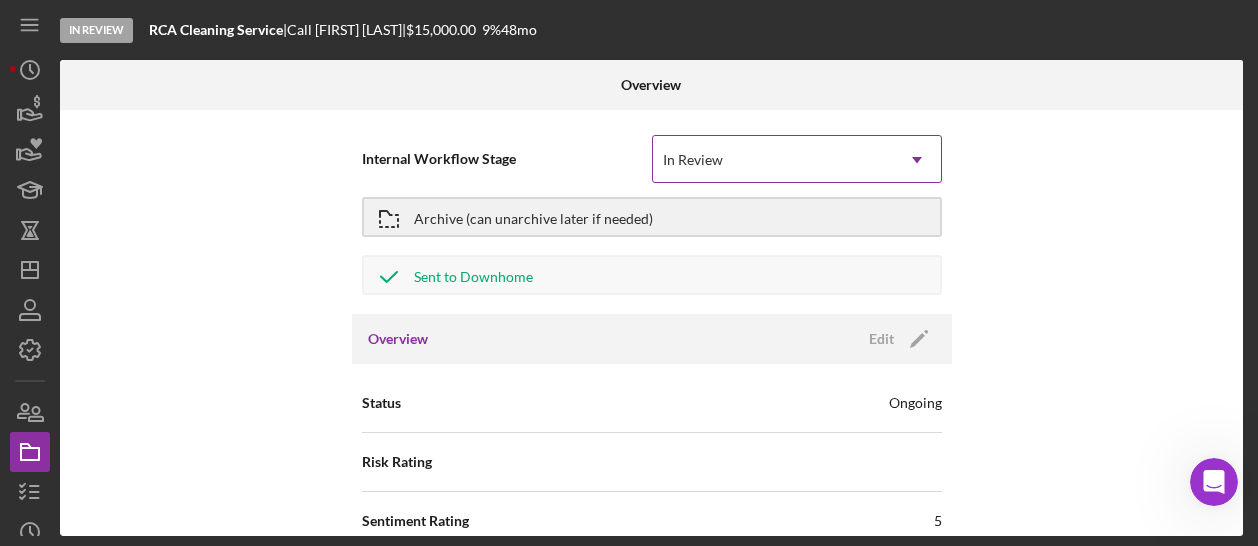 click on "In Review" at bounding box center (773, 160) 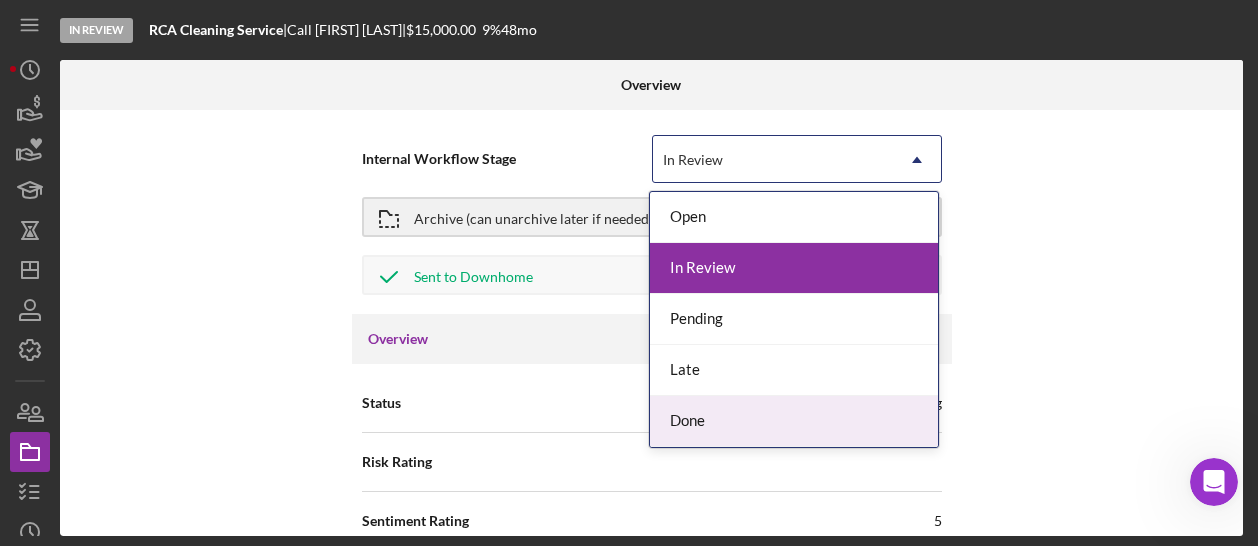 click on "Done" at bounding box center [794, 421] 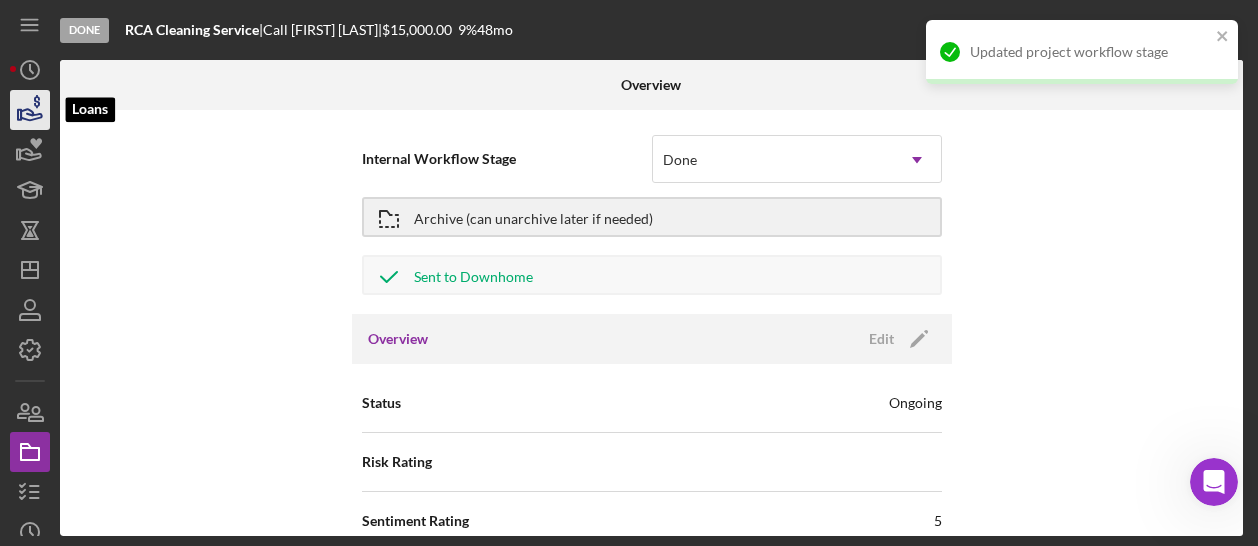 click 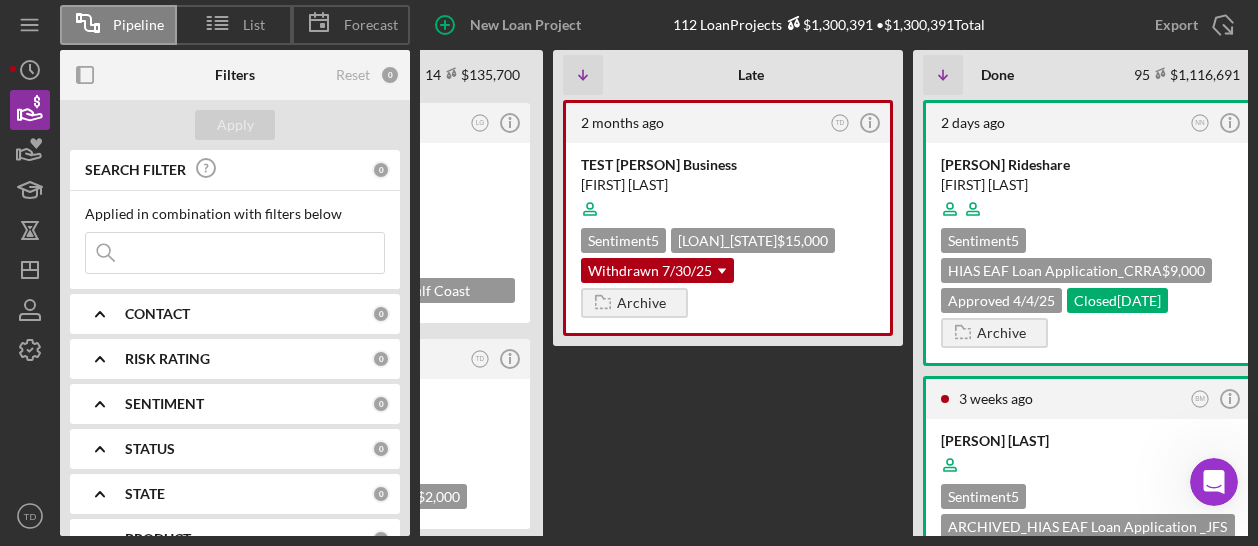 scroll, scrollTop: 0, scrollLeft: 972, axis: horizontal 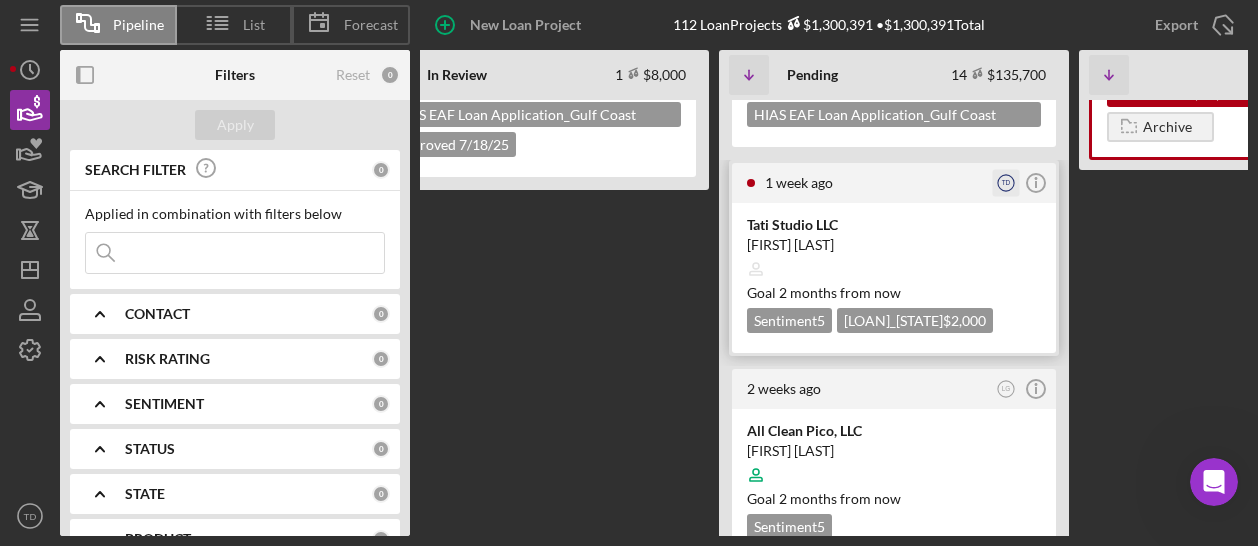 click on "TD" 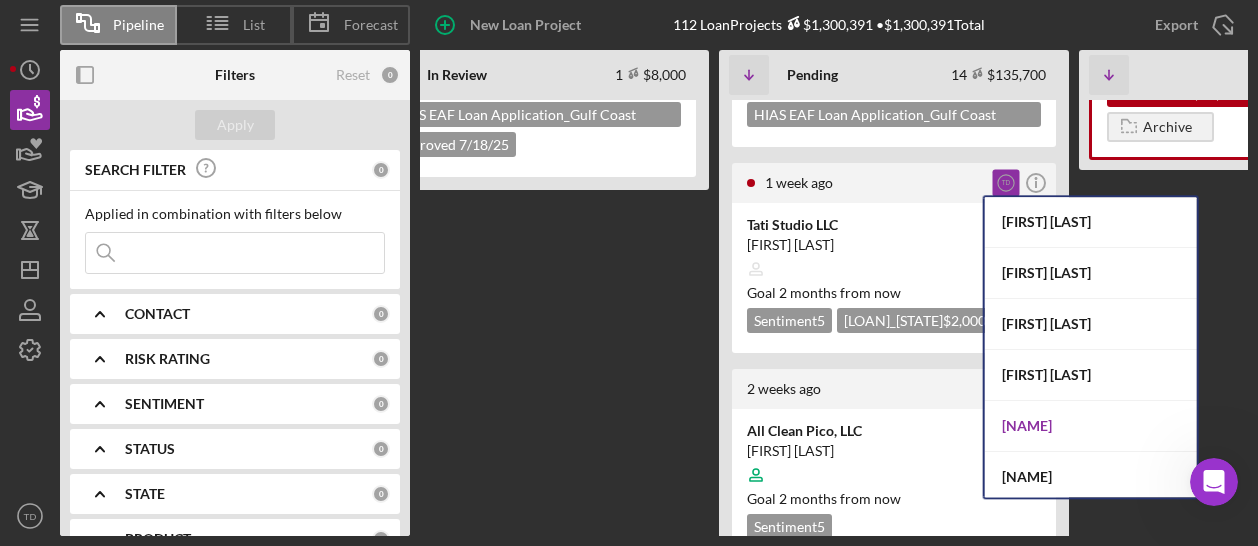 scroll, scrollTop: 104, scrollLeft: 0, axis: vertical 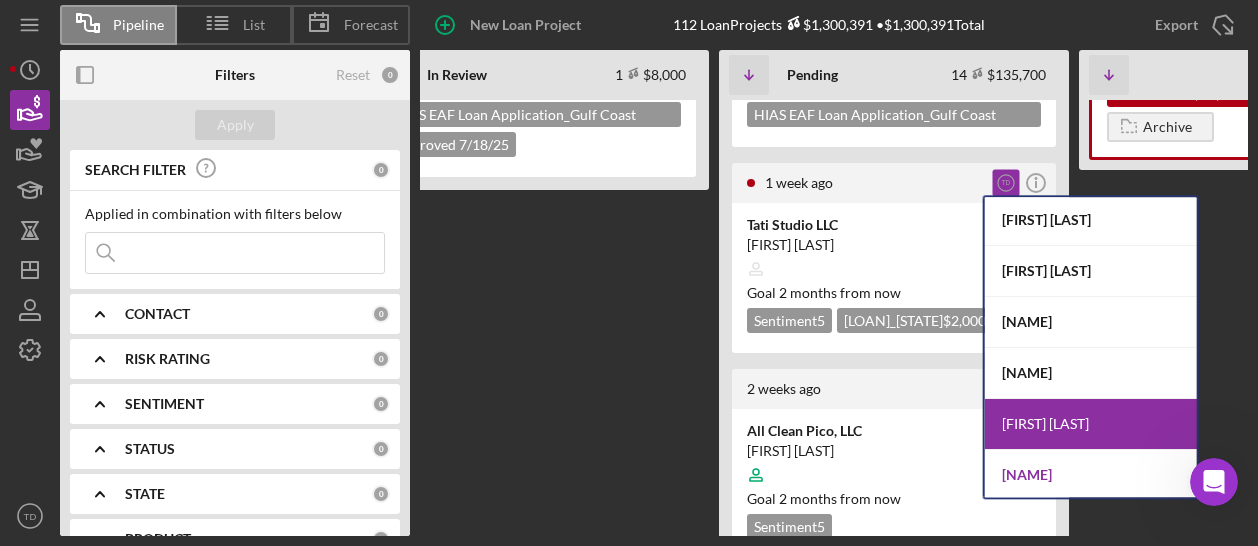 click on "[NAME]" at bounding box center (1091, 475) 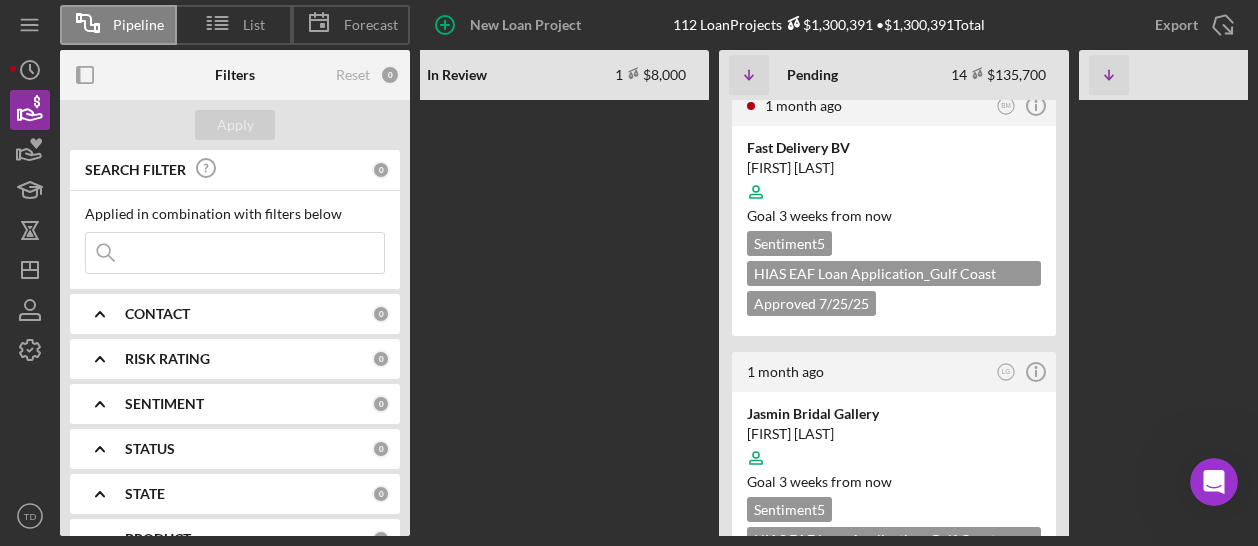 scroll, scrollTop: 696, scrollLeft: 0, axis: vertical 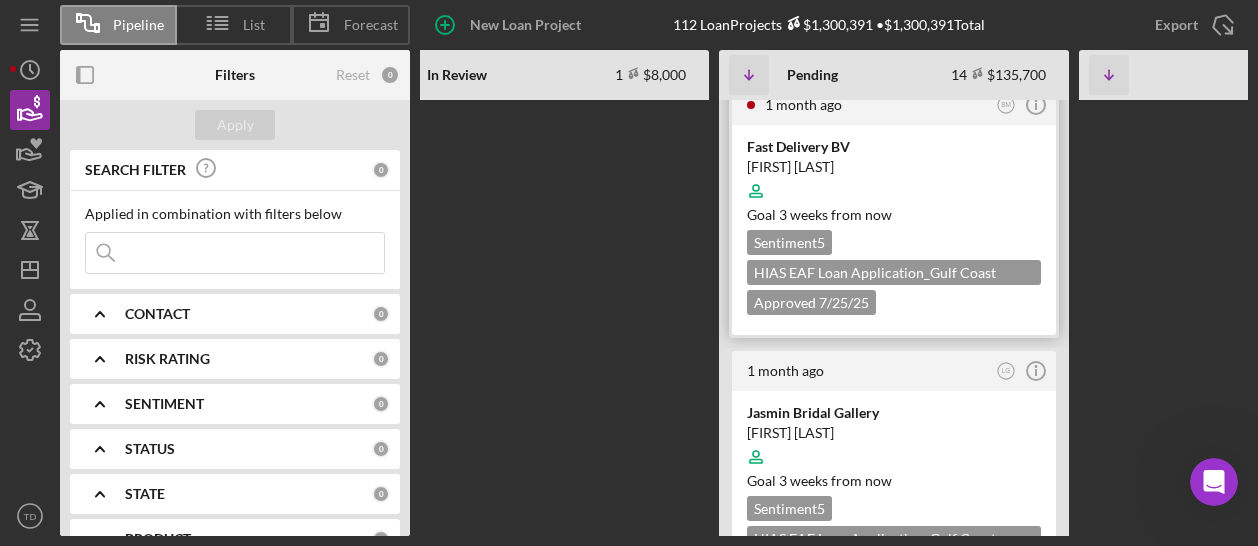 click on "1 month ago BM Icon/Info" at bounding box center [894, 105] 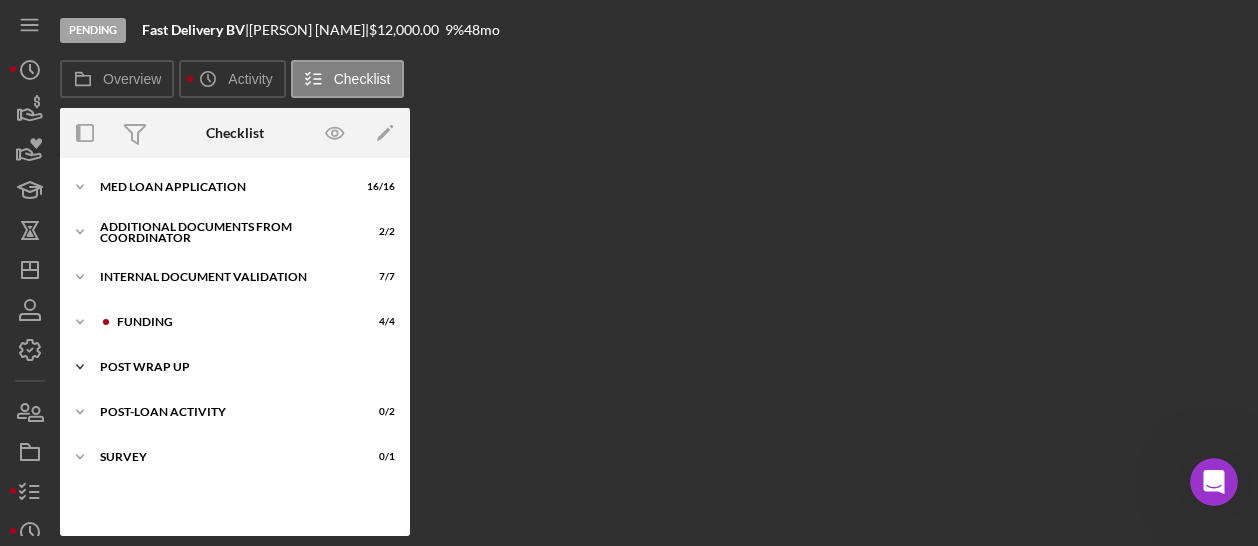 click on "Post Wrap Up" at bounding box center (242, 367) 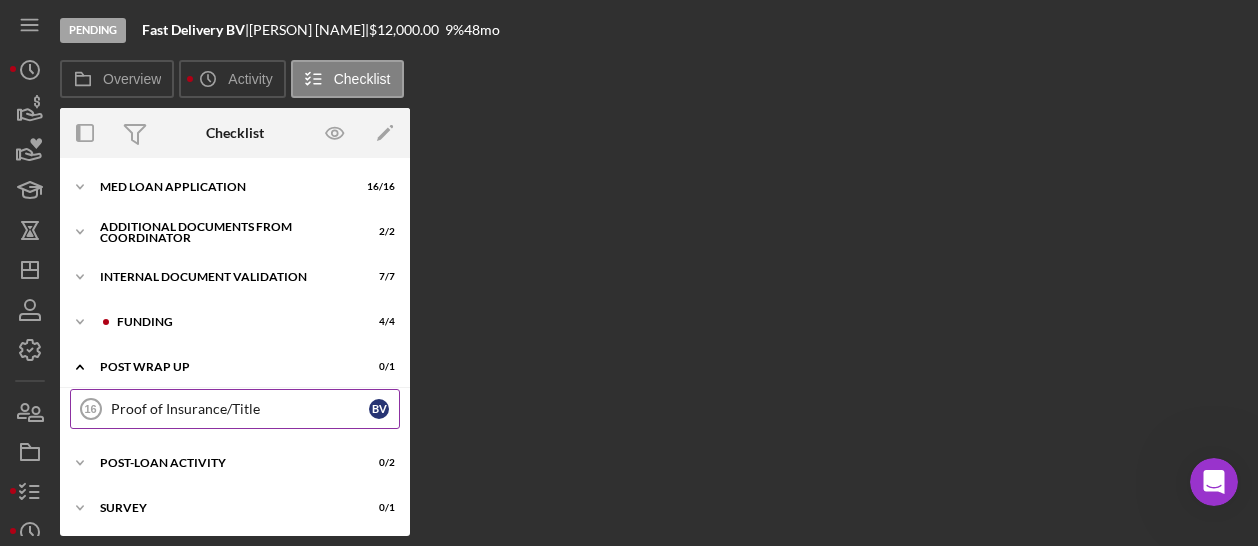 click on "Proof of Insurance/Title" at bounding box center (240, 409) 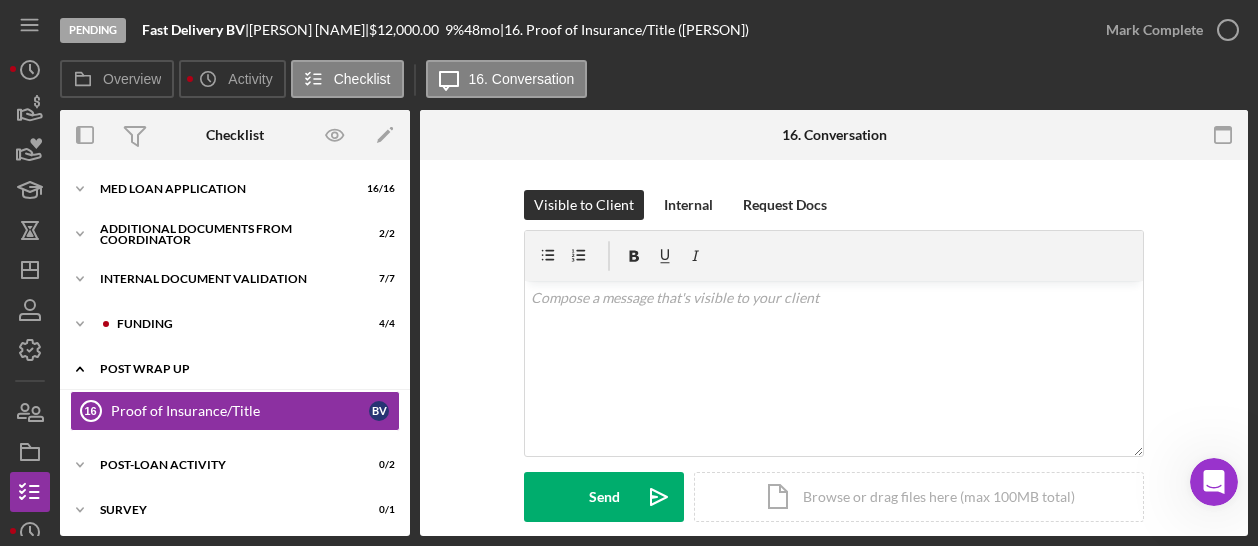 click on "Post Wrap Up" at bounding box center (242, 369) 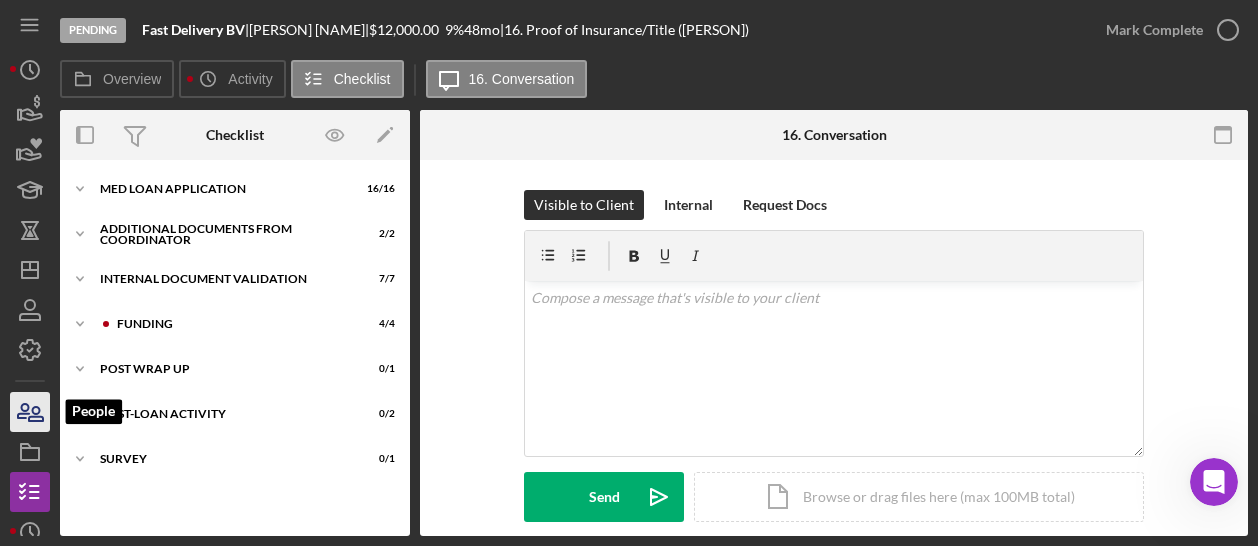 click 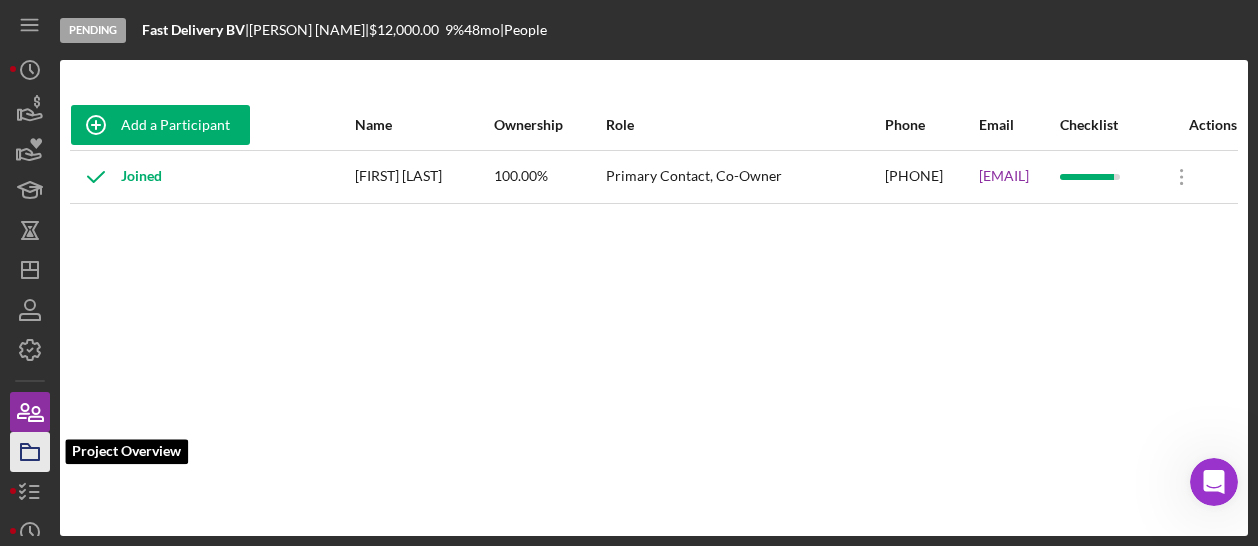 click 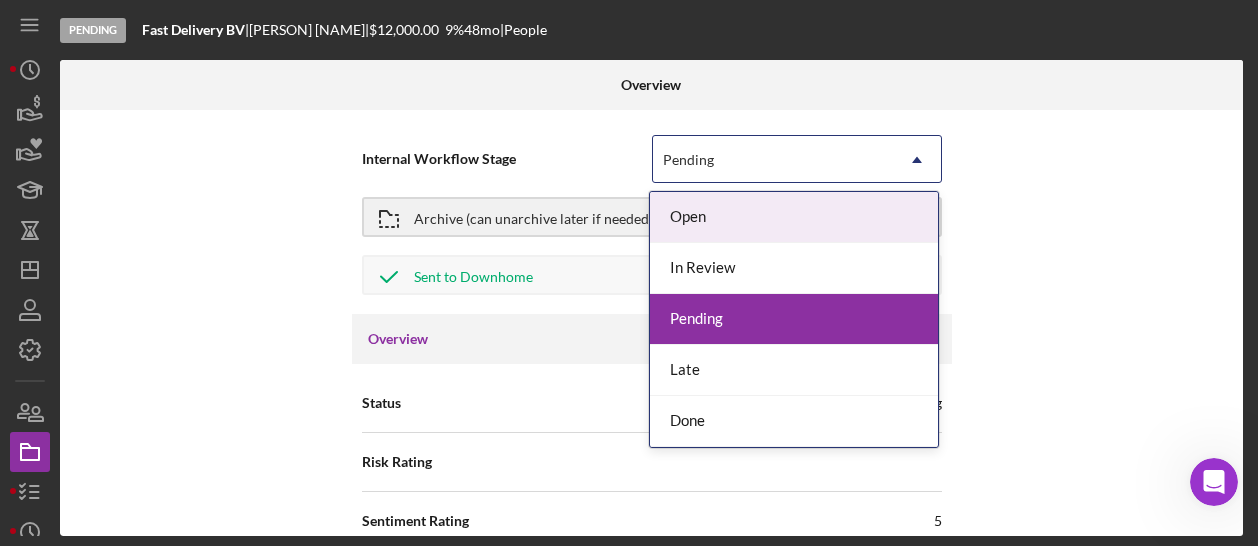 click on "Pending" at bounding box center [773, 160] 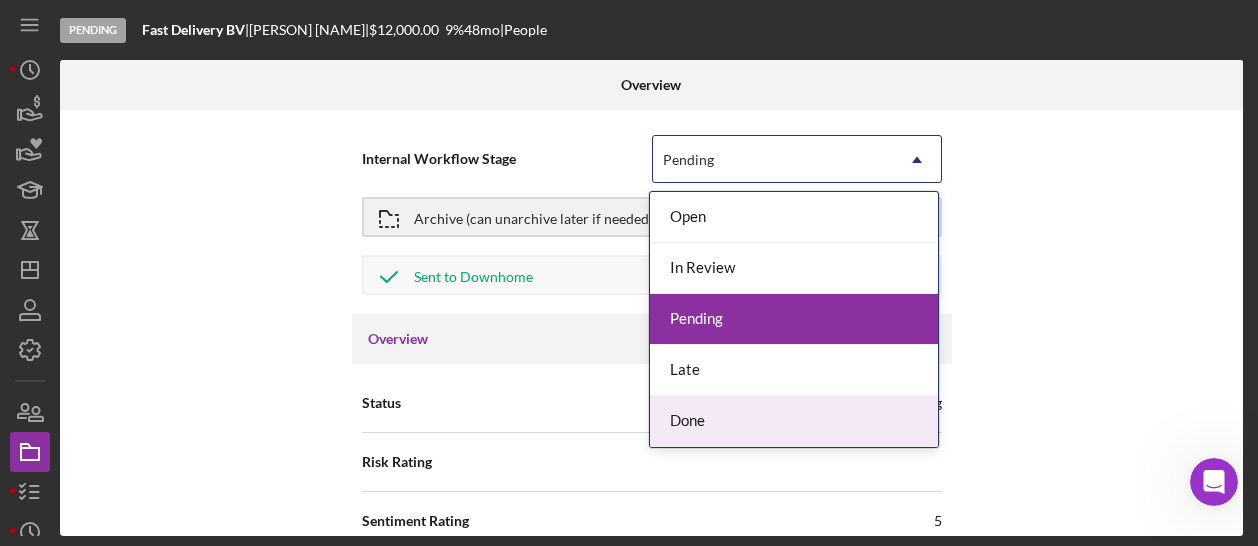 click on "Done" at bounding box center (794, 421) 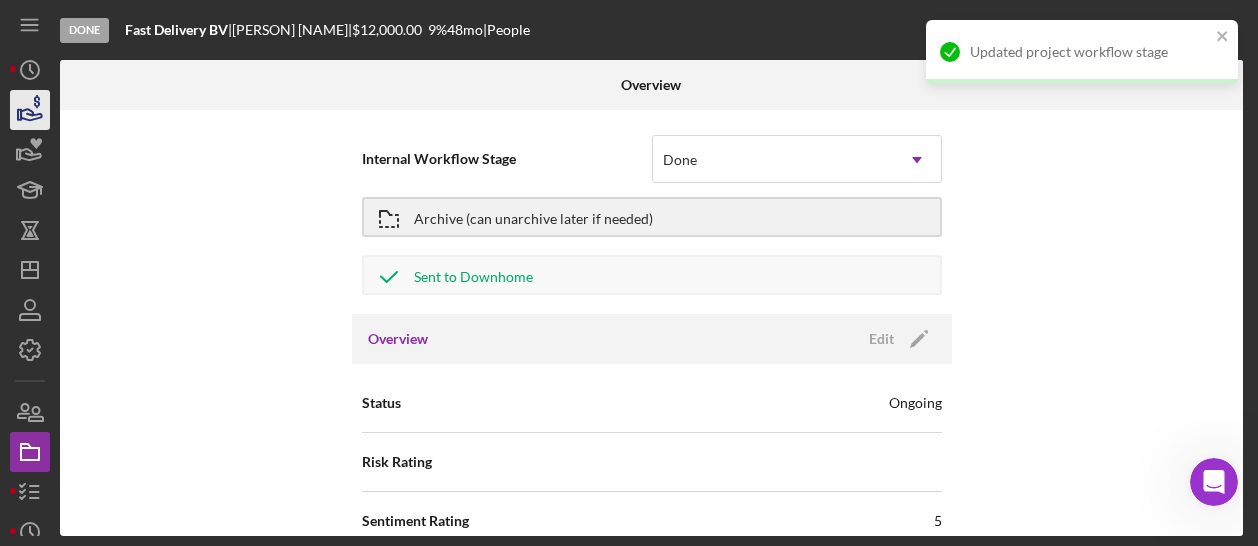 click 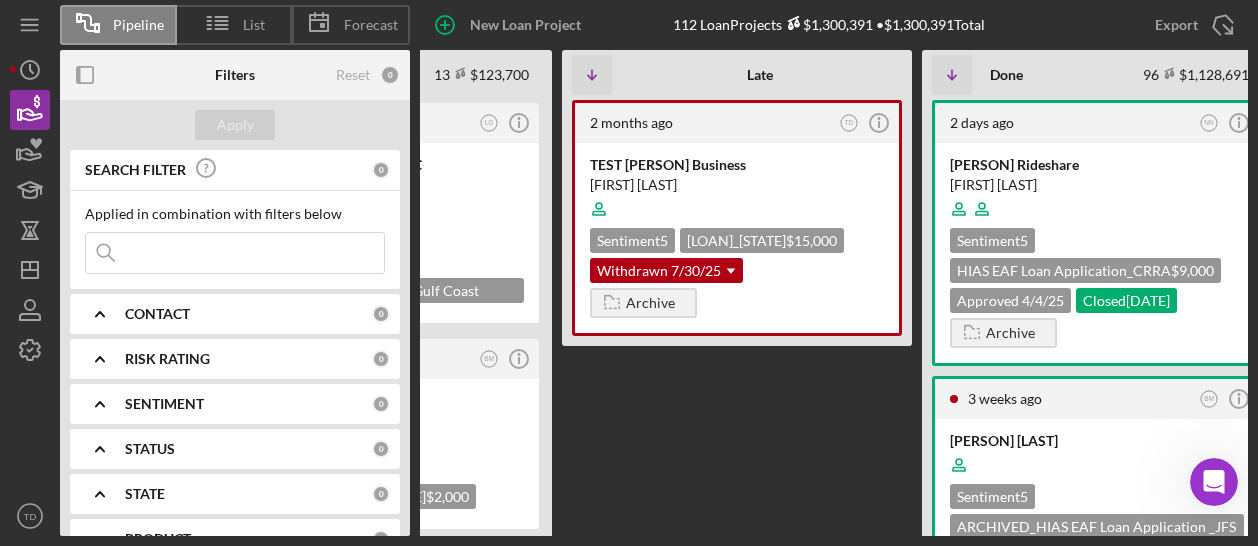 scroll, scrollTop: 0, scrollLeft: 972, axis: horizontal 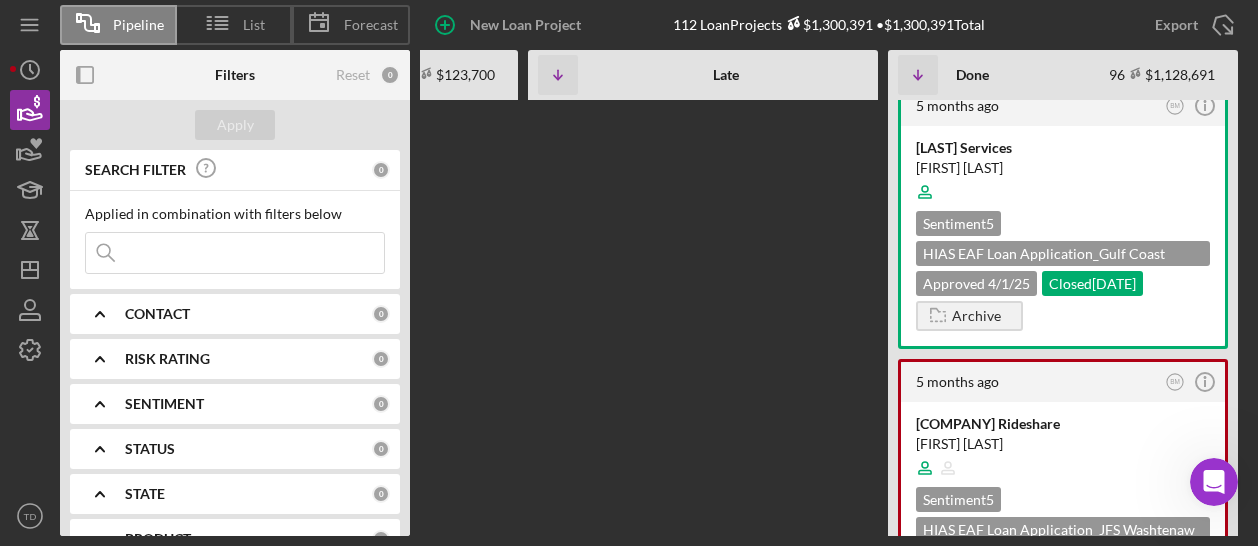 click at bounding box center [235, 253] 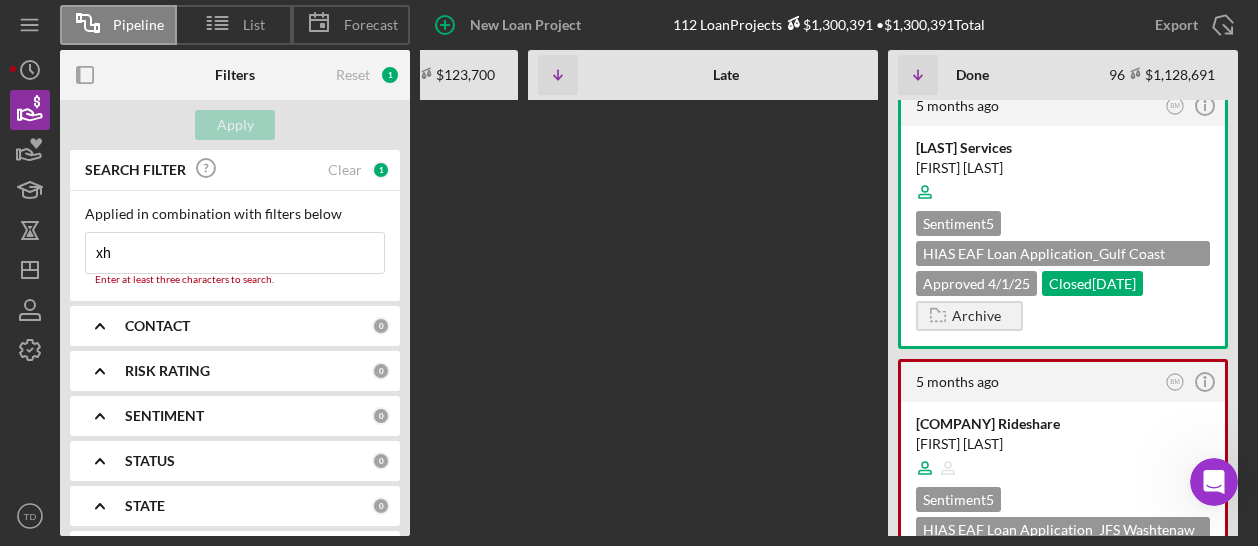 type on "x" 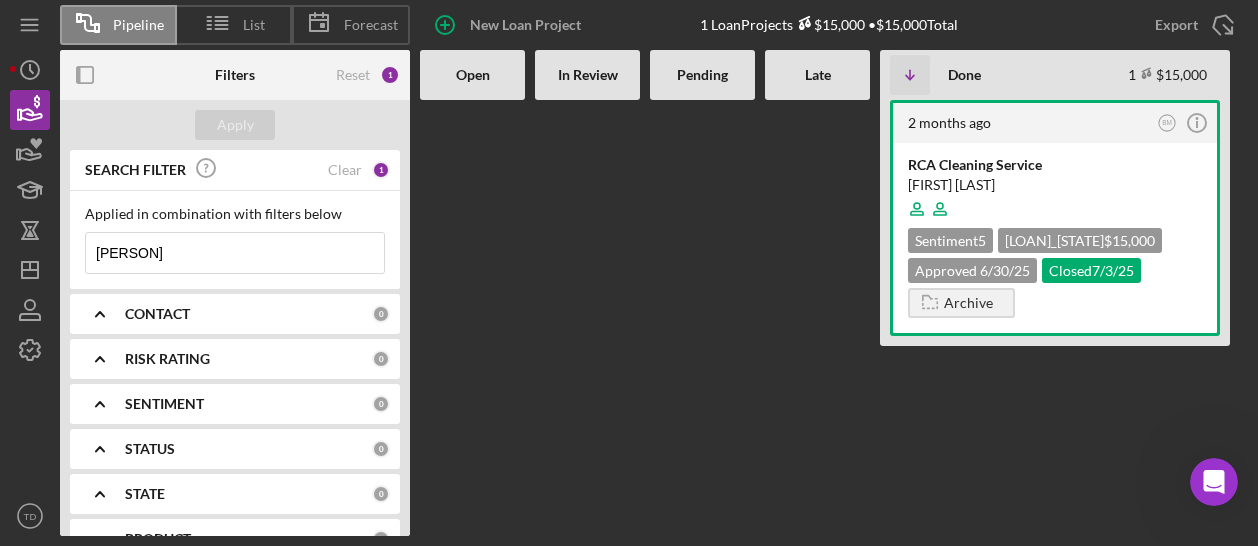 scroll, scrollTop: 0, scrollLeft: 0, axis: both 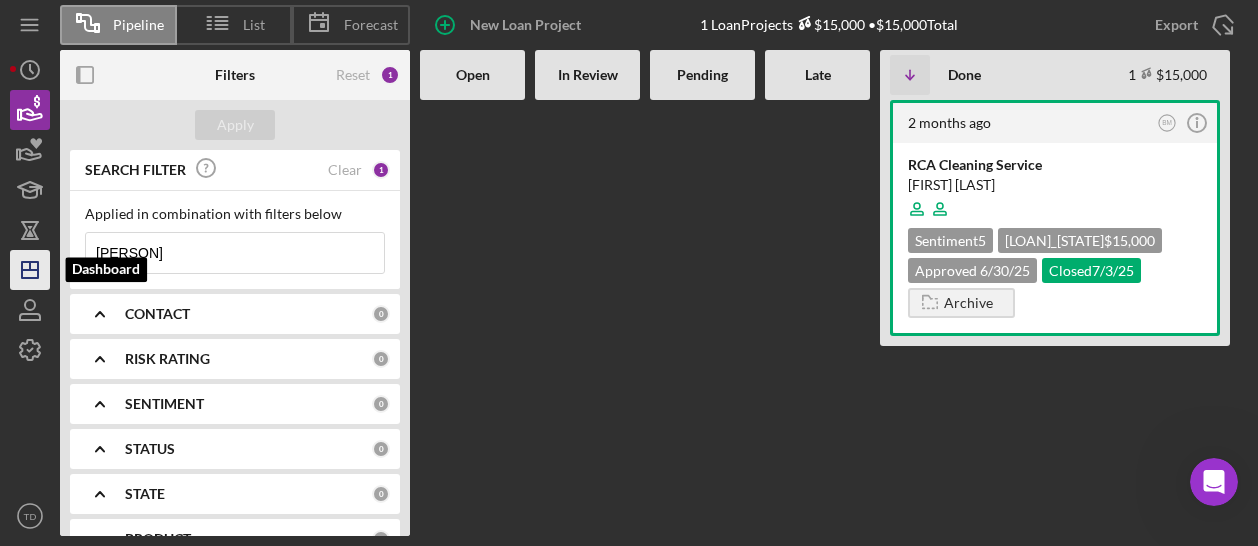 drag, startPoint x: 166, startPoint y: 258, endPoint x: 45, endPoint y: 255, distance: 121.037186 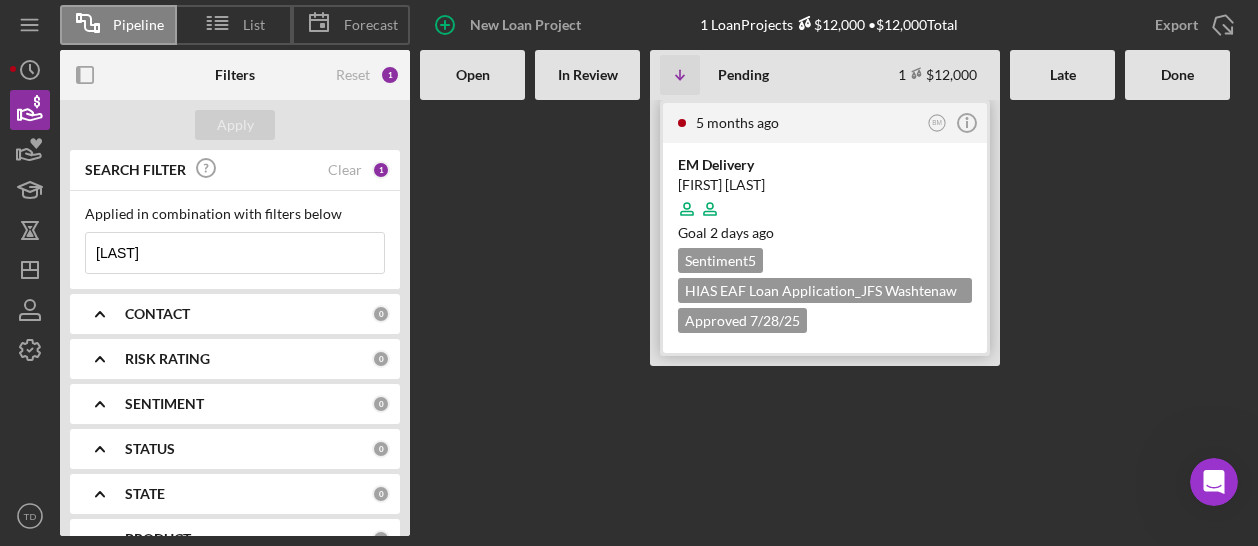 type on "[LAST]" 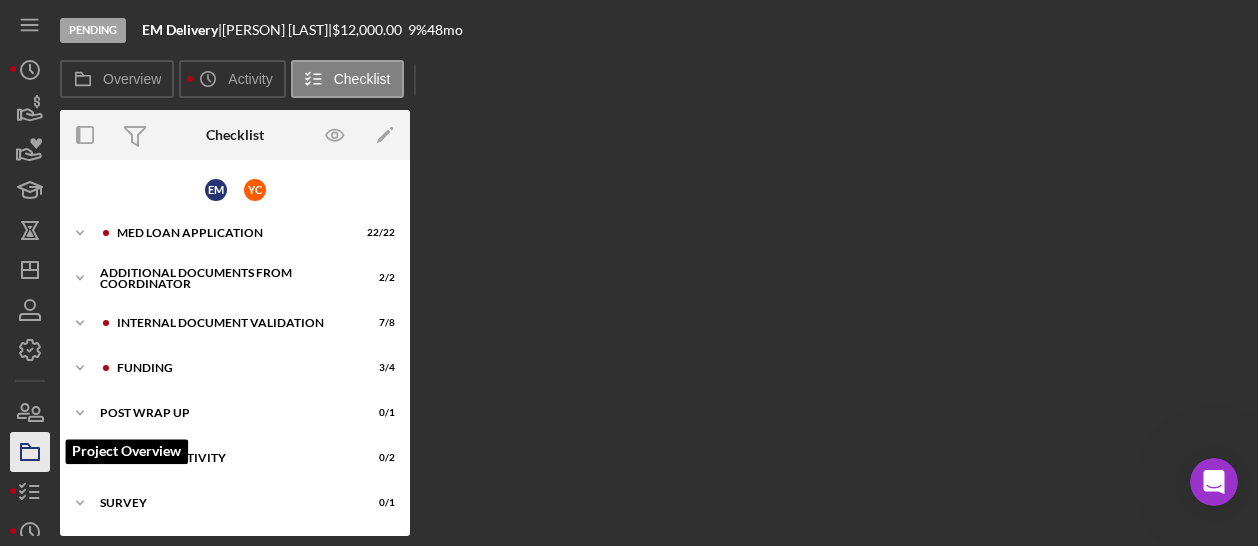 click 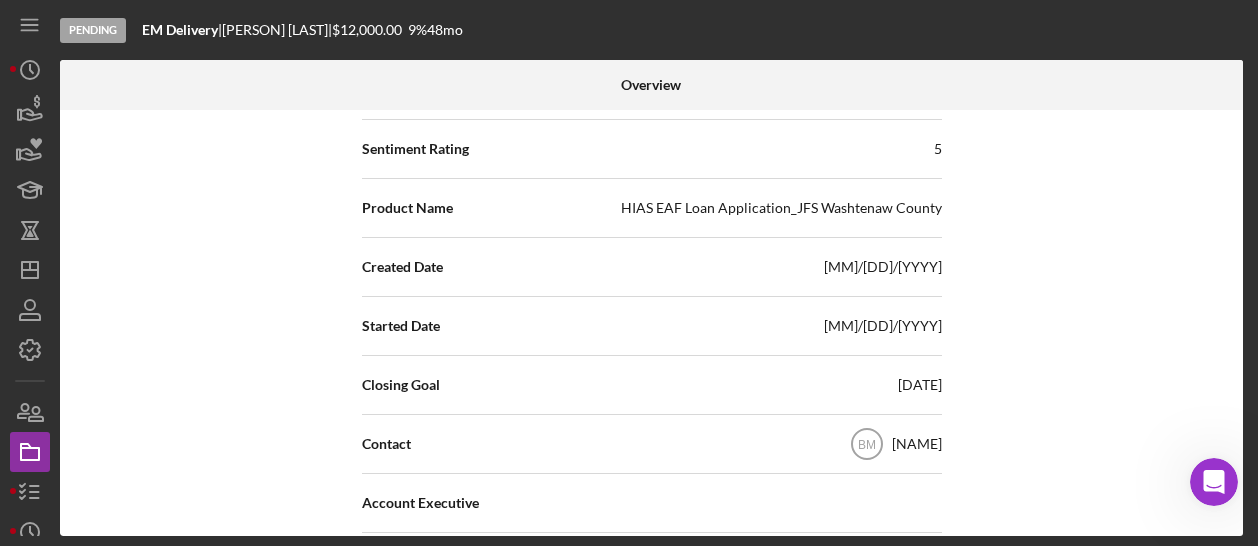 scroll, scrollTop: 0, scrollLeft: 0, axis: both 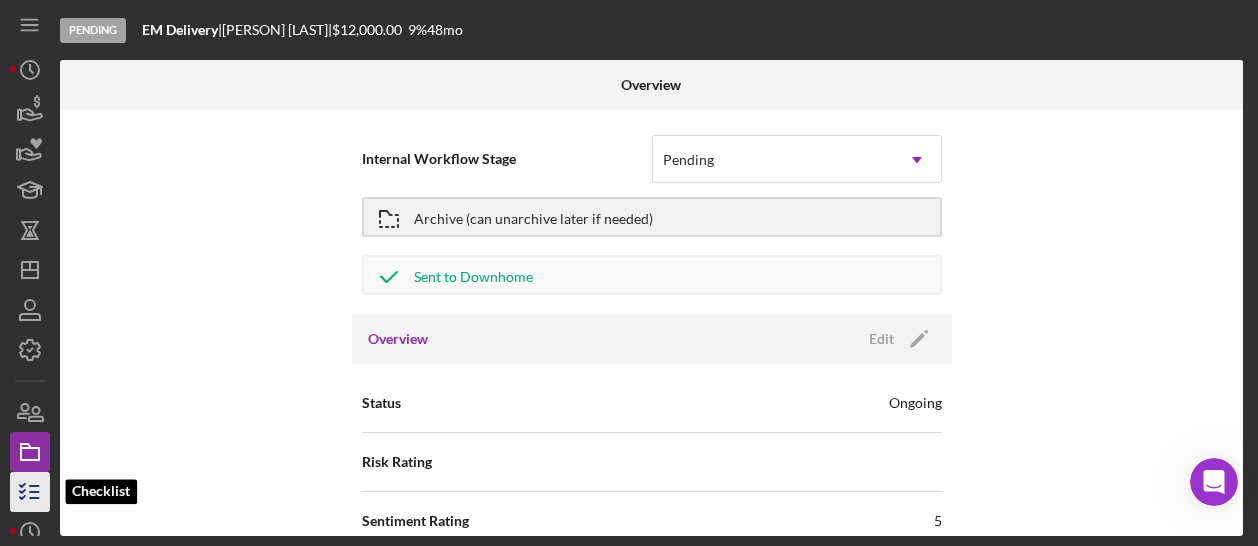 click 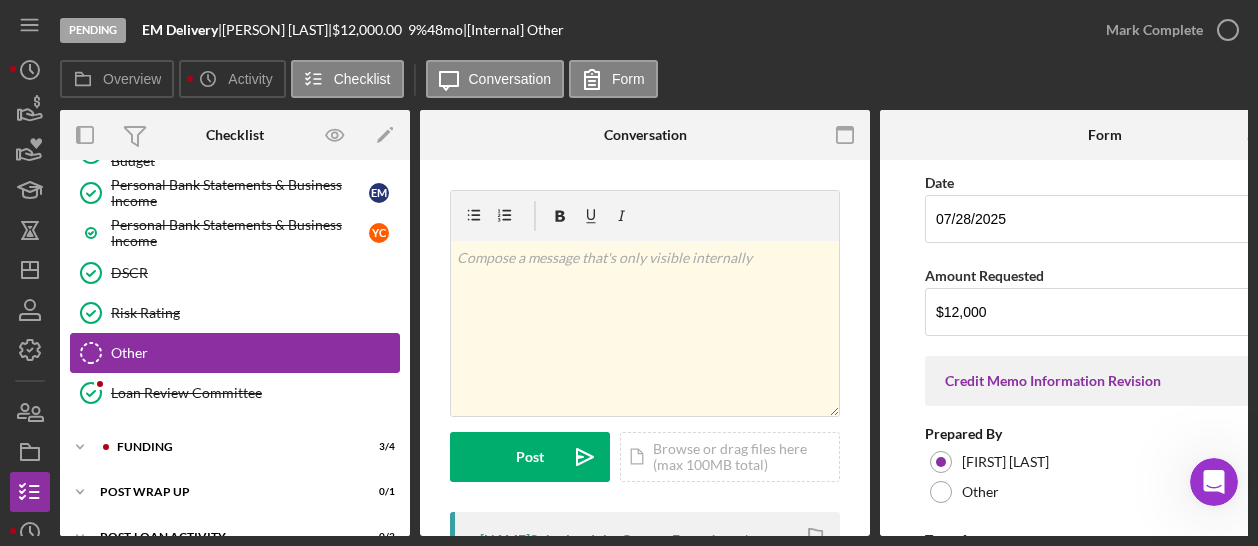 scroll, scrollTop: 253, scrollLeft: 0, axis: vertical 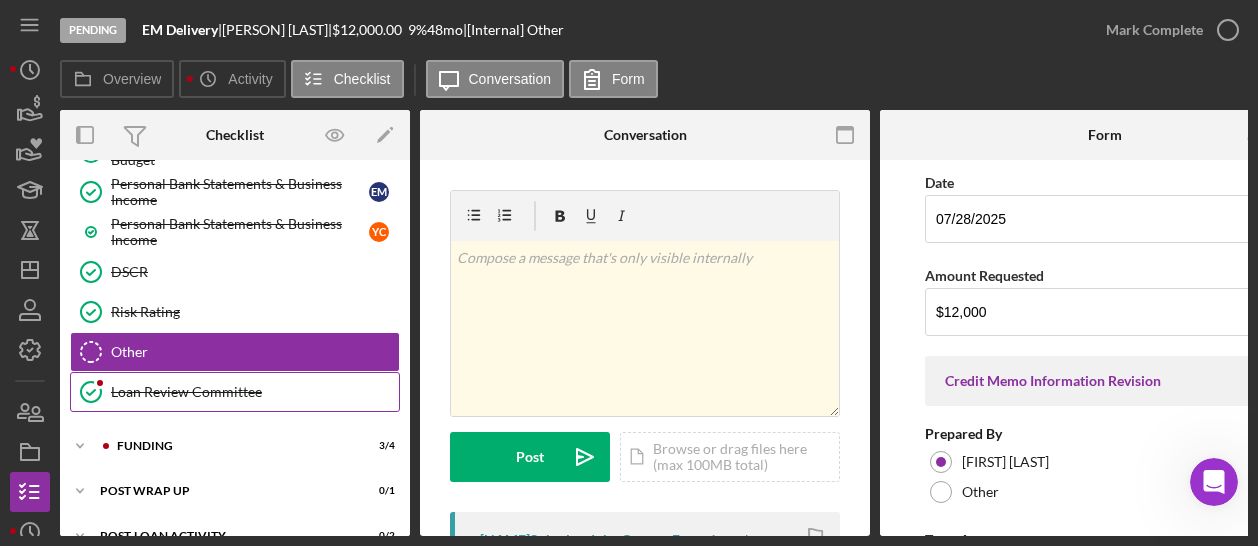 click on "Loan Review Committee" at bounding box center [255, 392] 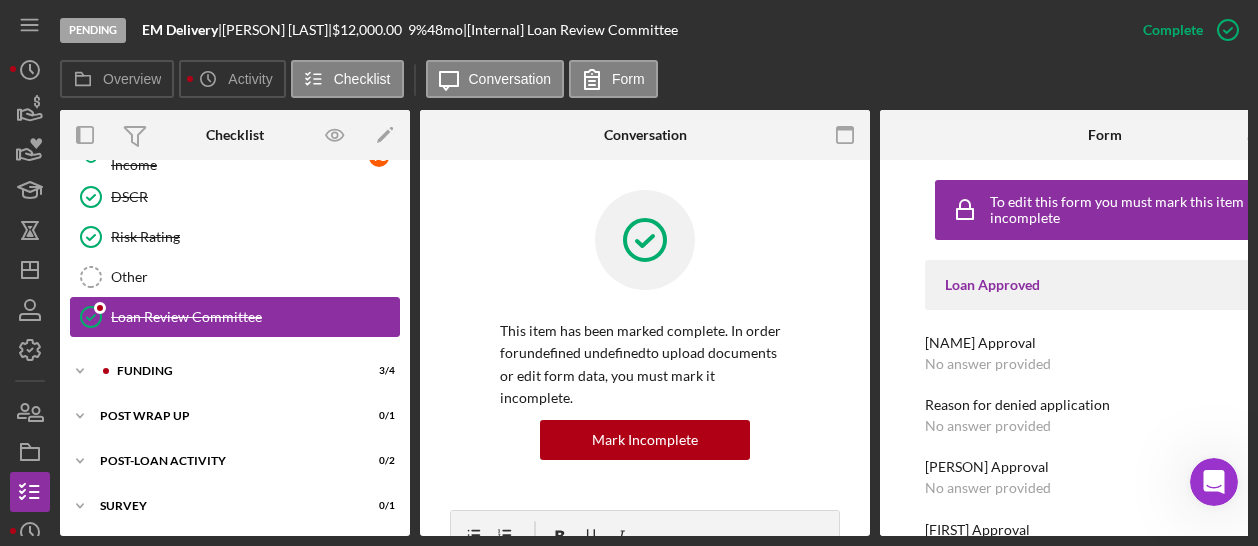 scroll, scrollTop: 328, scrollLeft: 0, axis: vertical 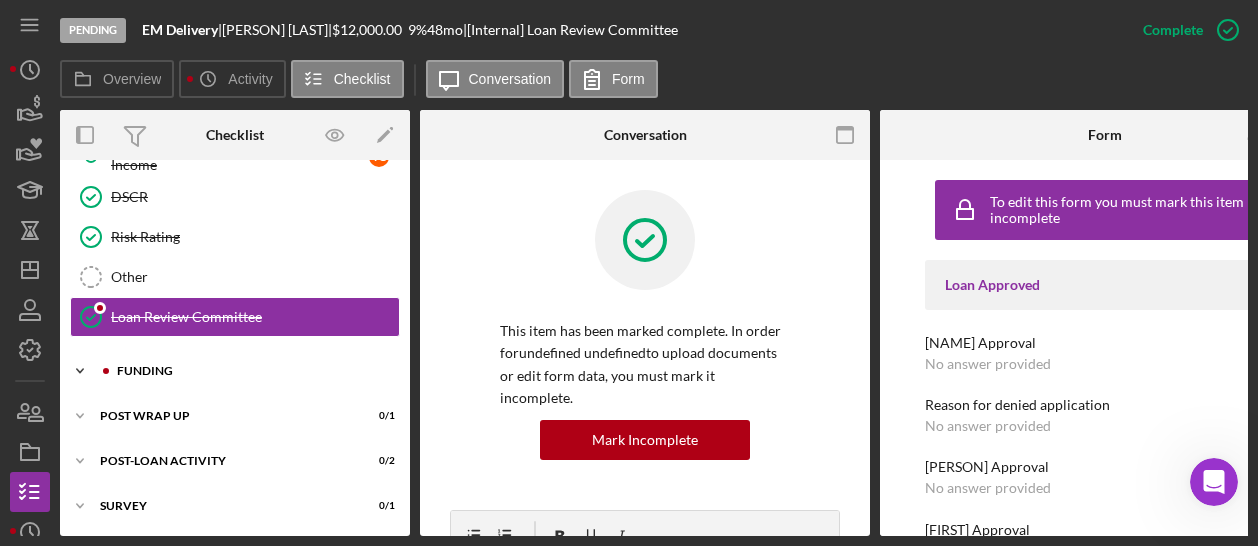 click on "Icon/Expander Funding 3 / 4" at bounding box center (235, 371) 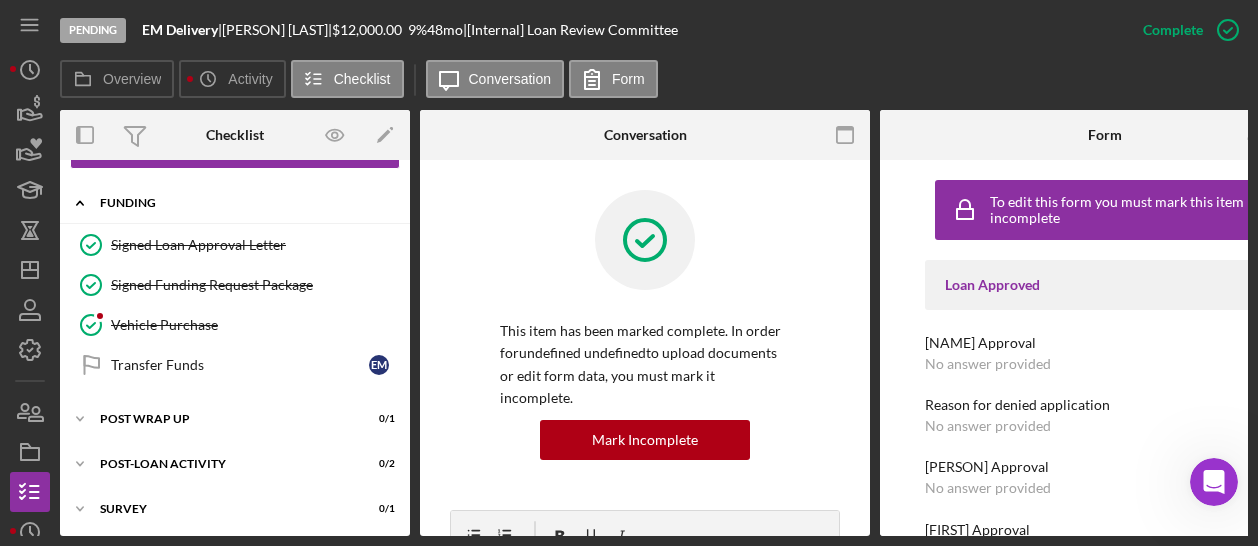 scroll, scrollTop: 496, scrollLeft: 0, axis: vertical 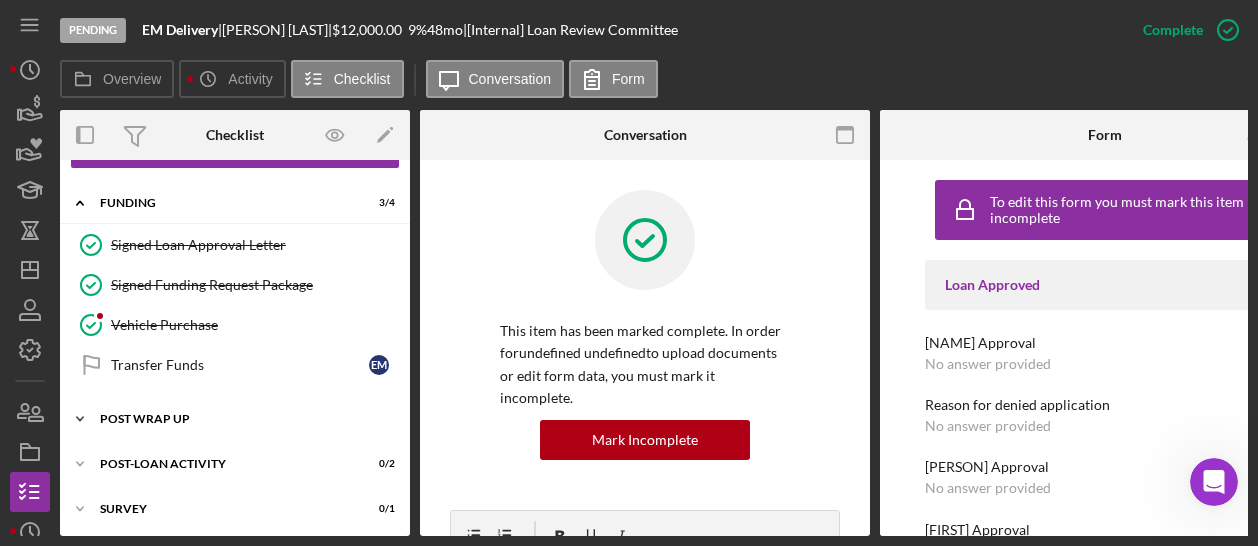 click on "Icon/Expander Post Wrap Up 0 / 1" at bounding box center (235, 419) 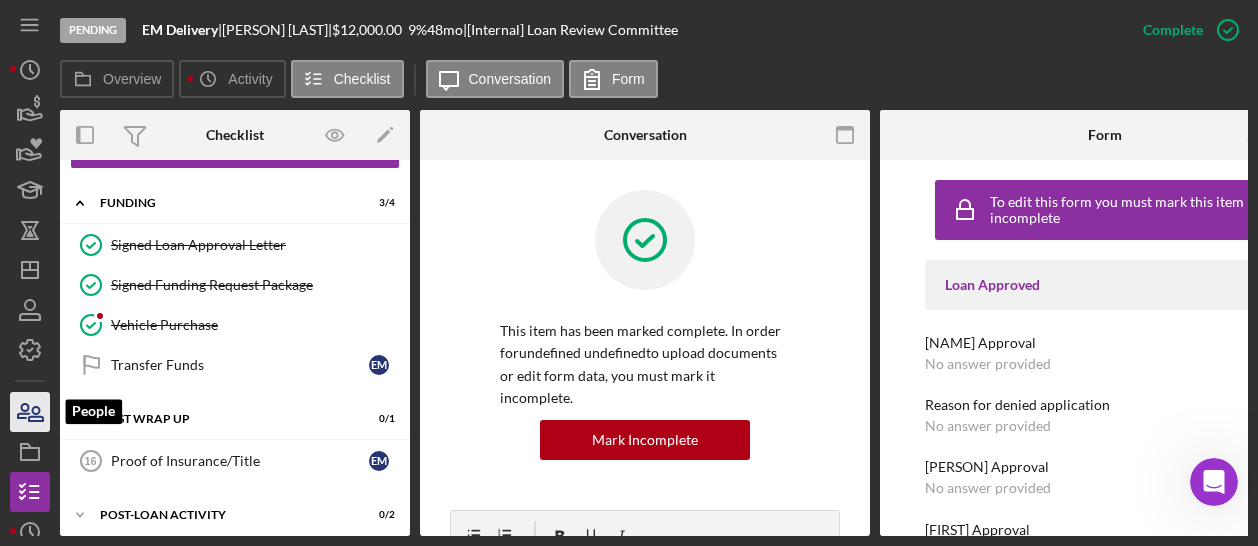 click 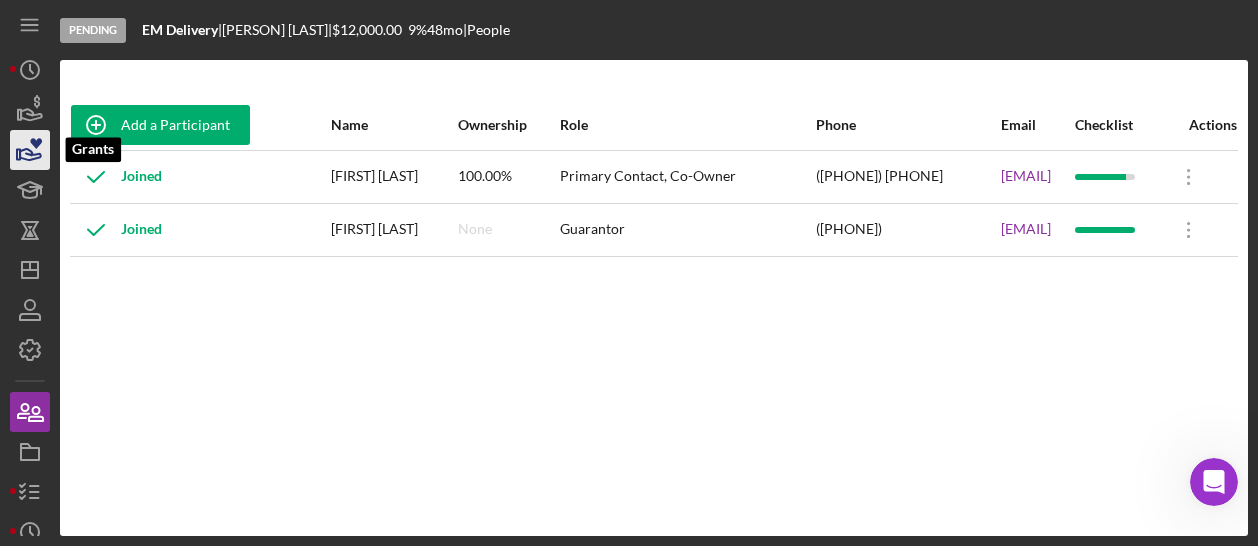 click 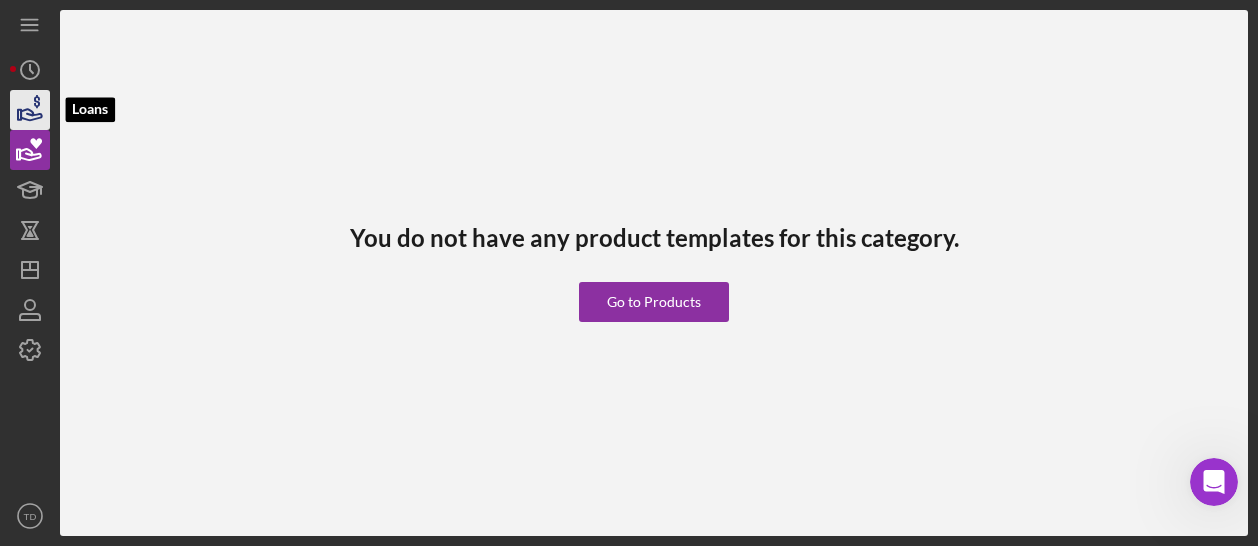 click 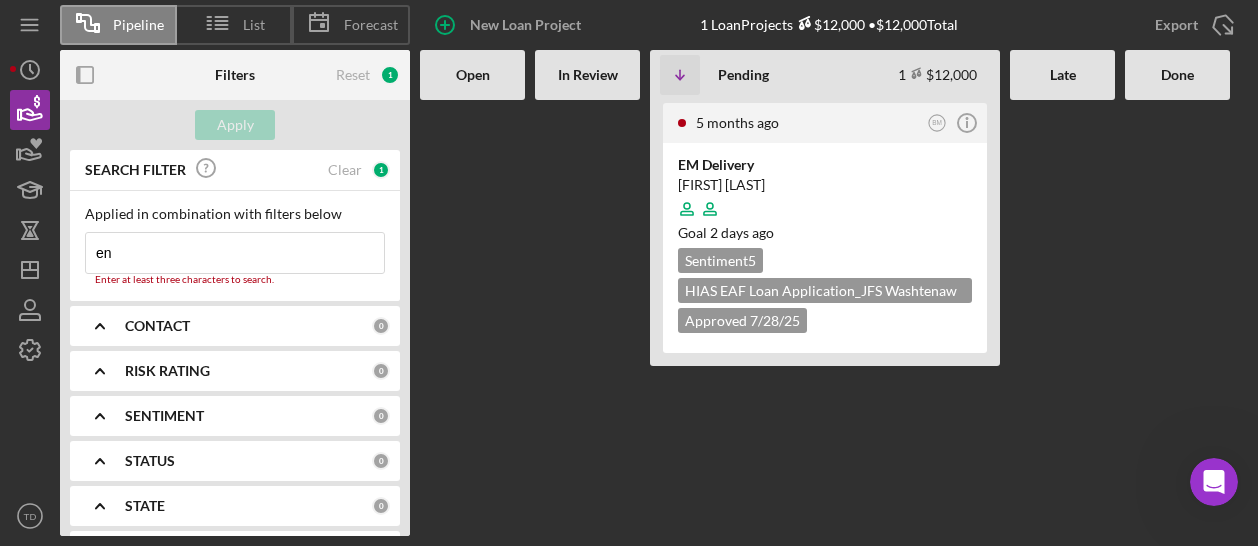 type on "e" 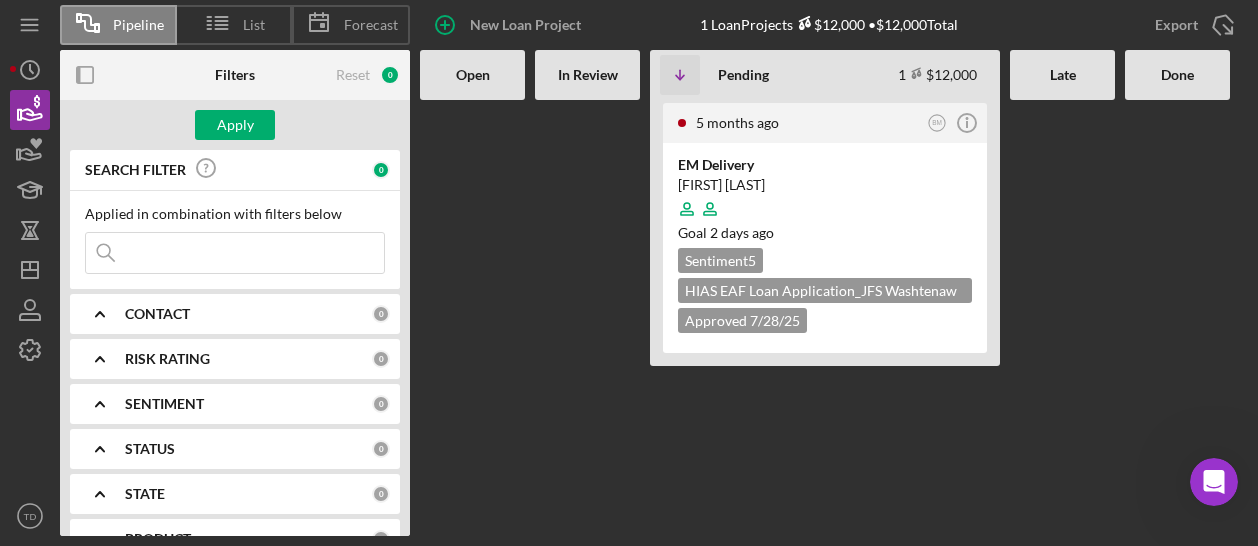 type 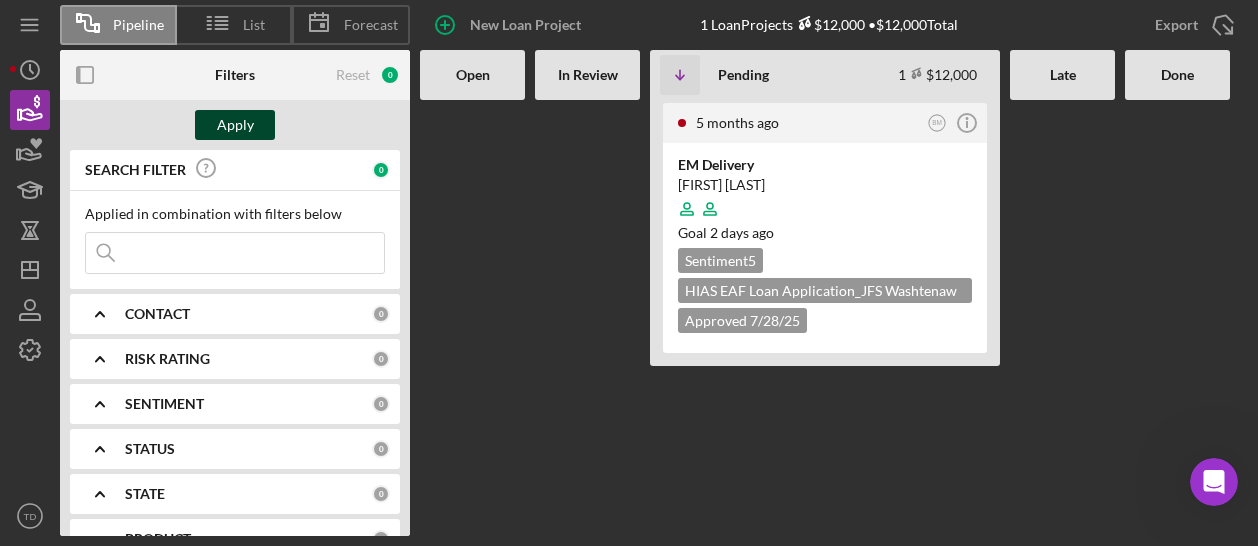 click on "Apply" at bounding box center [235, 125] 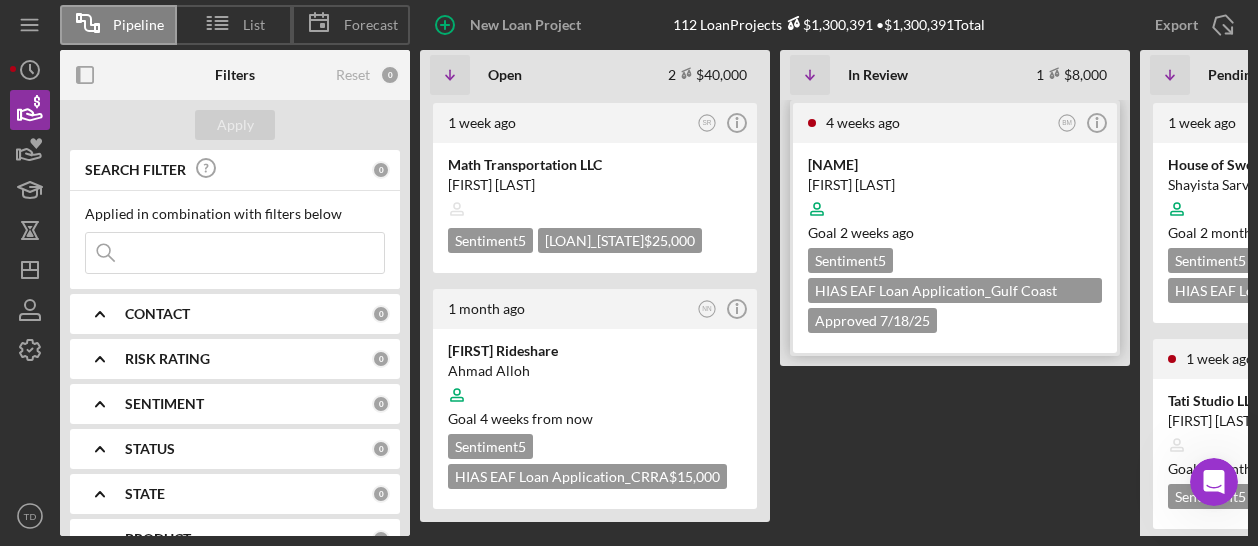scroll, scrollTop: 1, scrollLeft: 0, axis: vertical 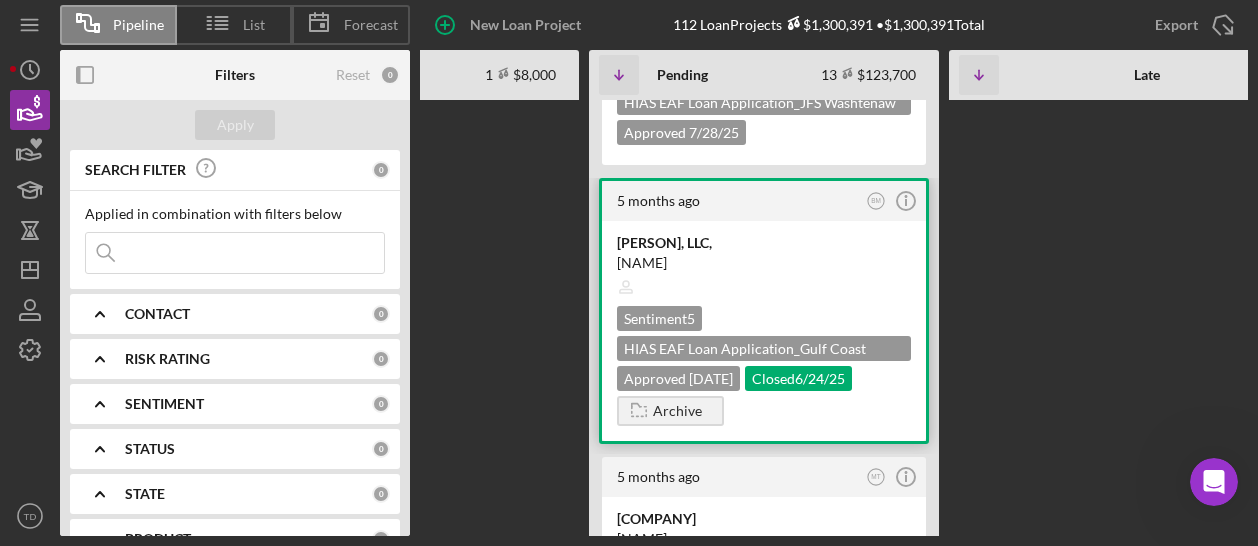 click at bounding box center [764, 287] 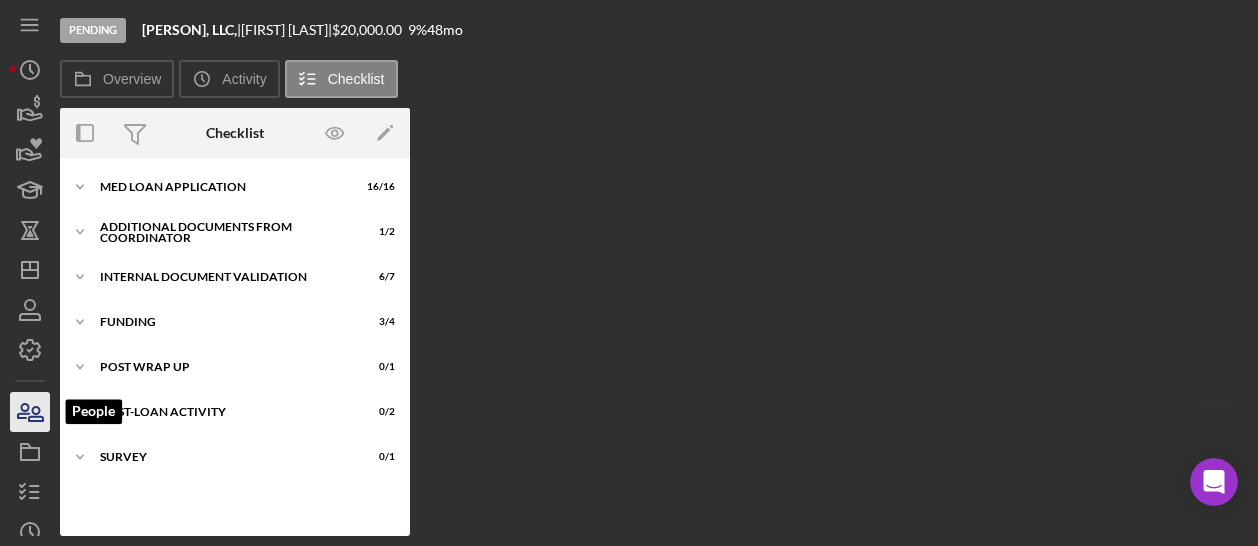 click 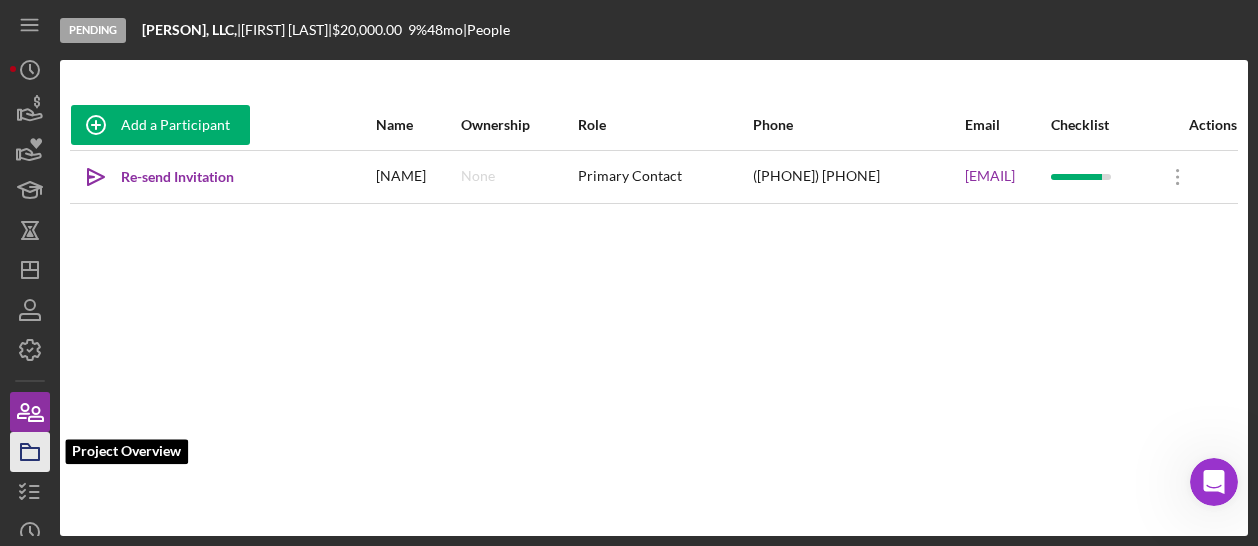 click 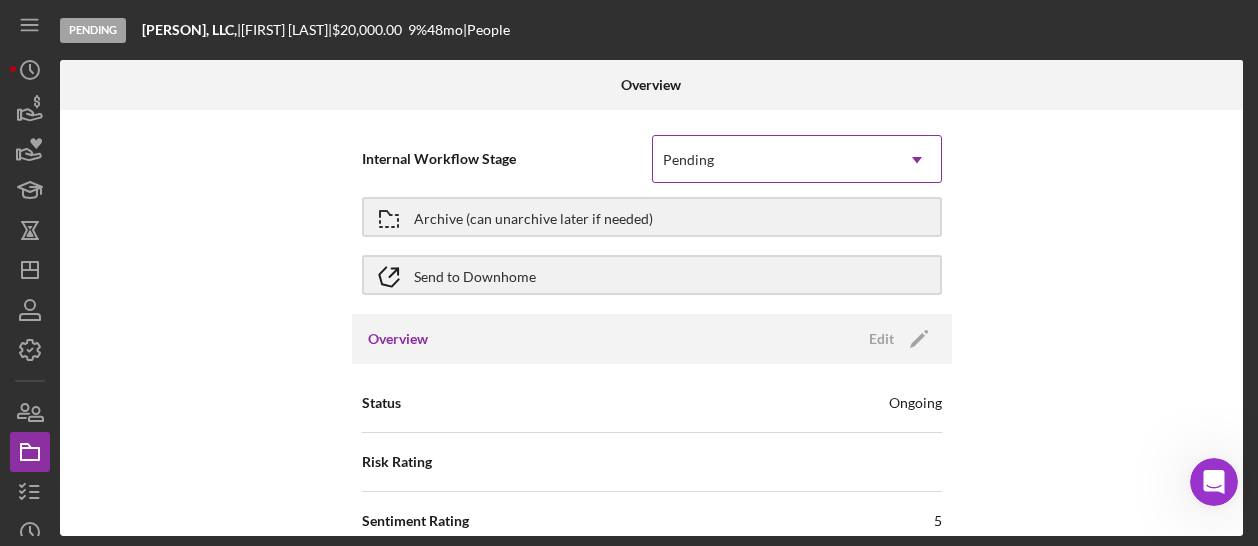 click on "Pending" at bounding box center (773, 160) 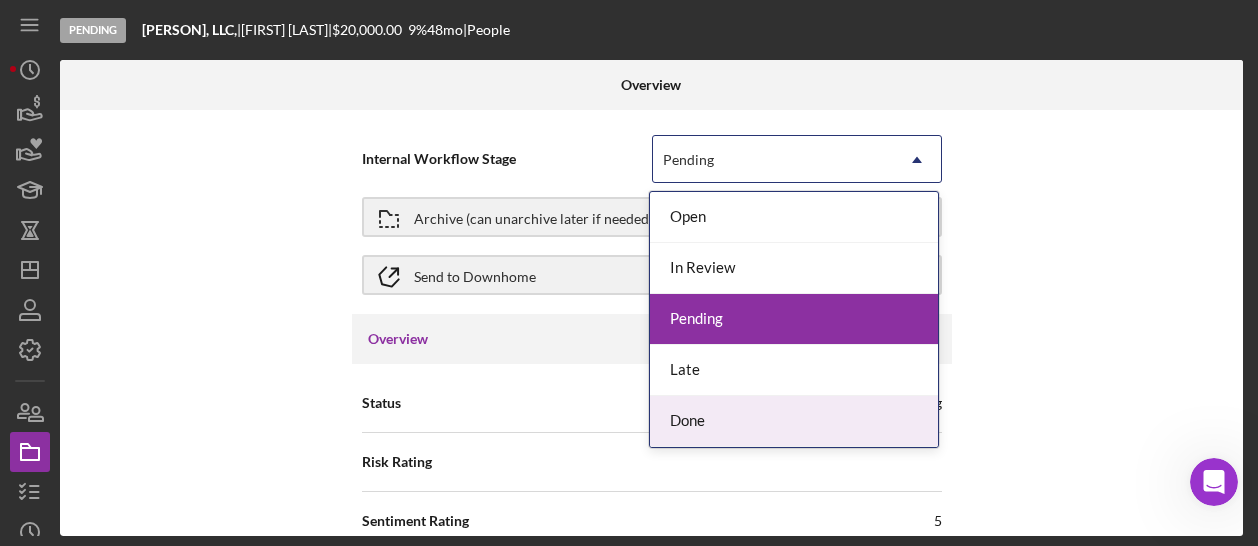 click on "Done" at bounding box center (794, 421) 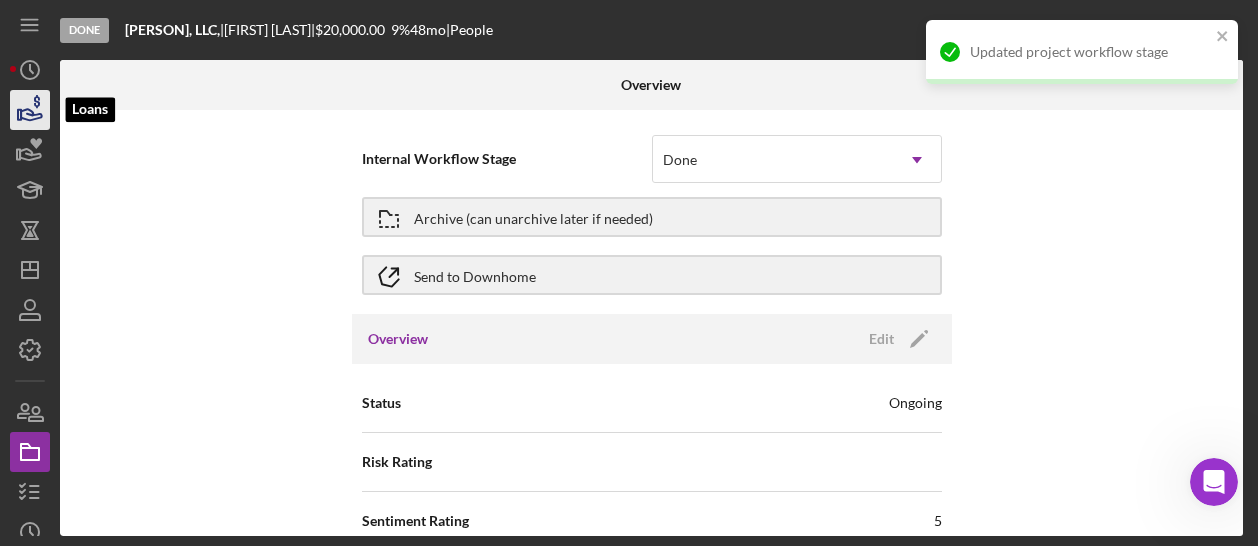 click 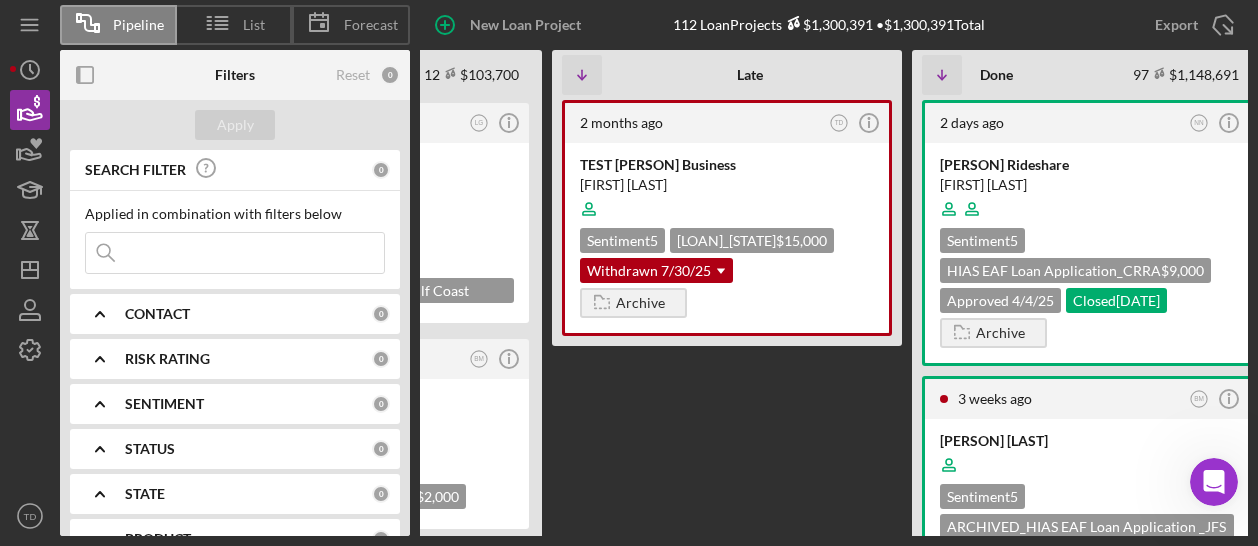 scroll, scrollTop: 0, scrollLeft: 972, axis: horizontal 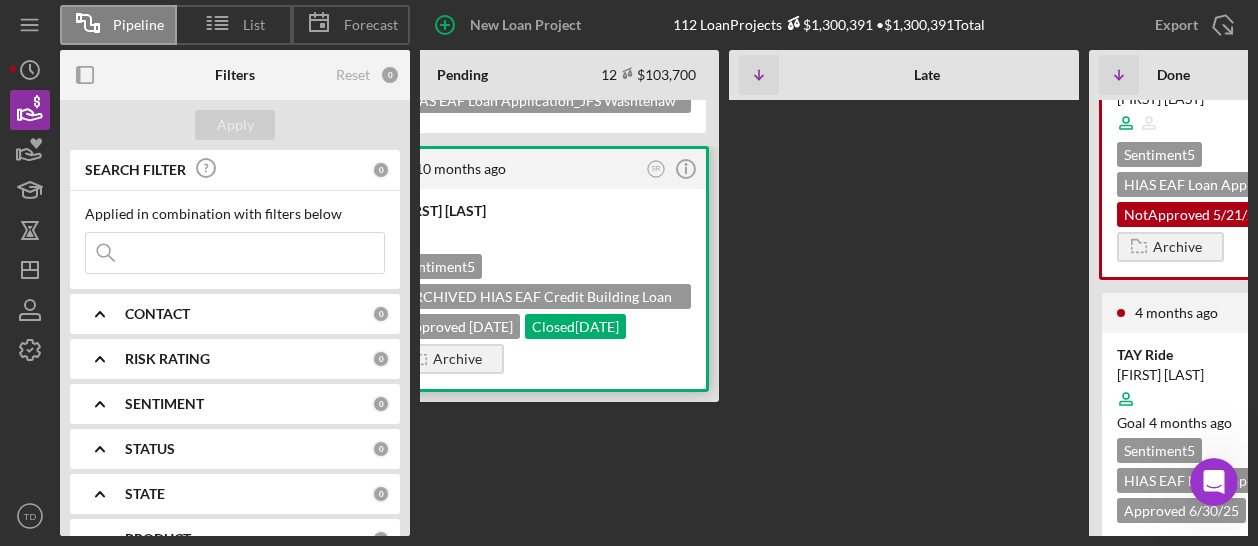 click at bounding box center [544, 235] 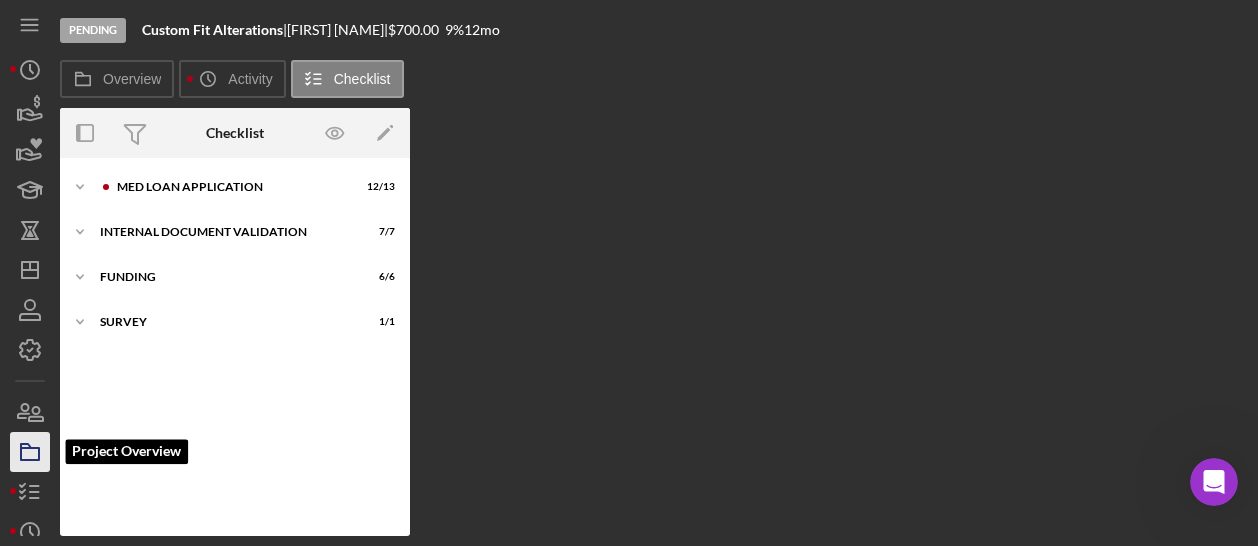 click 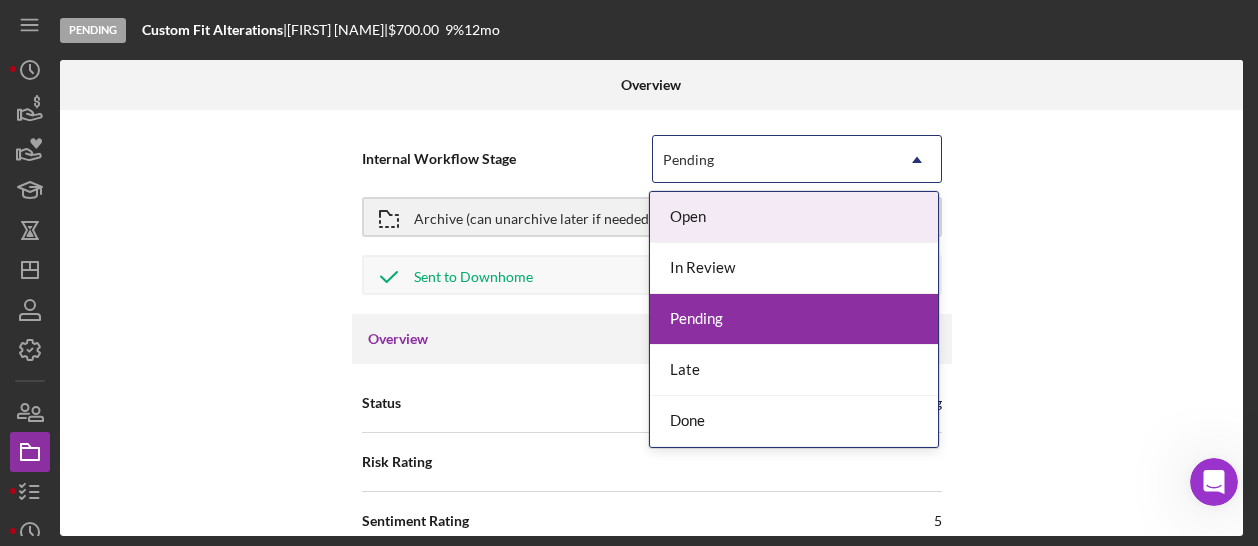 click on "Pending" at bounding box center [773, 160] 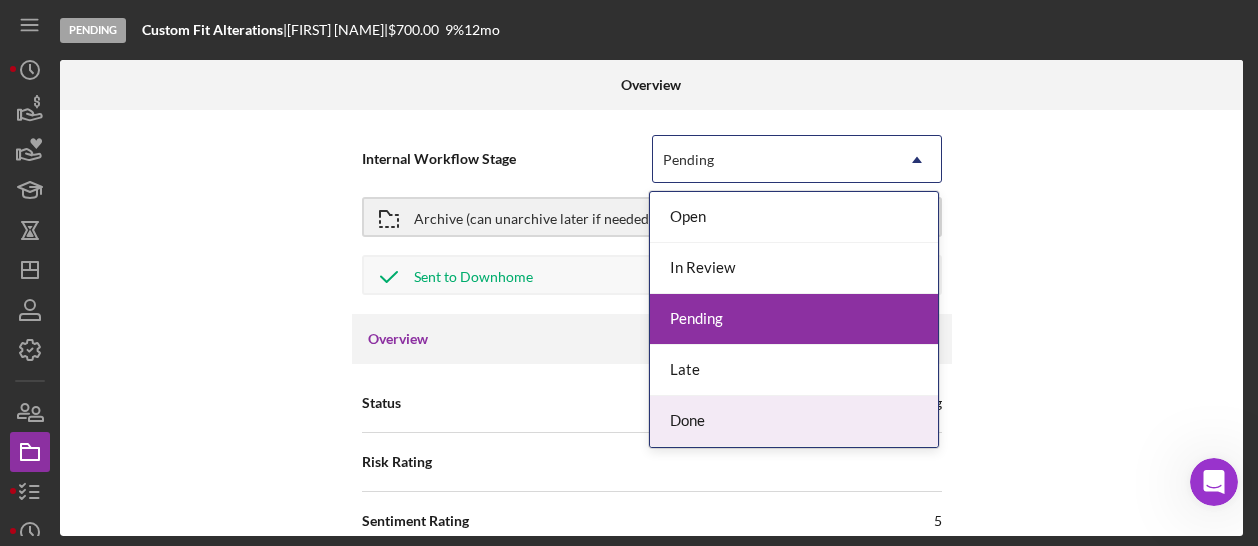click on "Done" at bounding box center [794, 421] 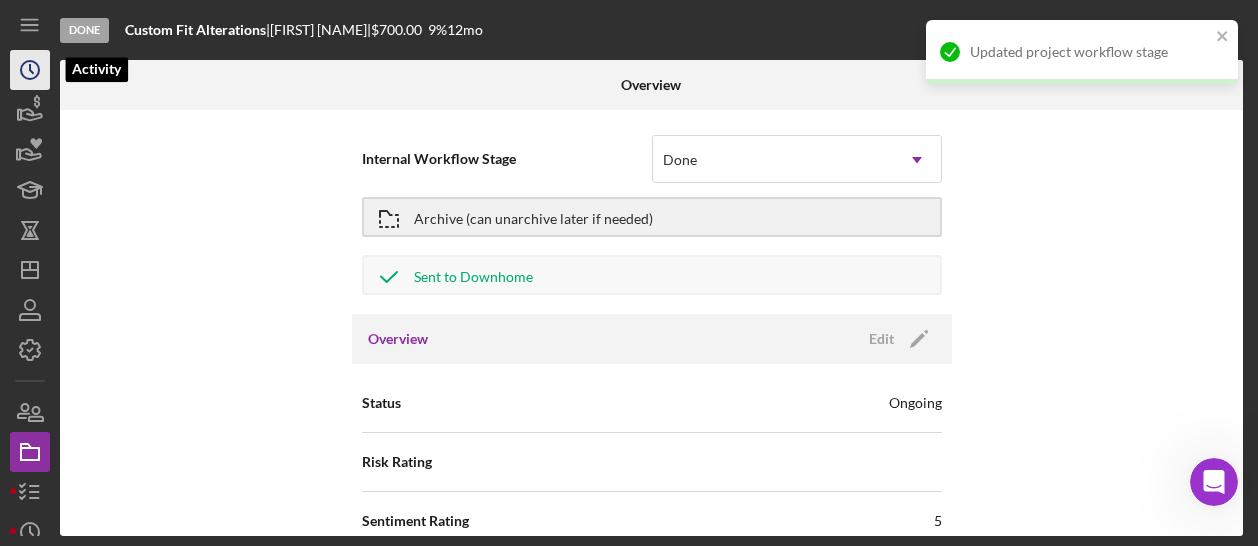 click 